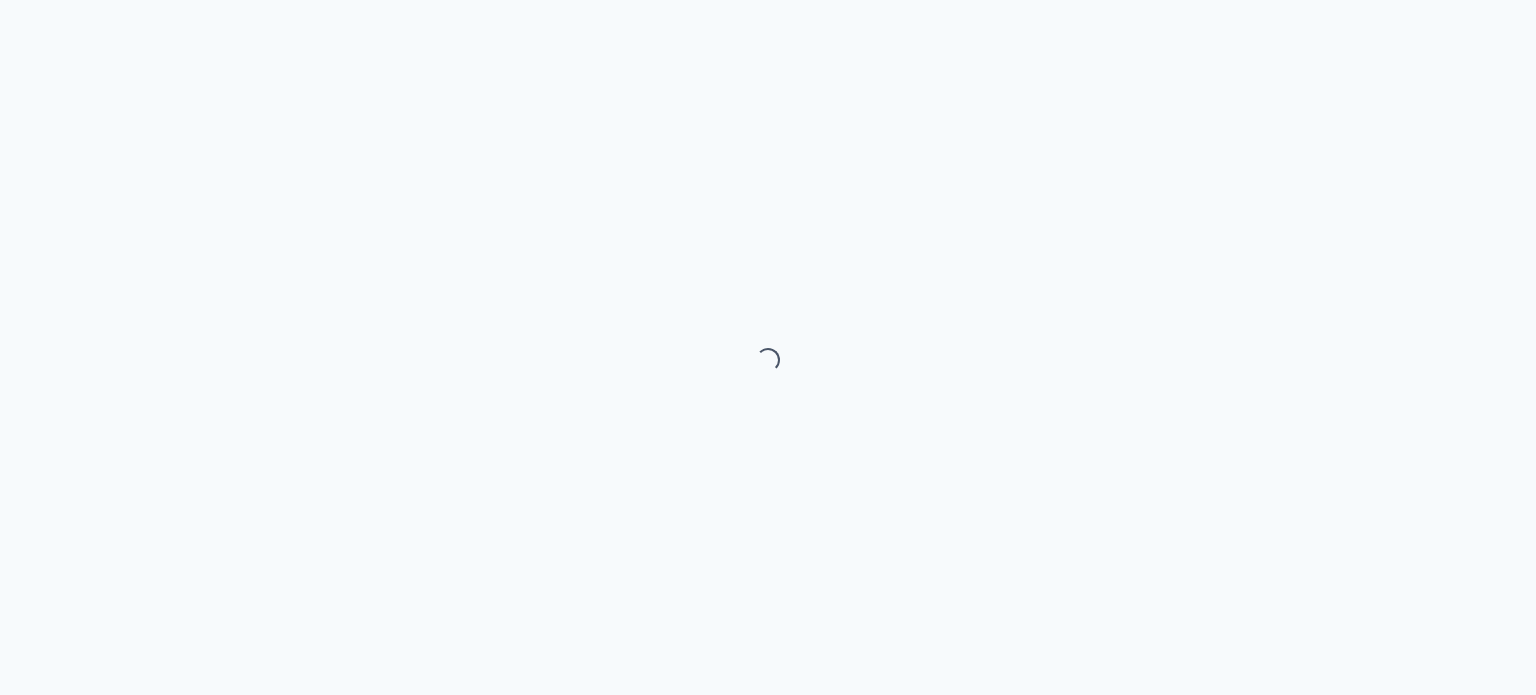 scroll, scrollTop: 0, scrollLeft: 0, axis: both 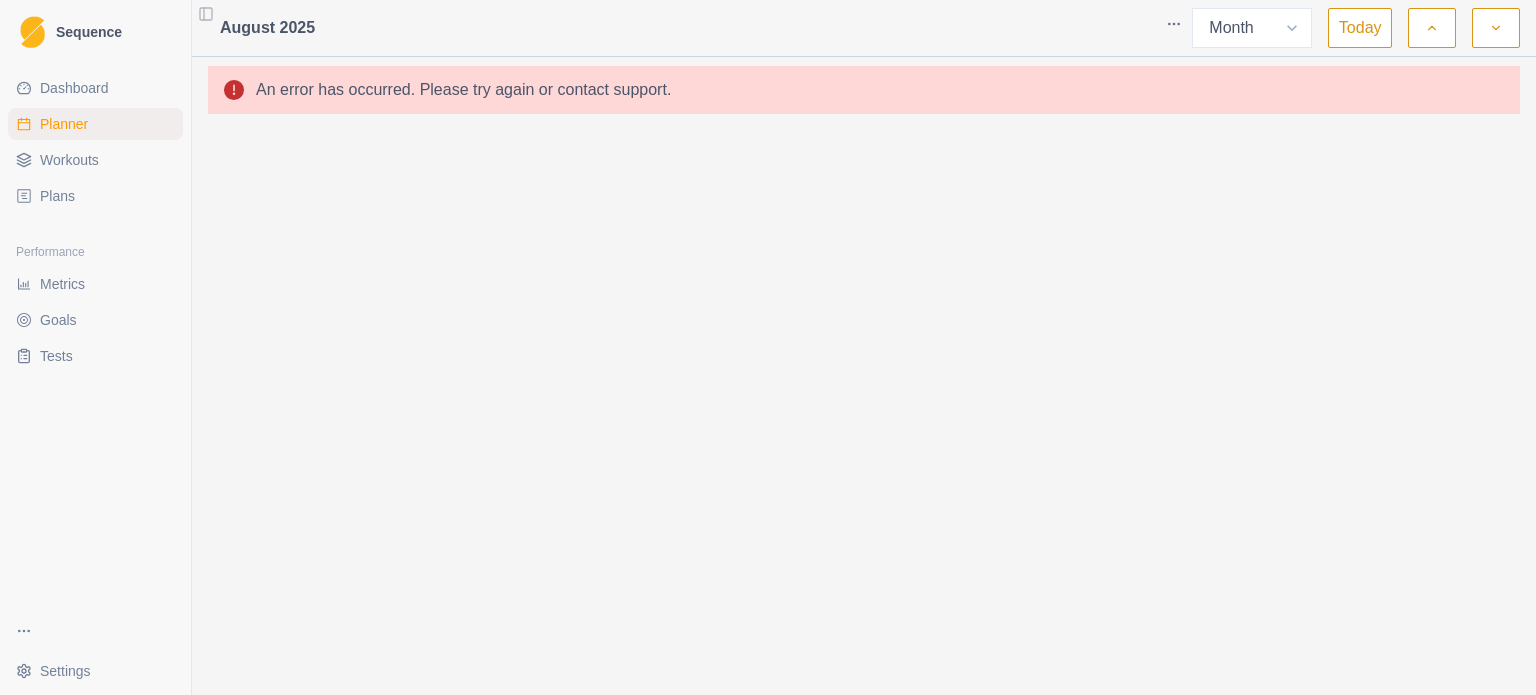 click on "Plans" at bounding box center [95, 196] 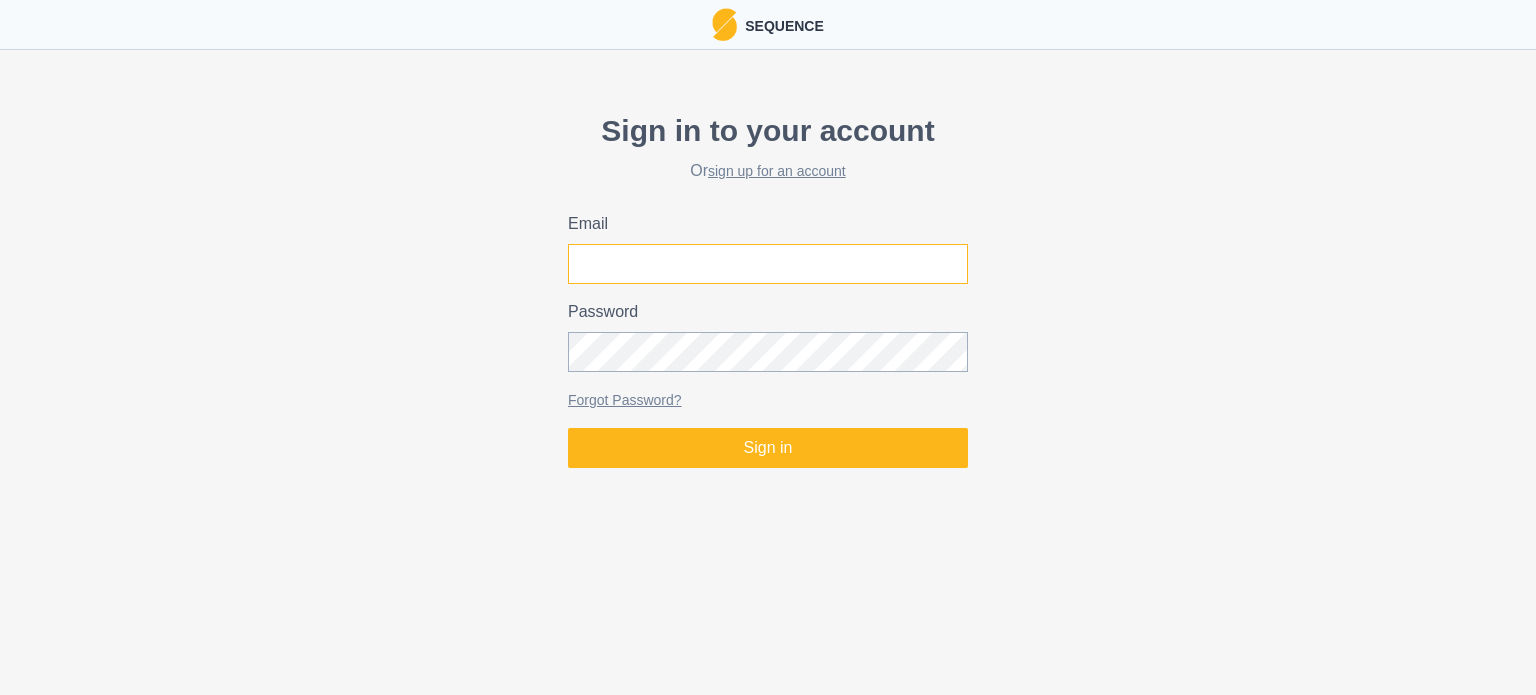 type on "[USERNAME]@[EXAMPLE.COM]" 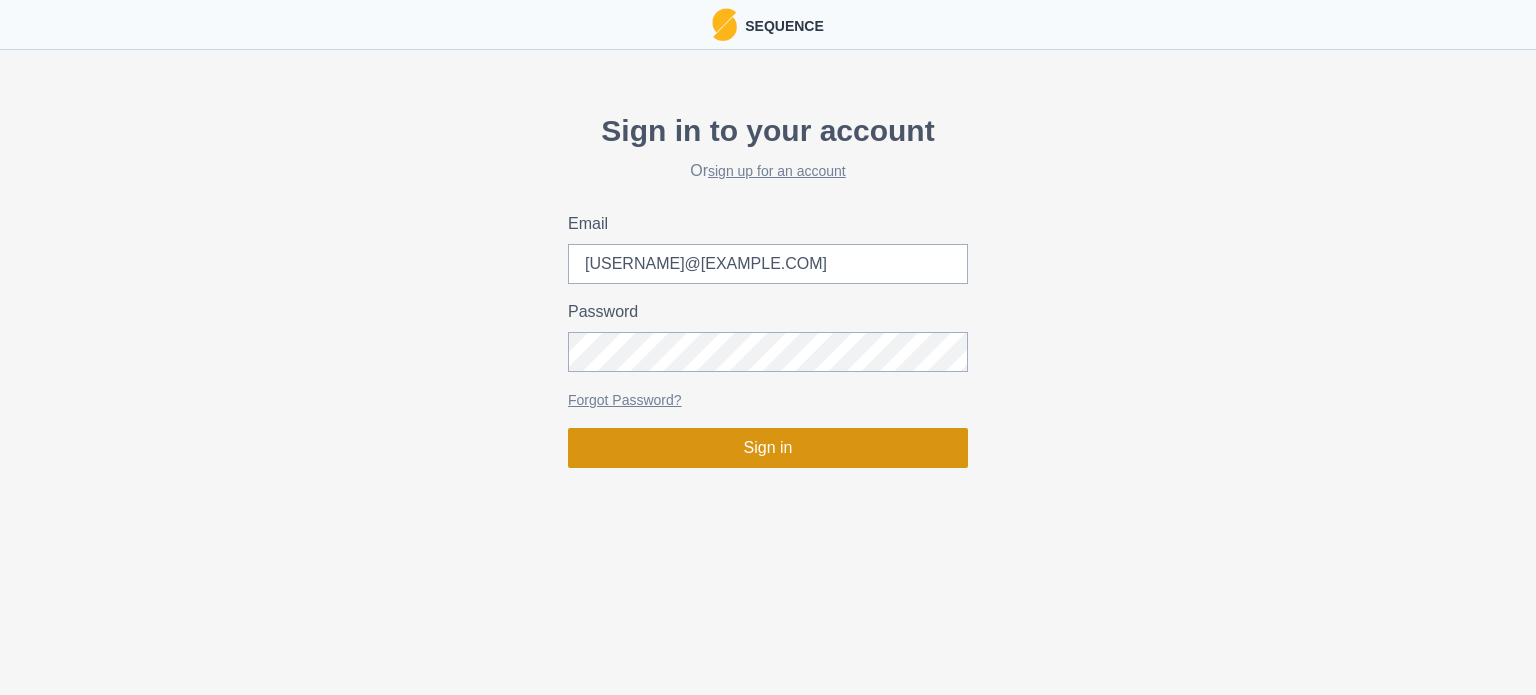click on "Sign in" at bounding box center (768, 448) 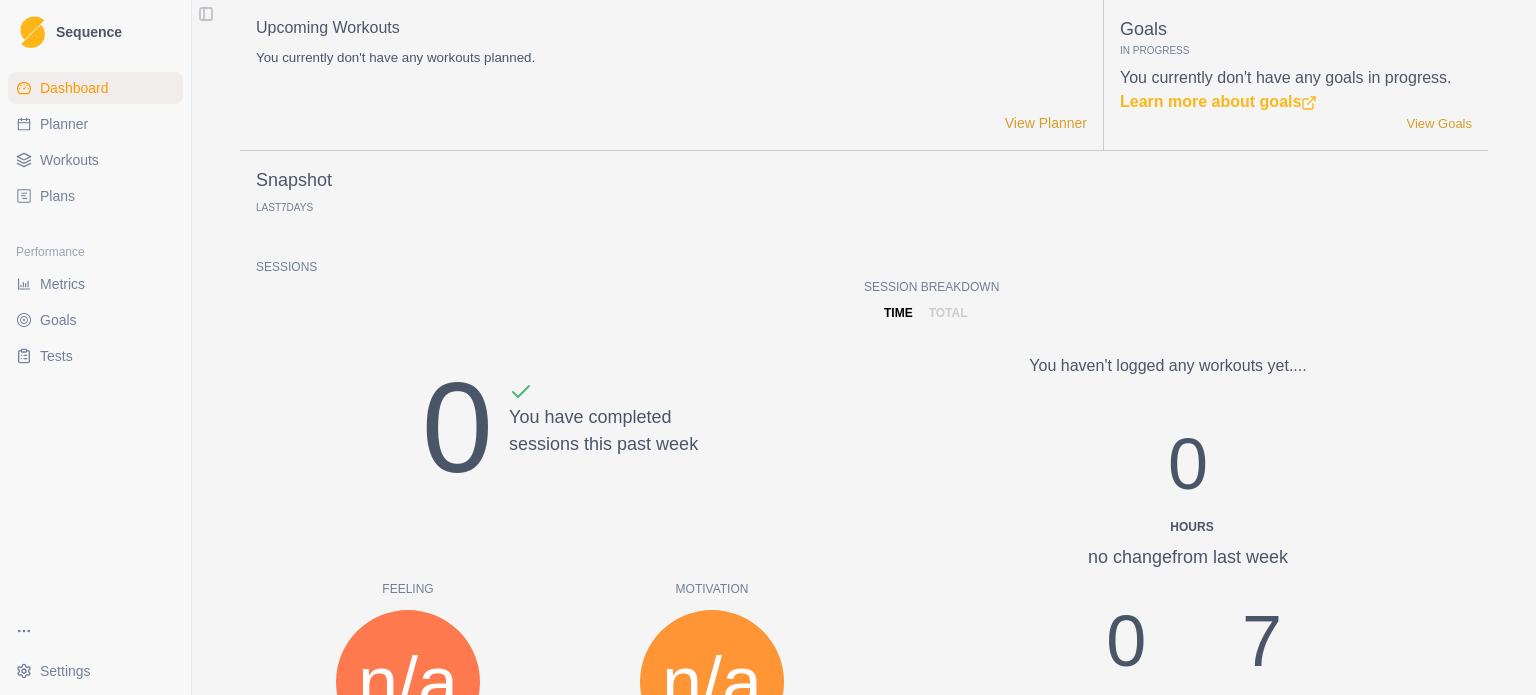 click on "Plans" at bounding box center (57, 196) 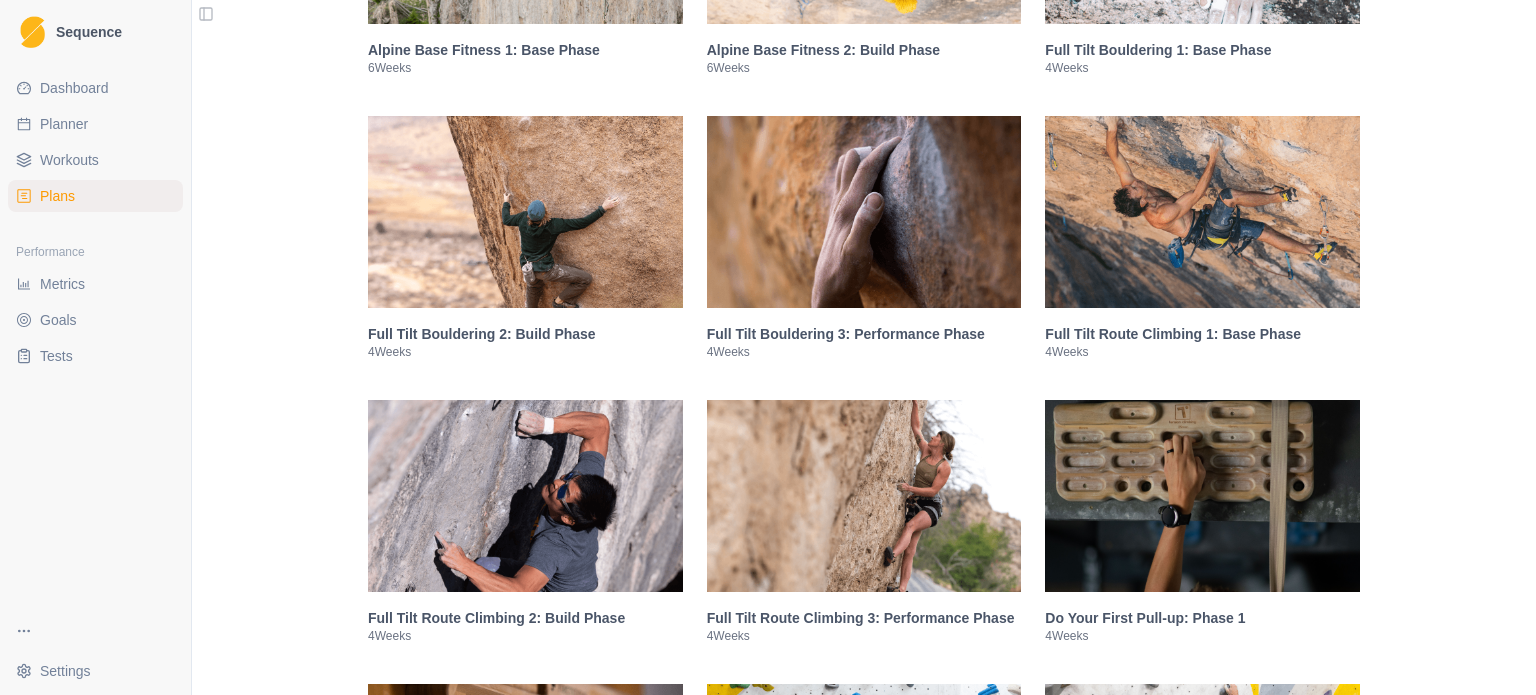 scroll, scrollTop: 1720, scrollLeft: 0, axis: vertical 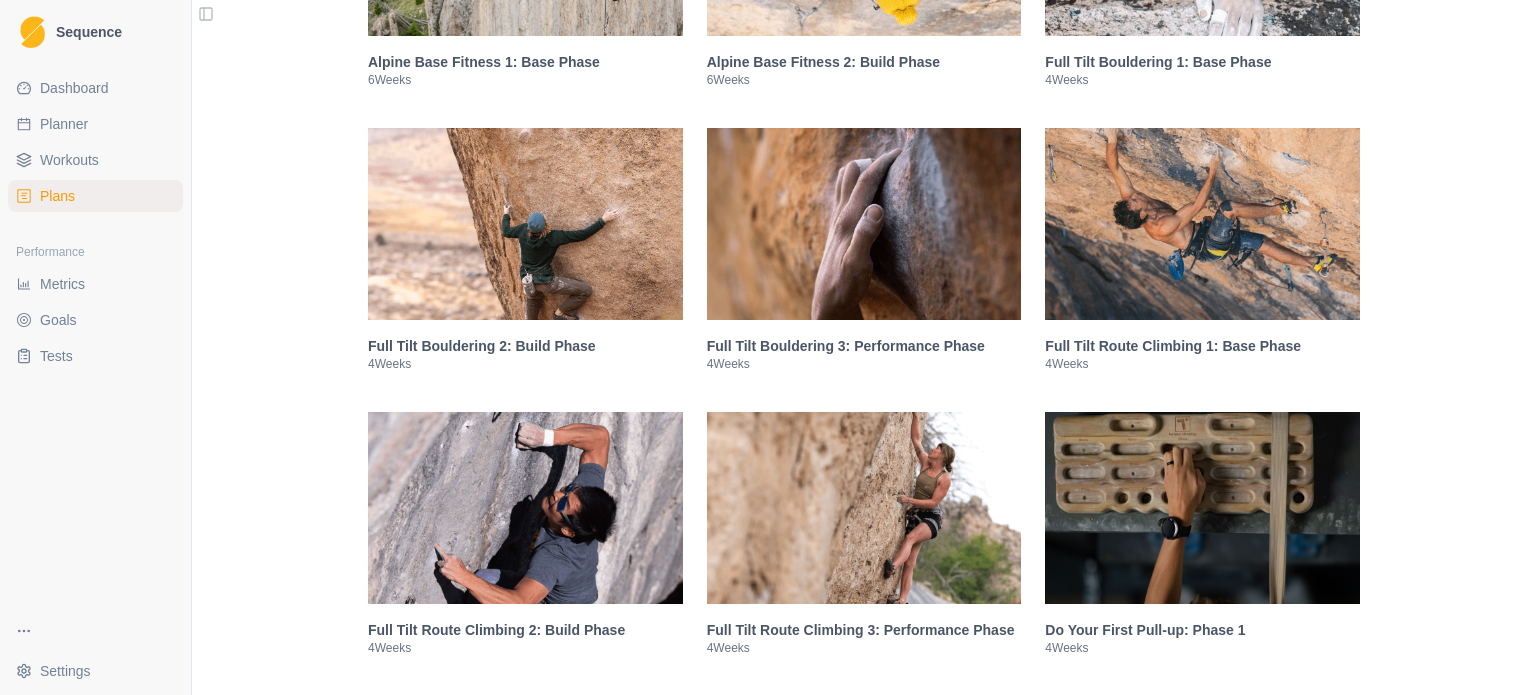 click at bounding box center (1202, 224) 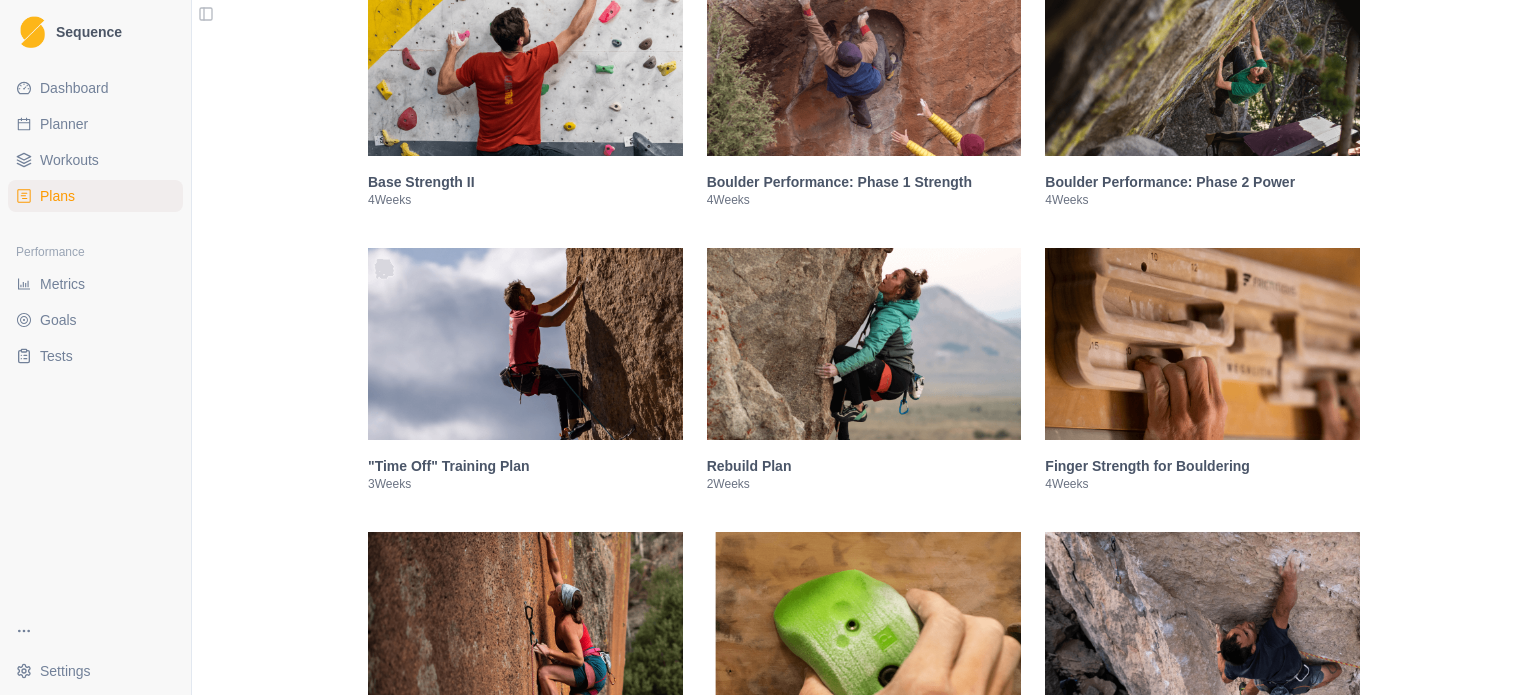 scroll, scrollTop: 737, scrollLeft: 0, axis: vertical 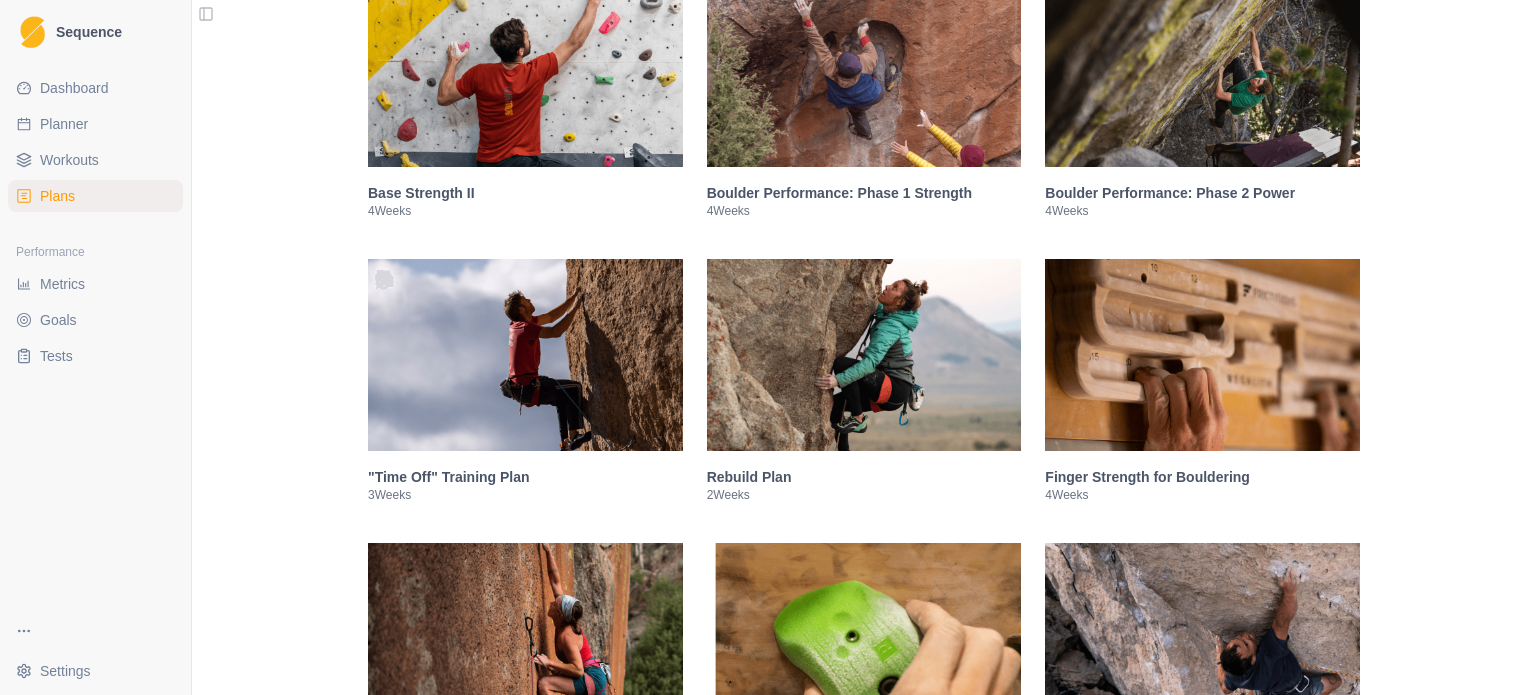 click at bounding box center (864, 355) 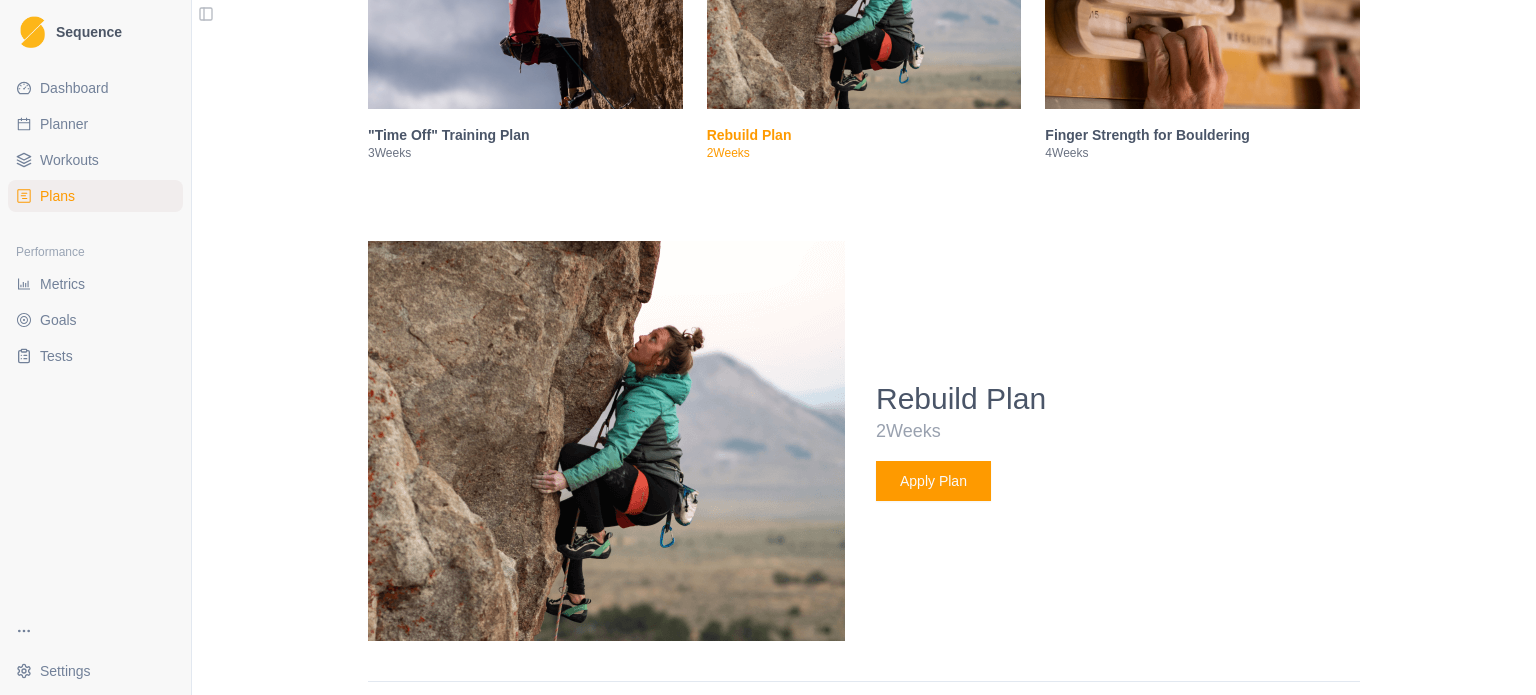 scroll, scrollTop: 1280, scrollLeft: 0, axis: vertical 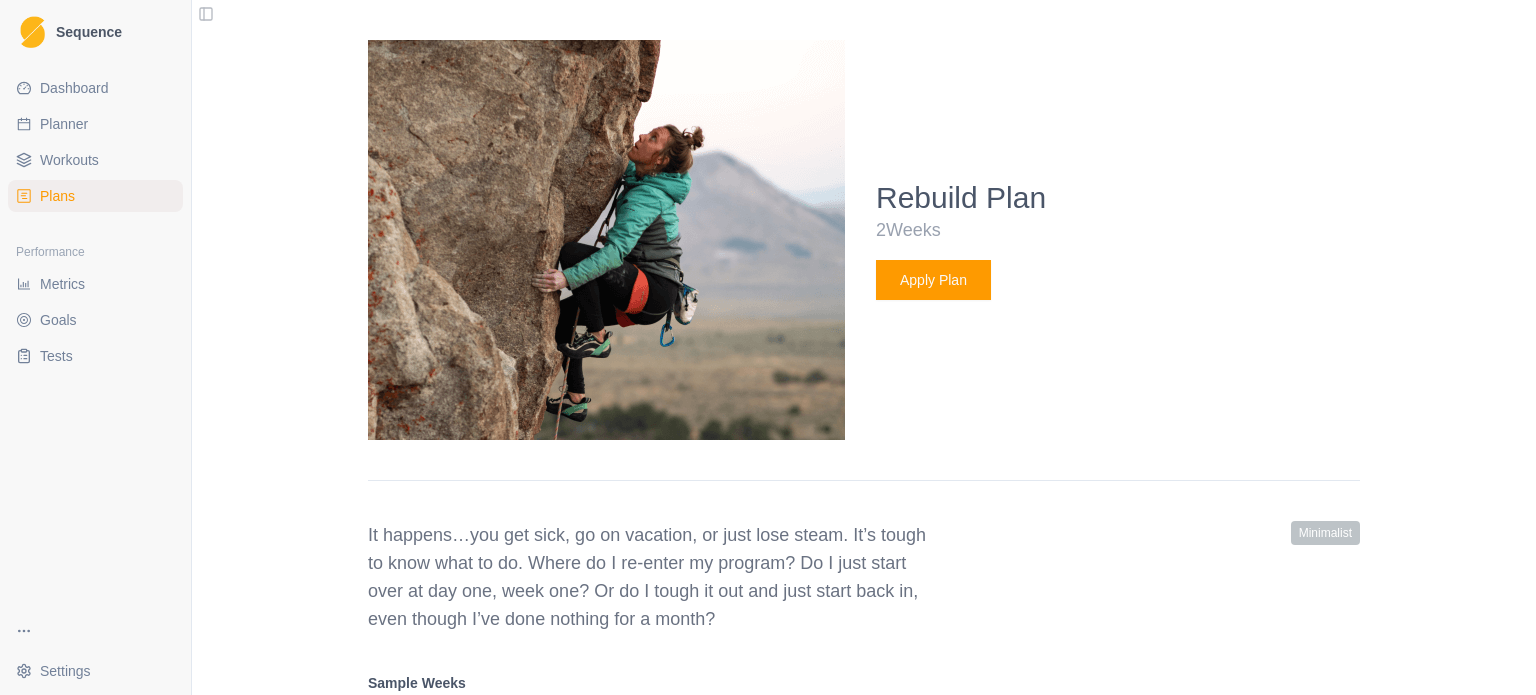 click on "Apply Plan" at bounding box center [933, 280] 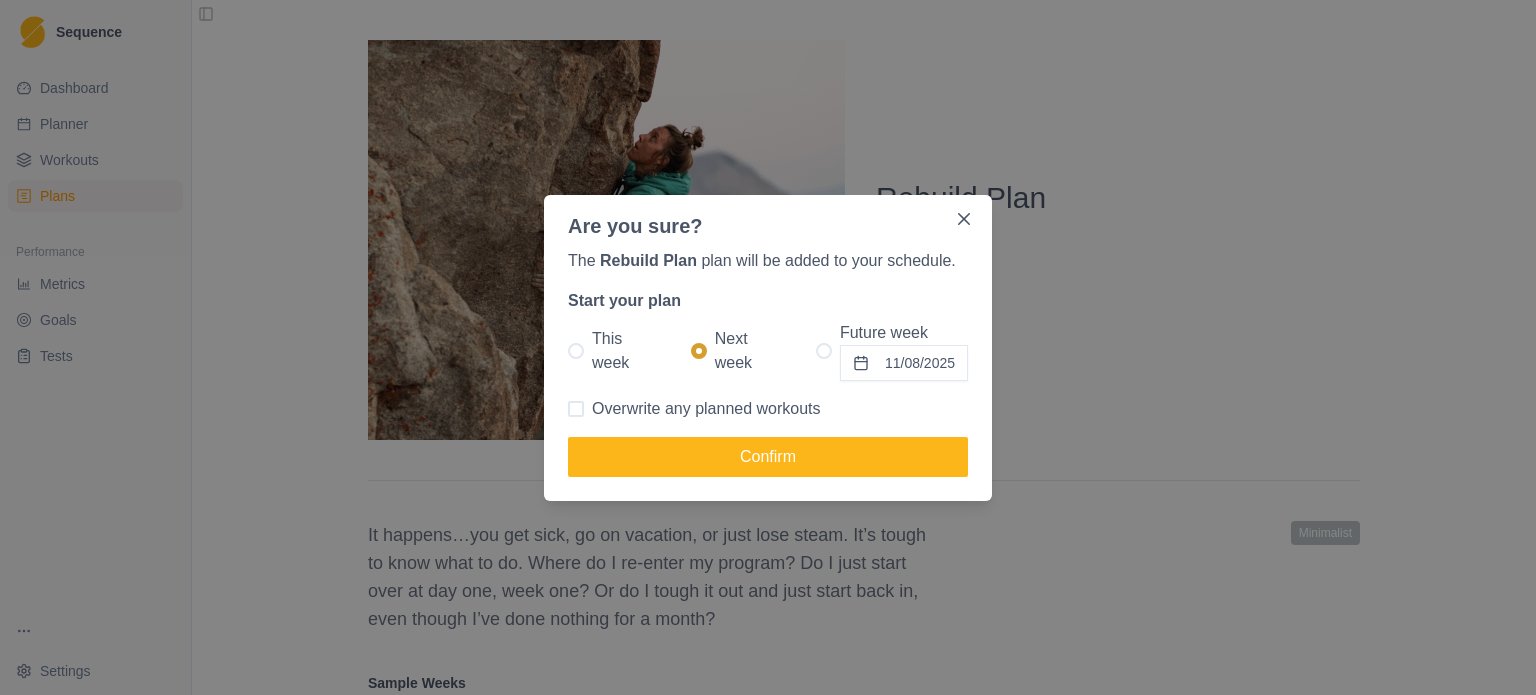 click on "This week" at bounding box center (625, 351) 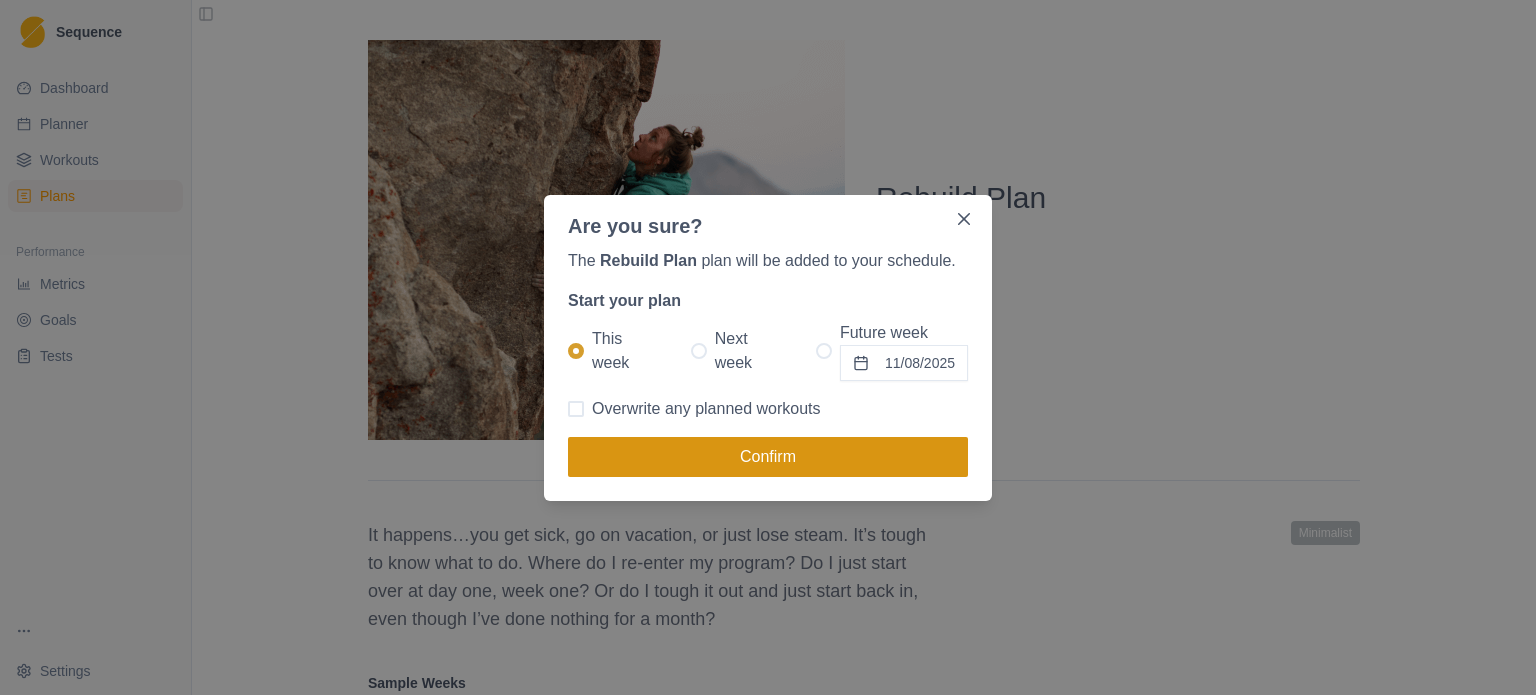 click on "Confirm" at bounding box center [768, 457] 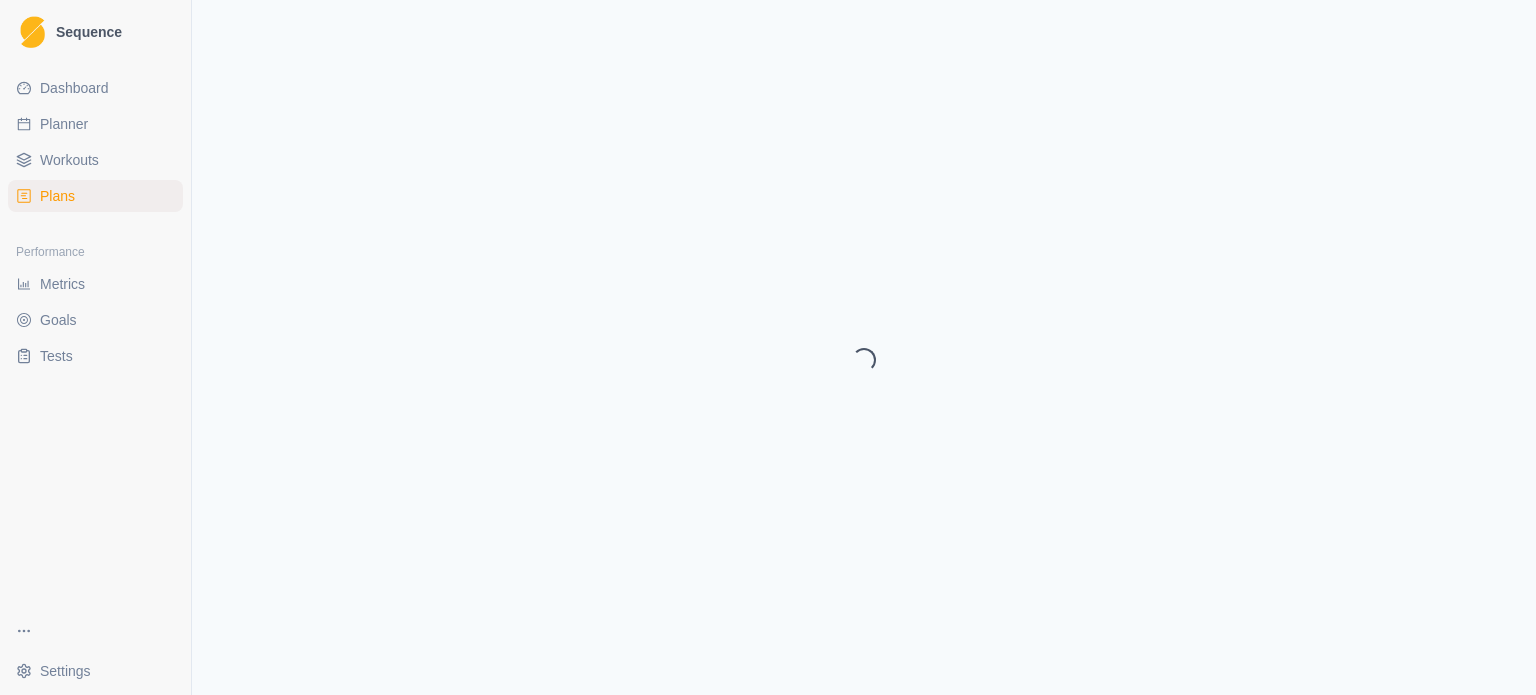 select on "month" 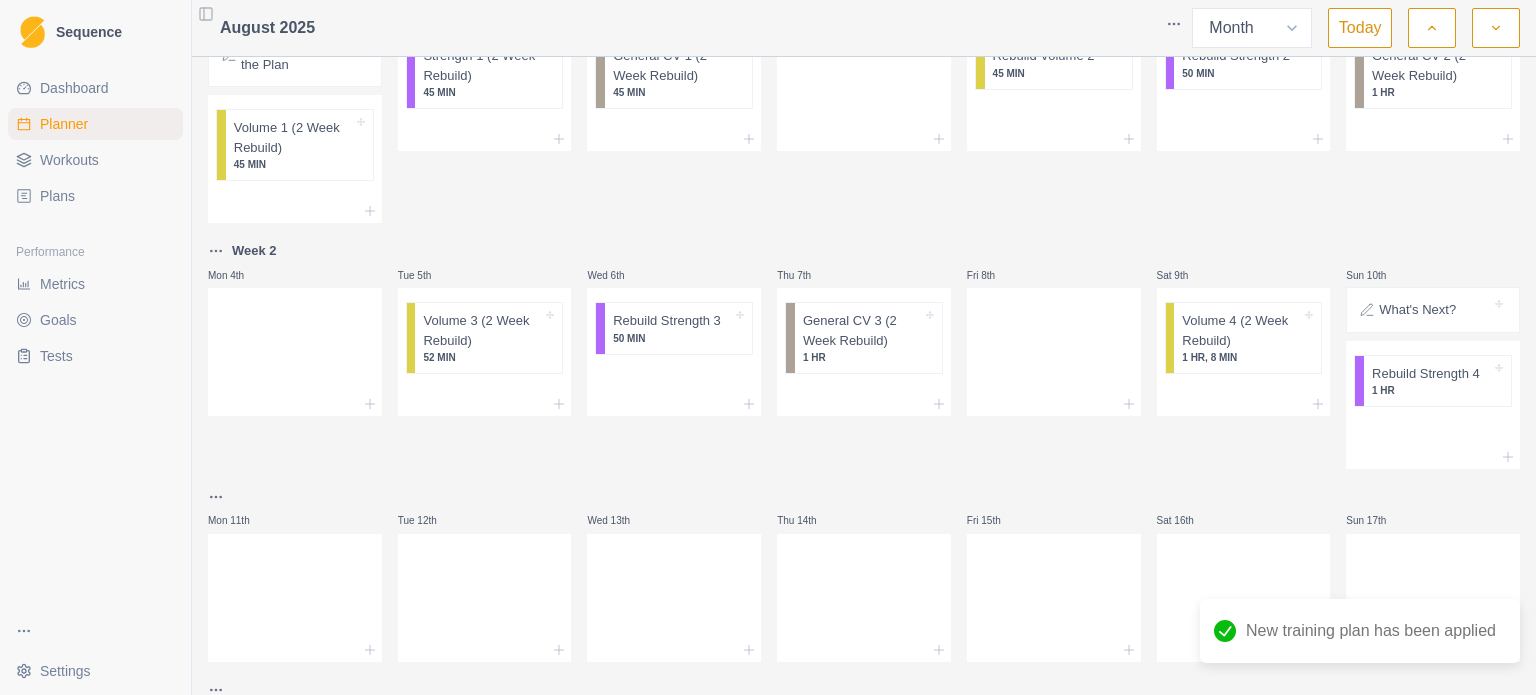 scroll, scrollTop: 0, scrollLeft: 0, axis: both 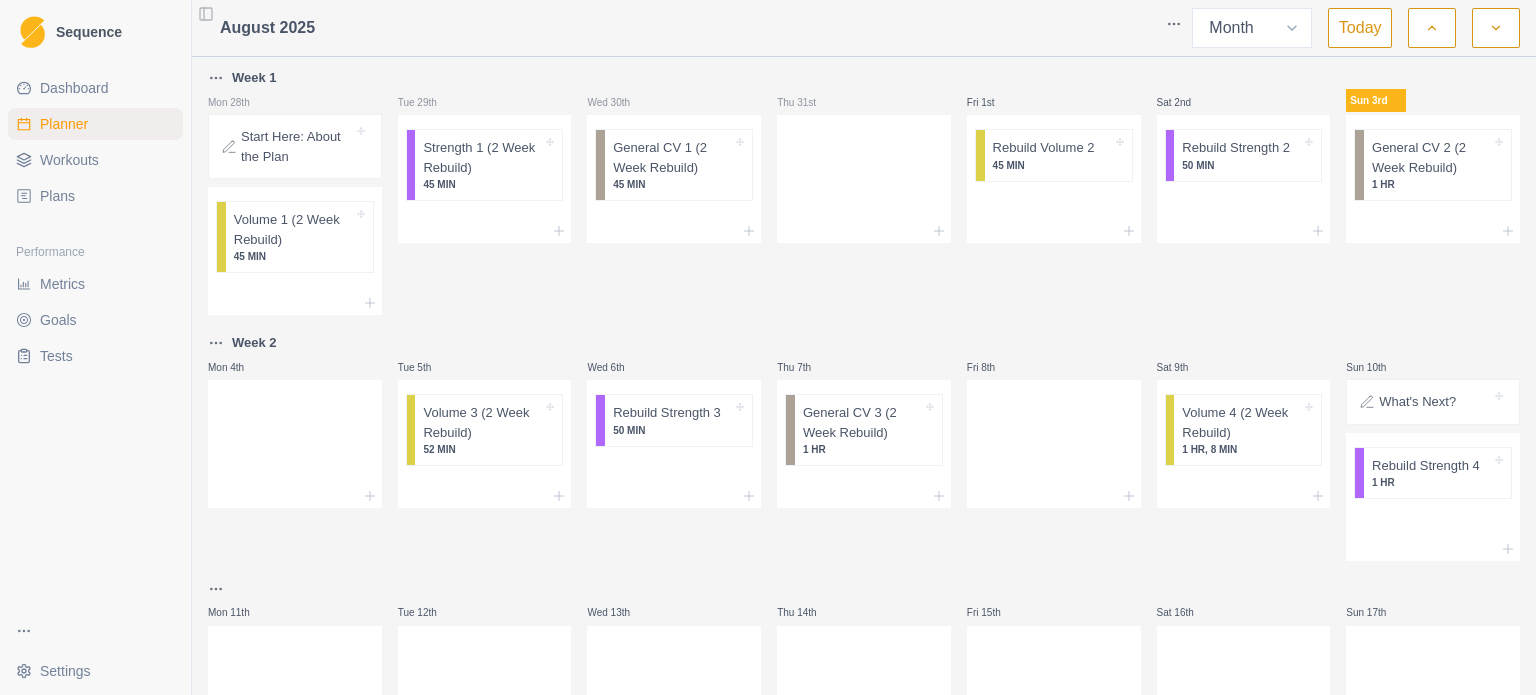 click on "[SEQUENCE] [DASHBOARD] [PLANNER] [WORKOUTS] [PLANS] [PERFORMANCE] [METRICS] [GOALS] [TESTS] [SETTINGS] [TOGGLE_SIDEBAR] [MONTH] [YEAR] [WEEK] [DAY] [START_HERE] [ABOUT_THE_PLAN] [VOLUME] [DAY] [STRENGTH] [DAY] [GENERAL_CV] [DAY] [REBUILD_VOLUME] [DAY] [REBUILD_STRENGTH] [DAY] [GENERAL_CV] [WEEK] [DAY] [DAY] [VOLUME] [DAY] [REBUILD_STRENGTH] [DAY] [GENERAL_CV] [DAY] [REBUILD_VOLUME] [DAY] [REBUILD_STRENGTH] [DAY] [WHAT'S_NEXT] [REBUILD_STRENGTH] [DAY] [DAY] [DAY] [DAY] [DAY] [DAY] [DAY] [DAY] [DAY] [DAY] [DAY] [DAY] [DAY] [DAY] [DAY] [DAY] [DAY] [DAY] [DAY] [DAY] [DAY] [DAY] [DAY] [DAY] [DAY] [DAY] [DAY] [DAY] [DAY] [DAY] [DAY]" at bounding box center (768, 347) 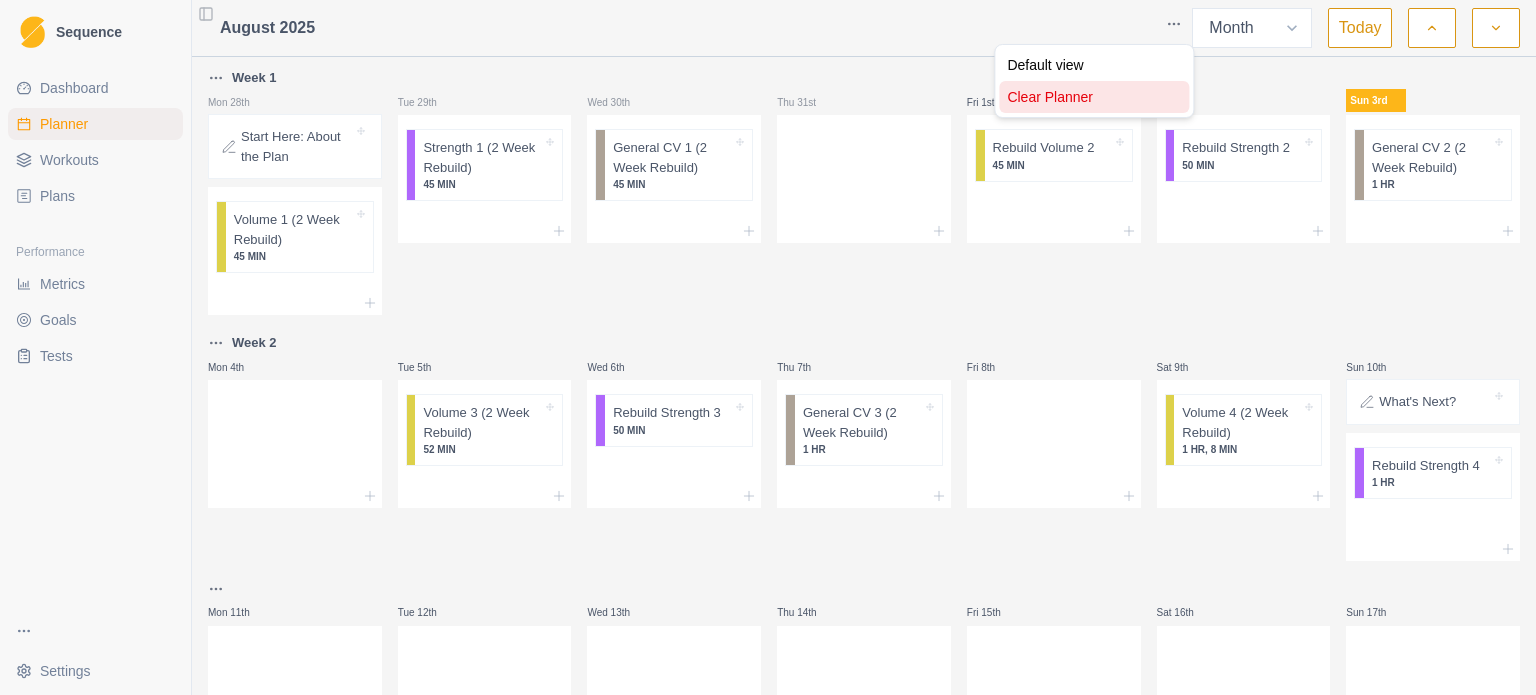 click on "Clear Planner" at bounding box center (1094, 97) 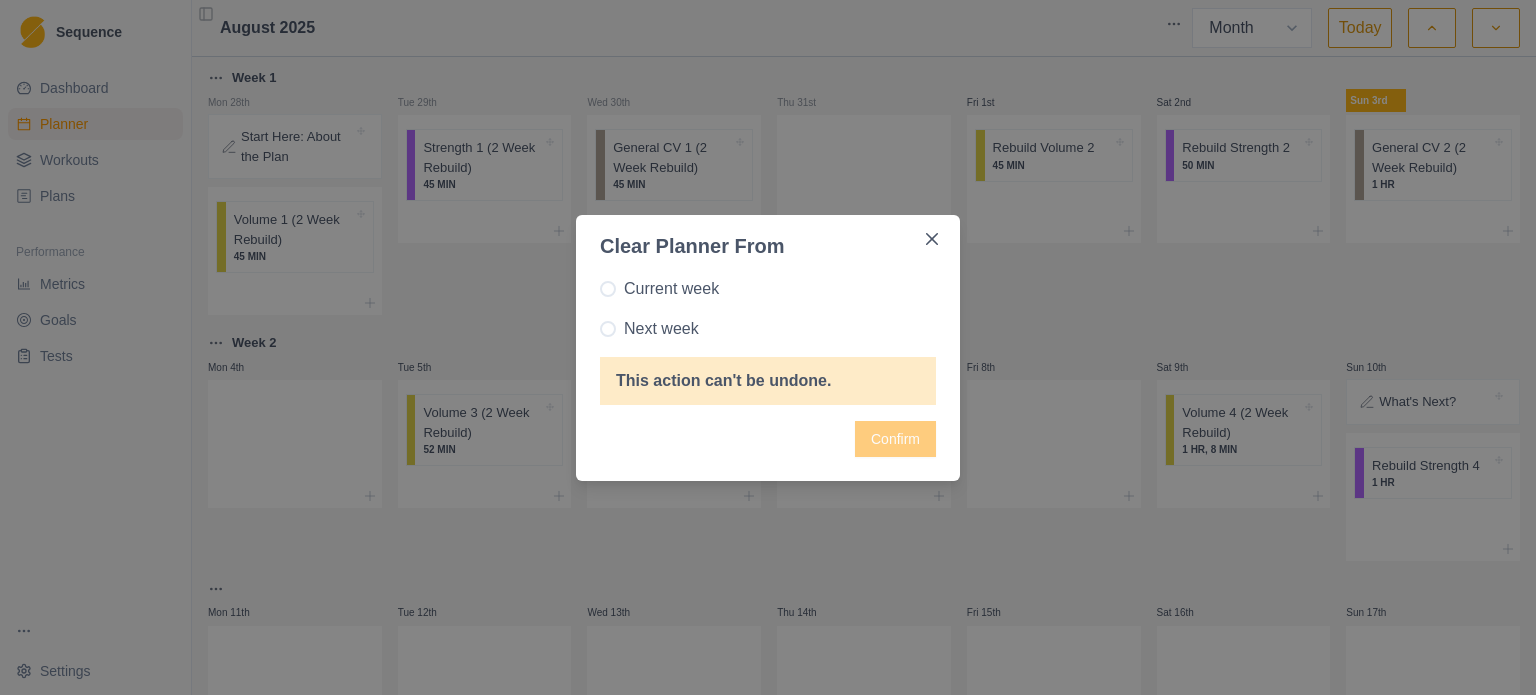 click on "Current week" at bounding box center [671, 289] 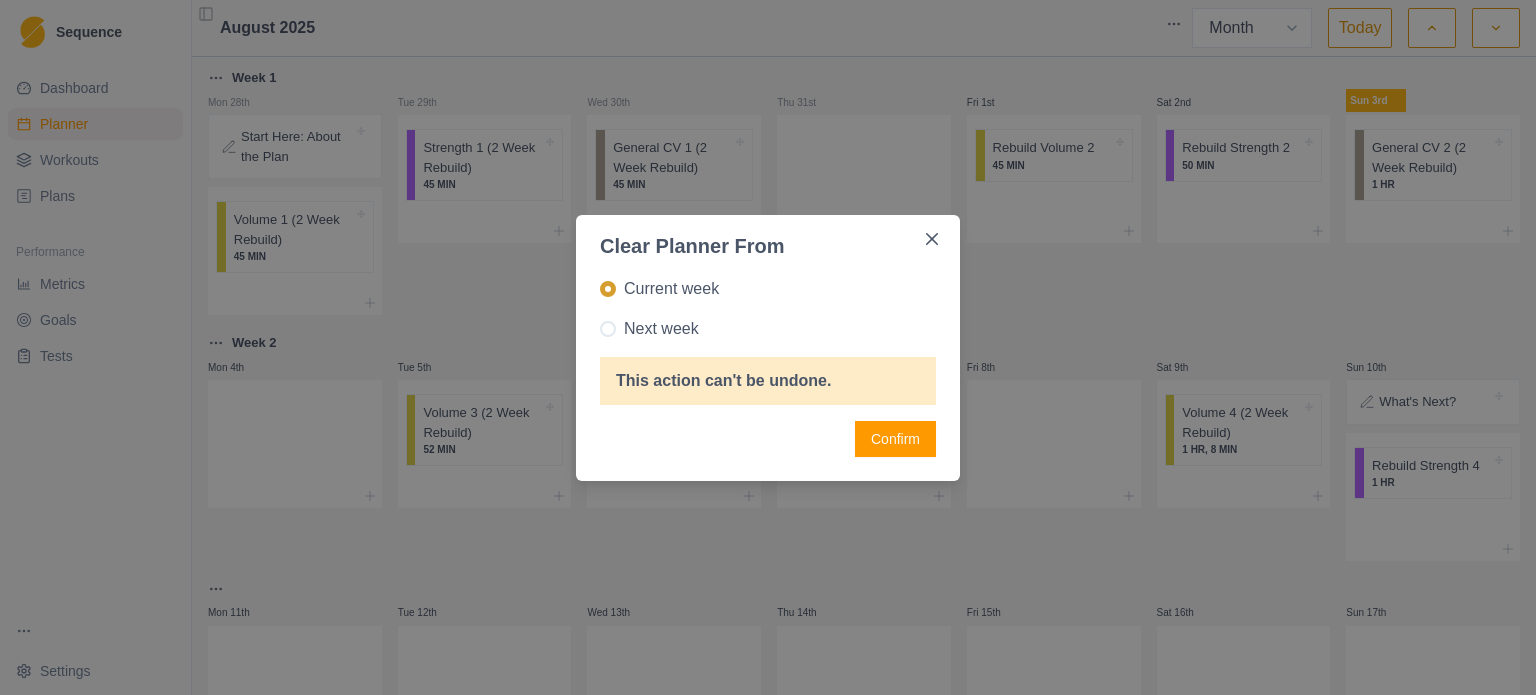 click on "Confirm" at bounding box center [895, 439] 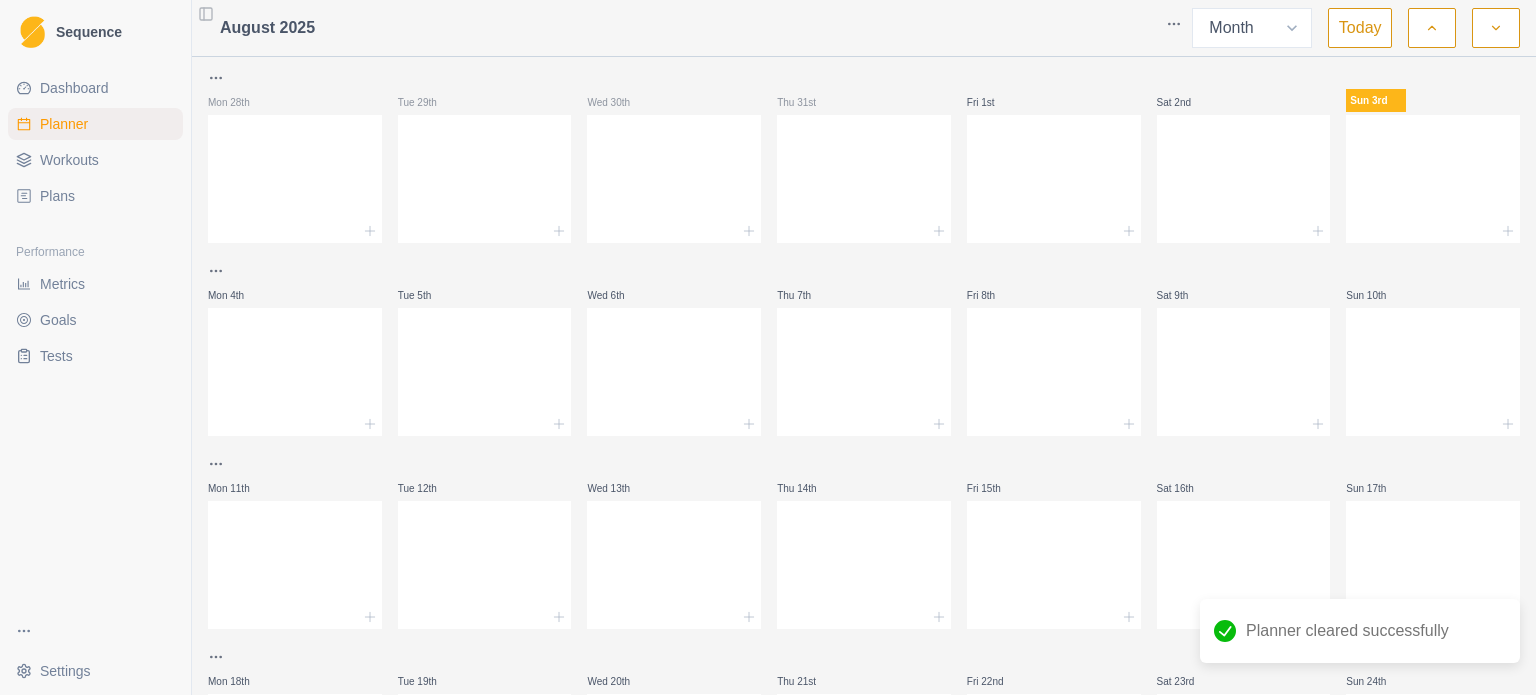 click on "Plans" at bounding box center [95, 196] 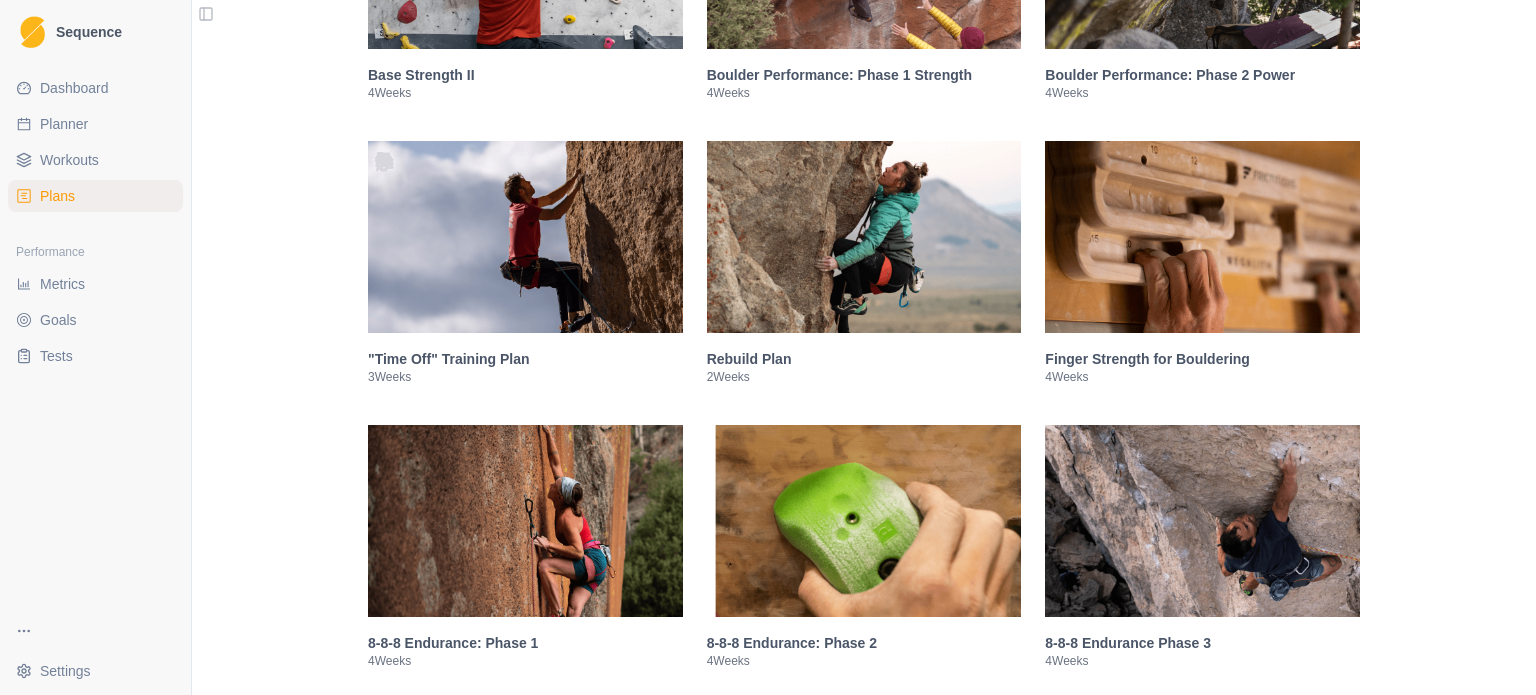 scroll, scrollTop: 856, scrollLeft: 0, axis: vertical 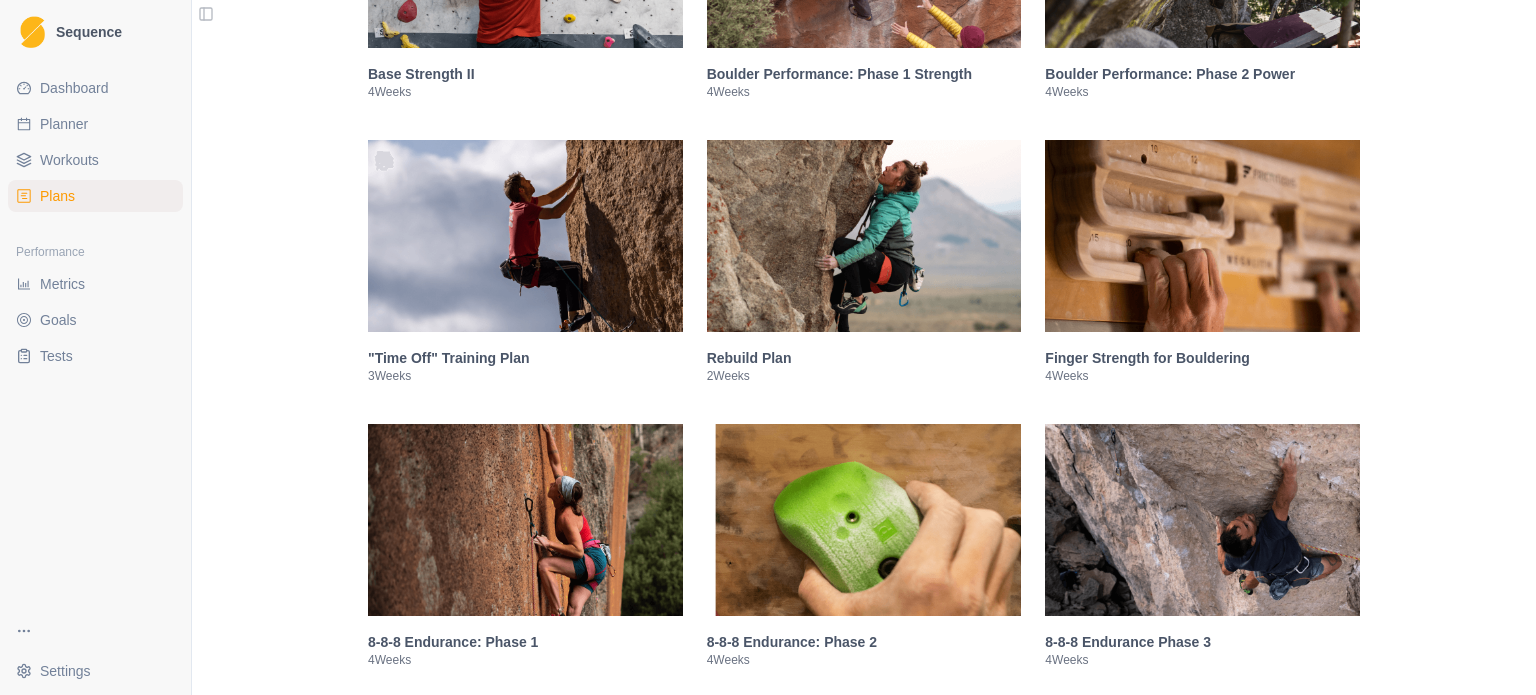 click at bounding box center (864, 236) 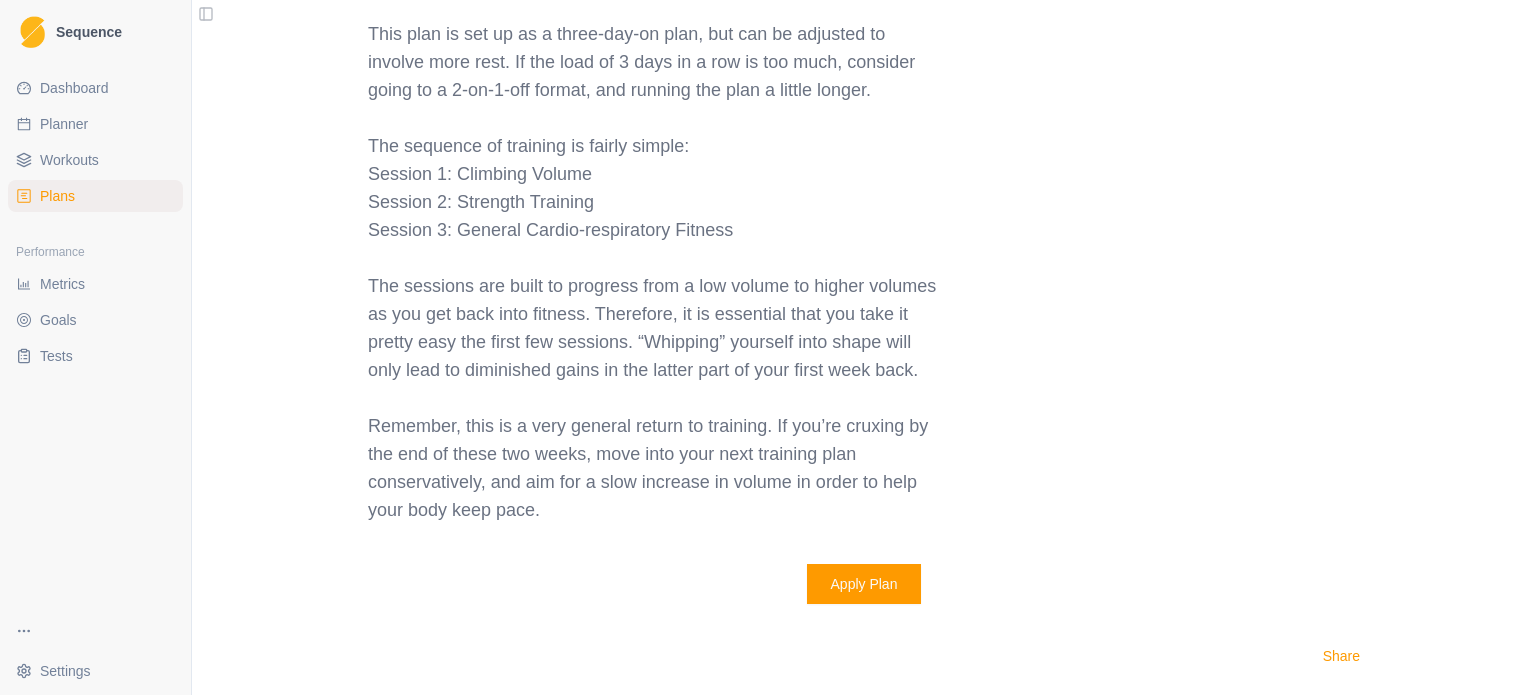 scroll, scrollTop: 2632, scrollLeft: 0, axis: vertical 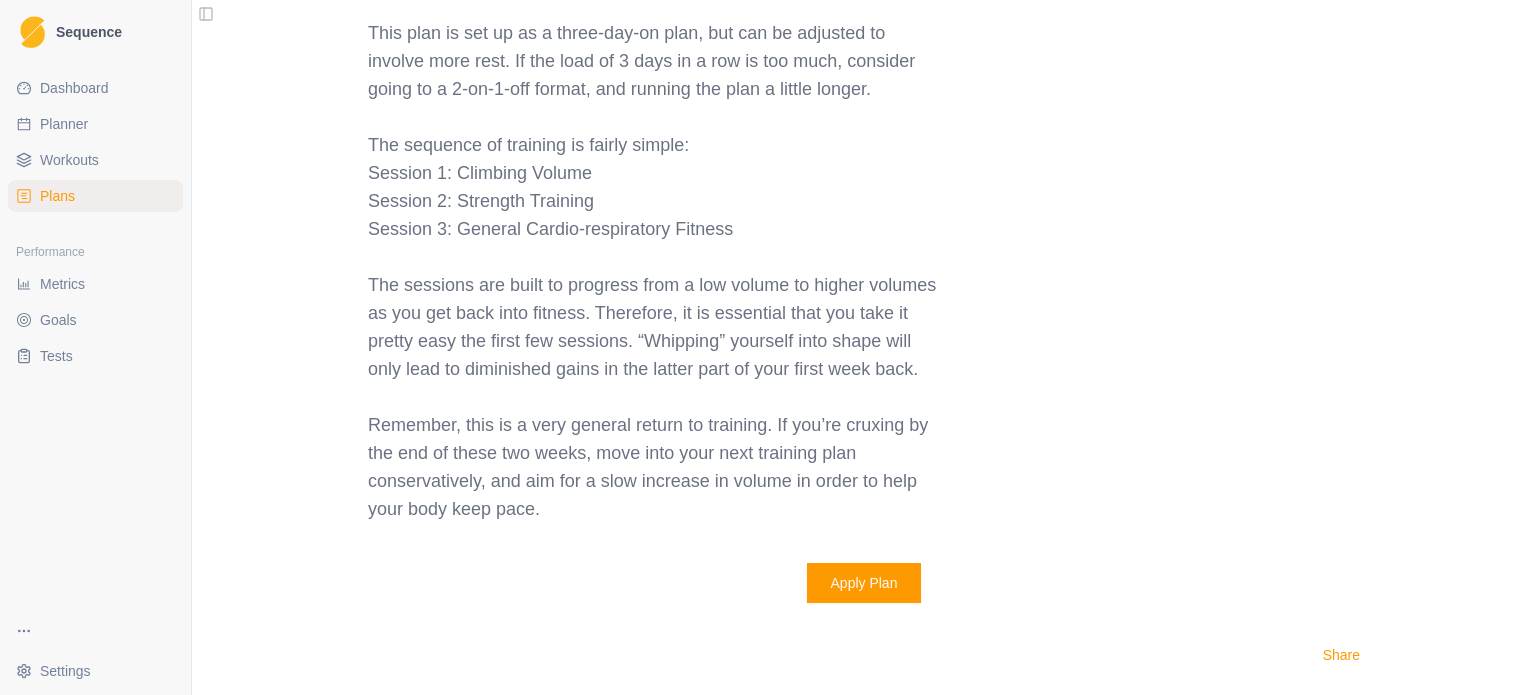click on "Apply Plan" at bounding box center (864, 583) 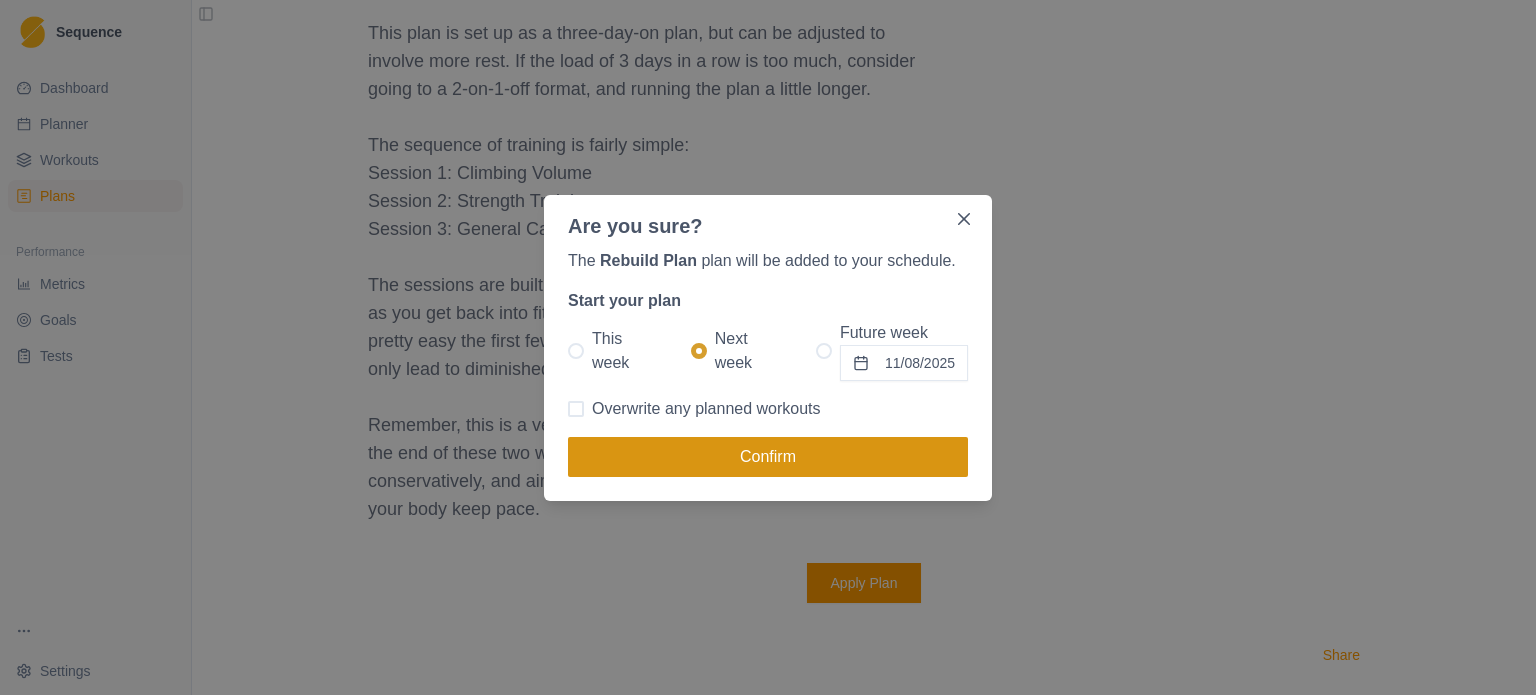 click on "Confirm" at bounding box center (768, 457) 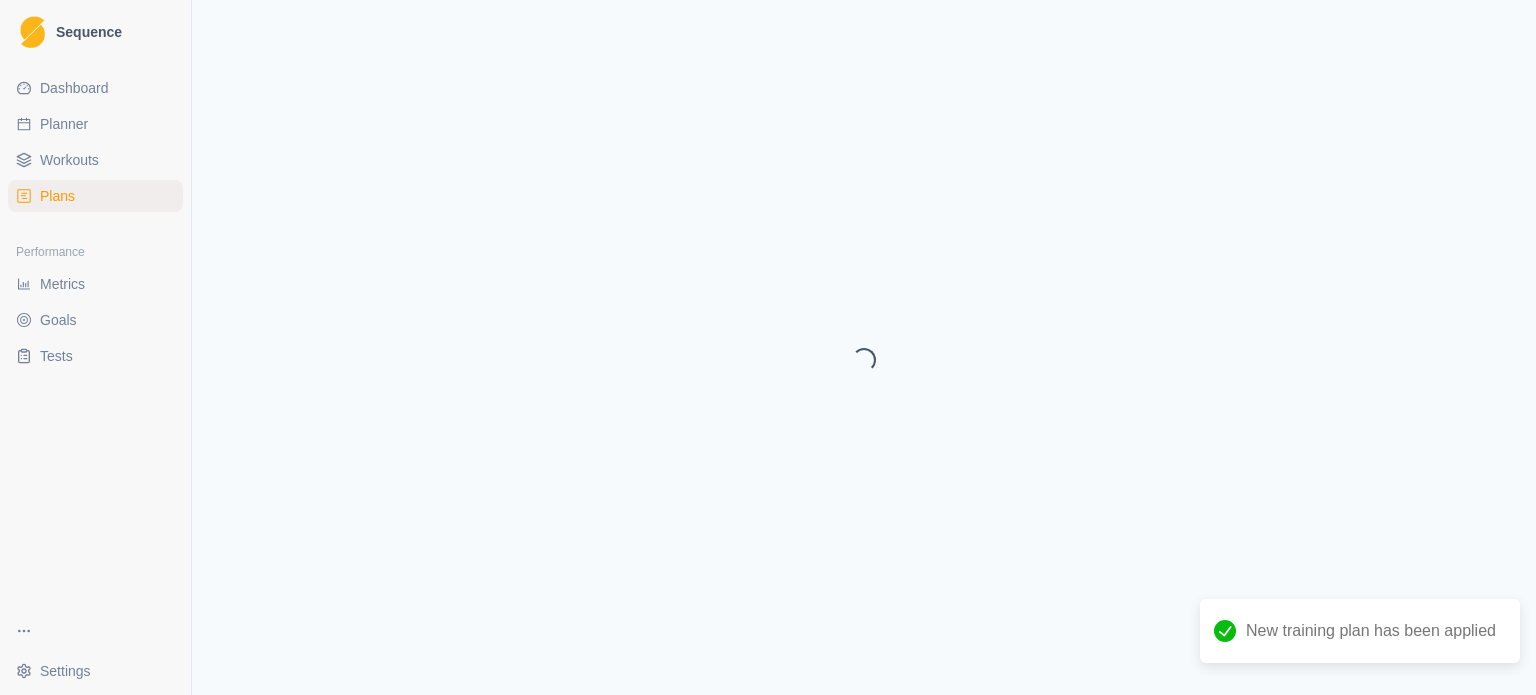 select on "month" 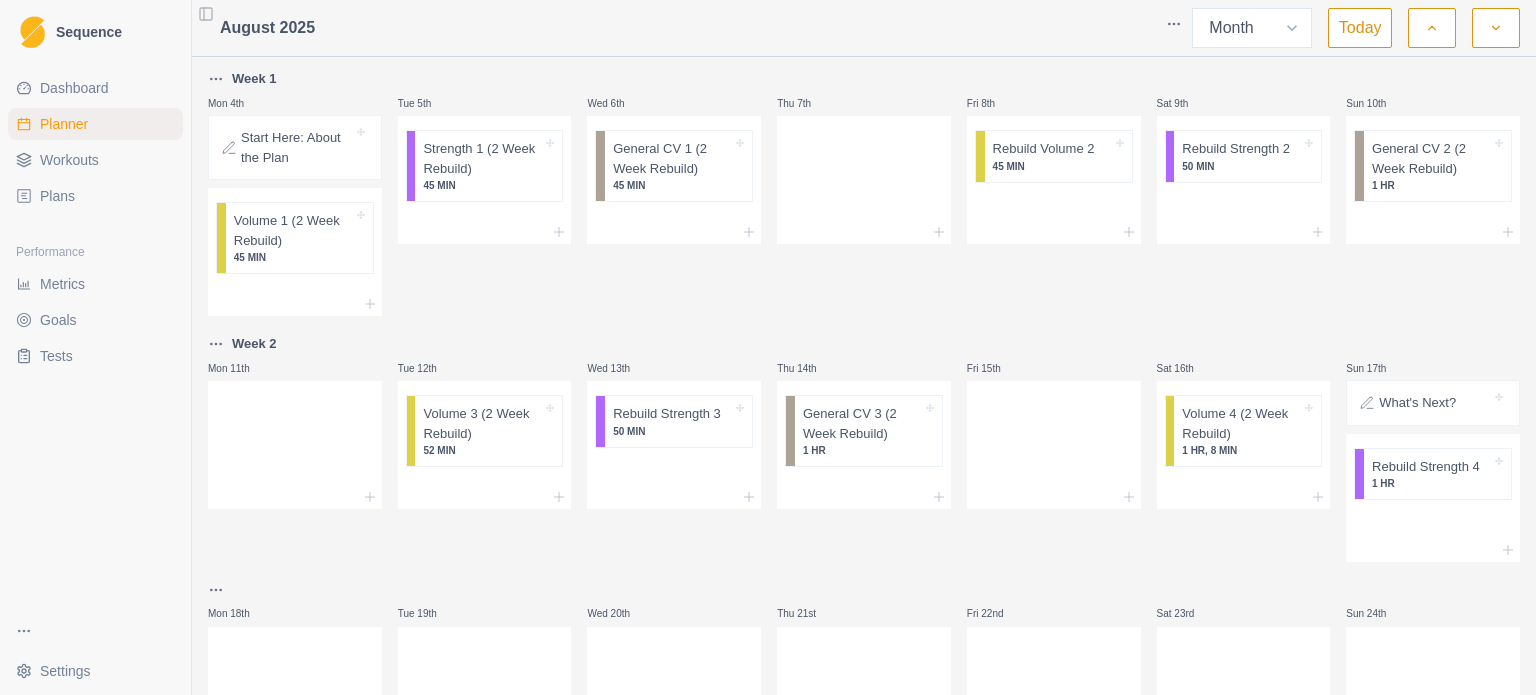 scroll, scrollTop: 172, scrollLeft: 0, axis: vertical 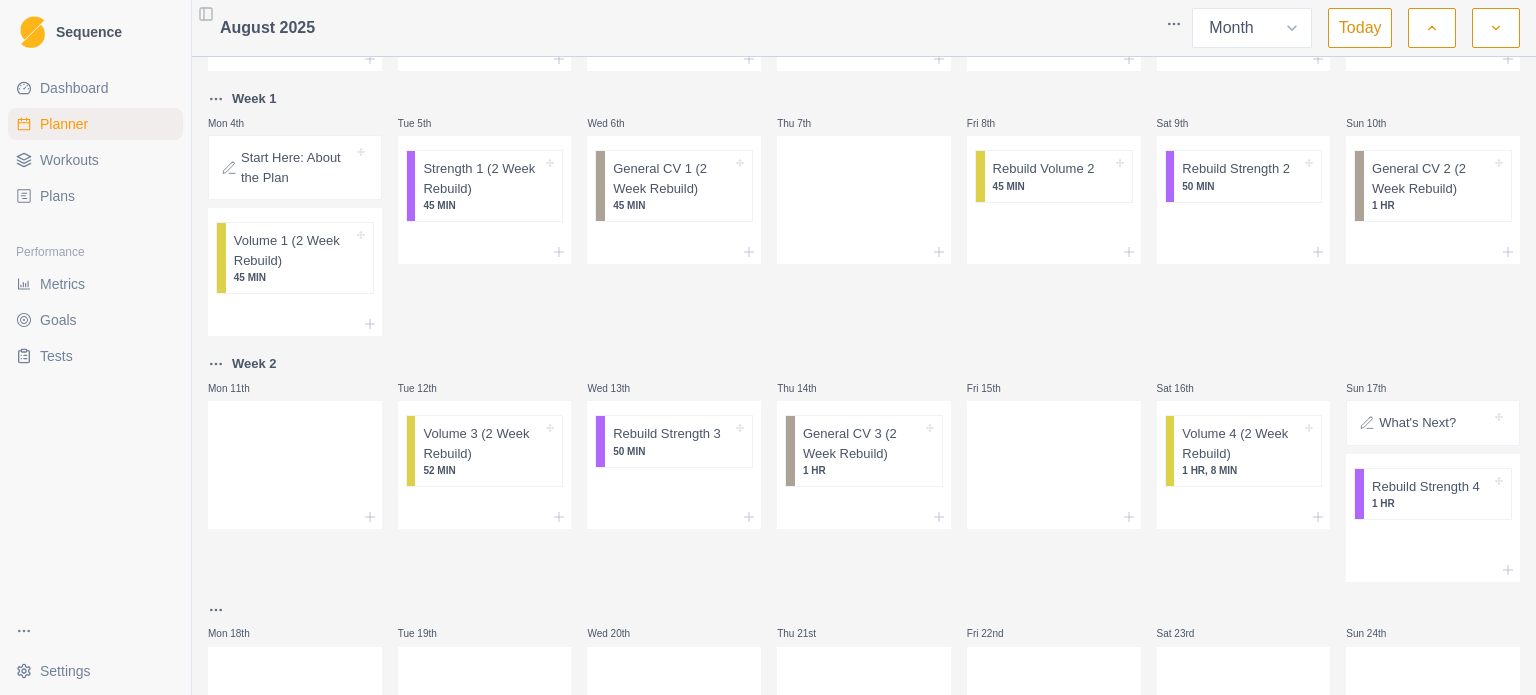 click on "What's Next?" at bounding box center (1433, 423) 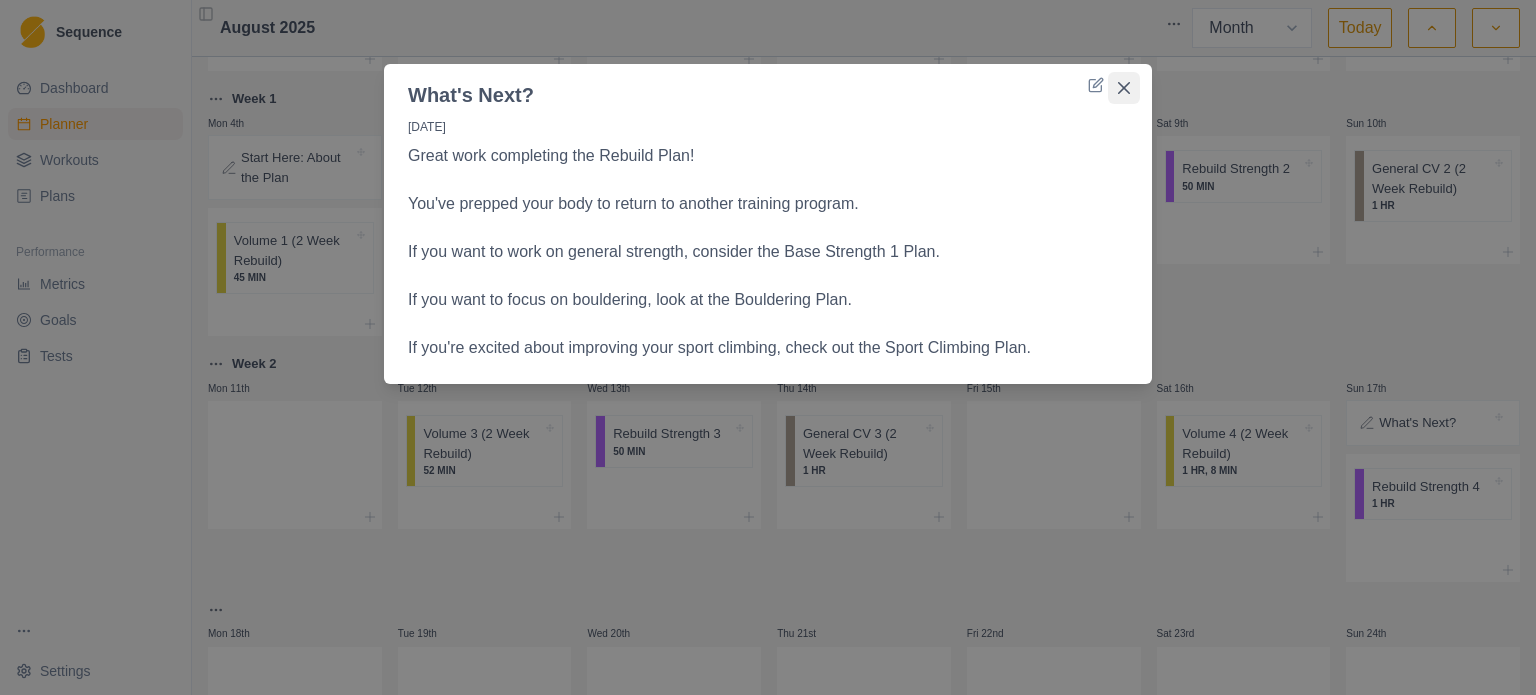 click 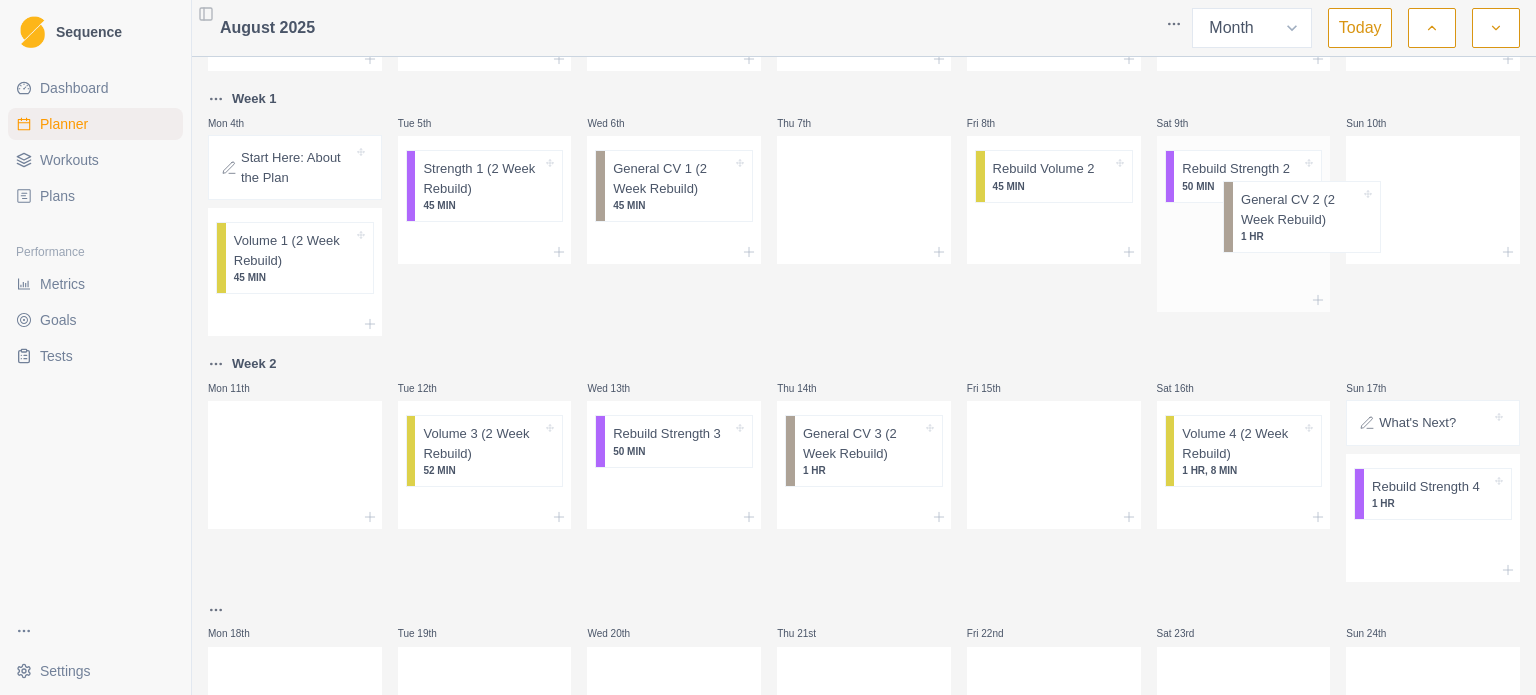 drag, startPoint x: 1374, startPoint y: 180, endPoint x: 1235, endPoint y: 215, distance: 143.33876 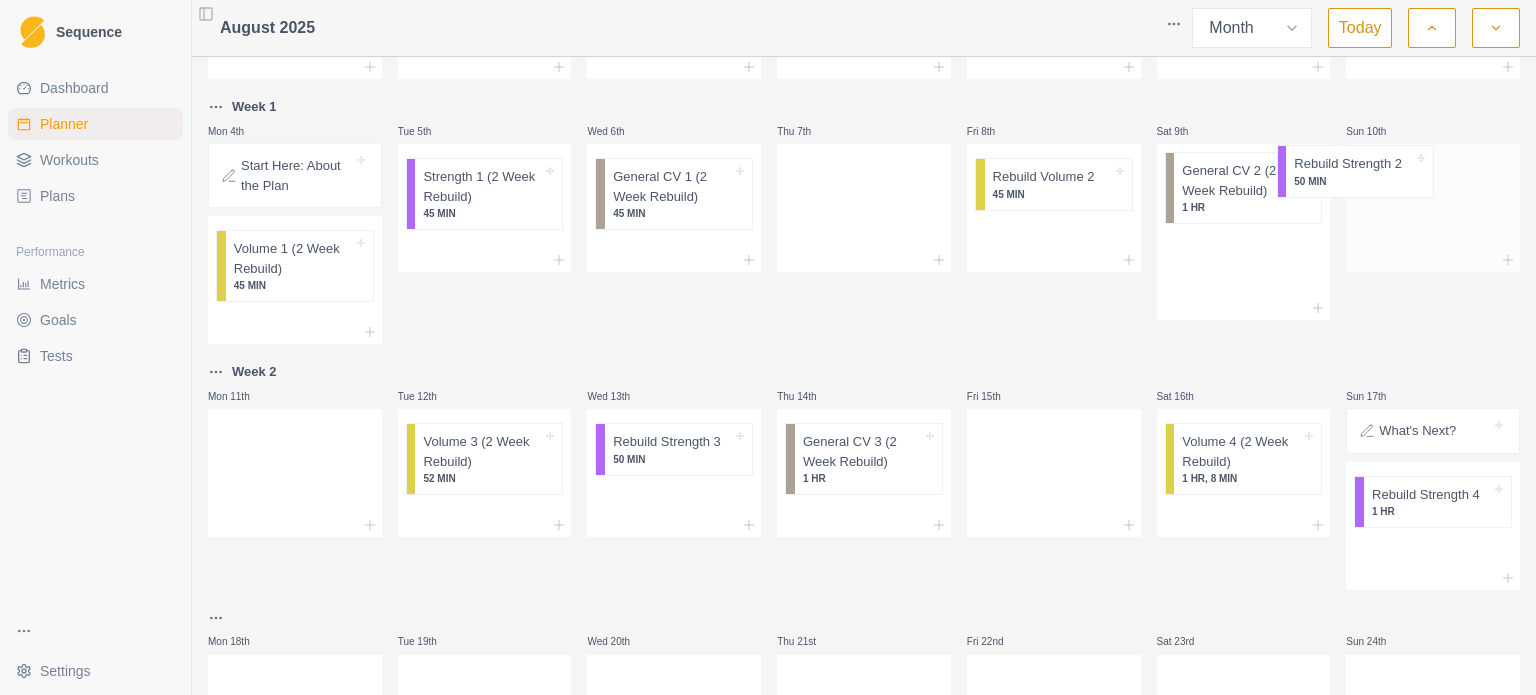 scroll, scrollTop: 160, scrollLeft: 0, axis: vertical 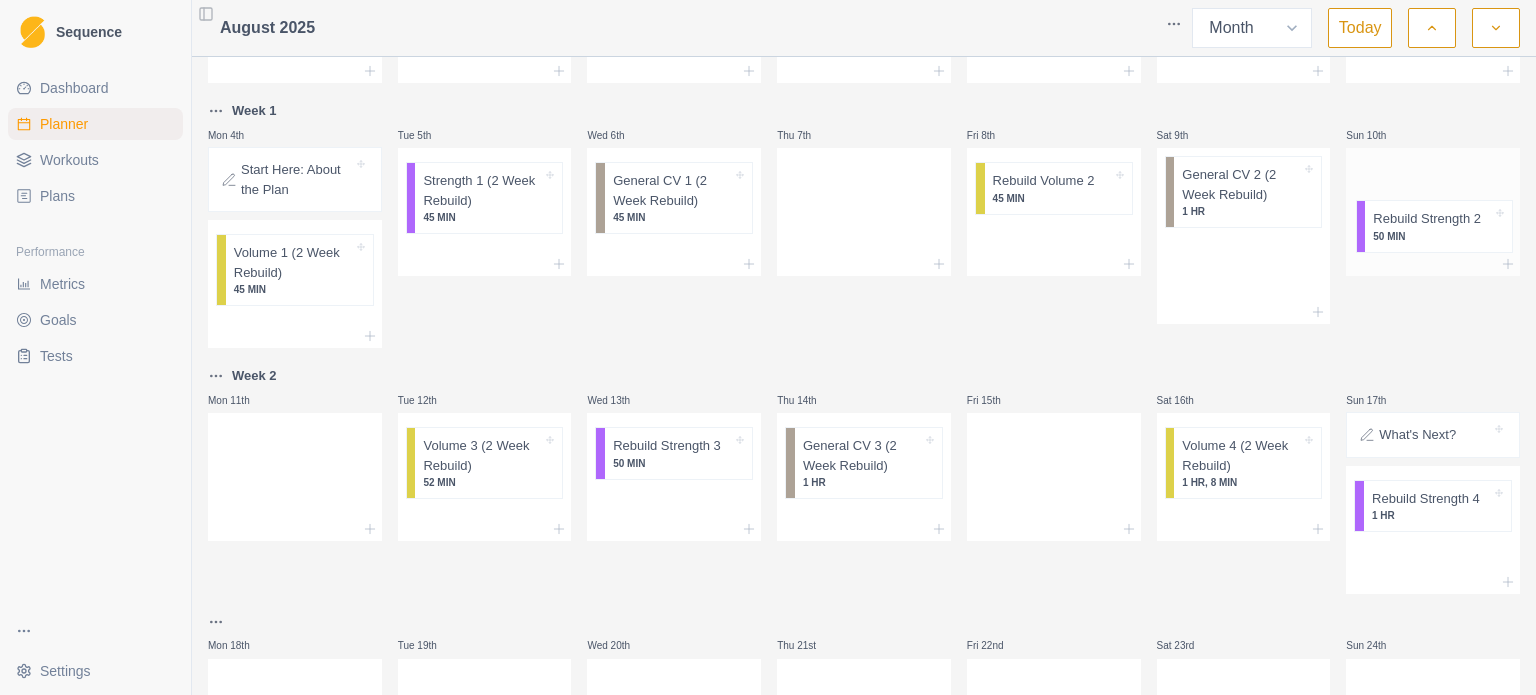 drag, startPoint x: 1235, startPoint y: 185, endPoint x: 1437, endPoint y: 237, distance: 208.58571 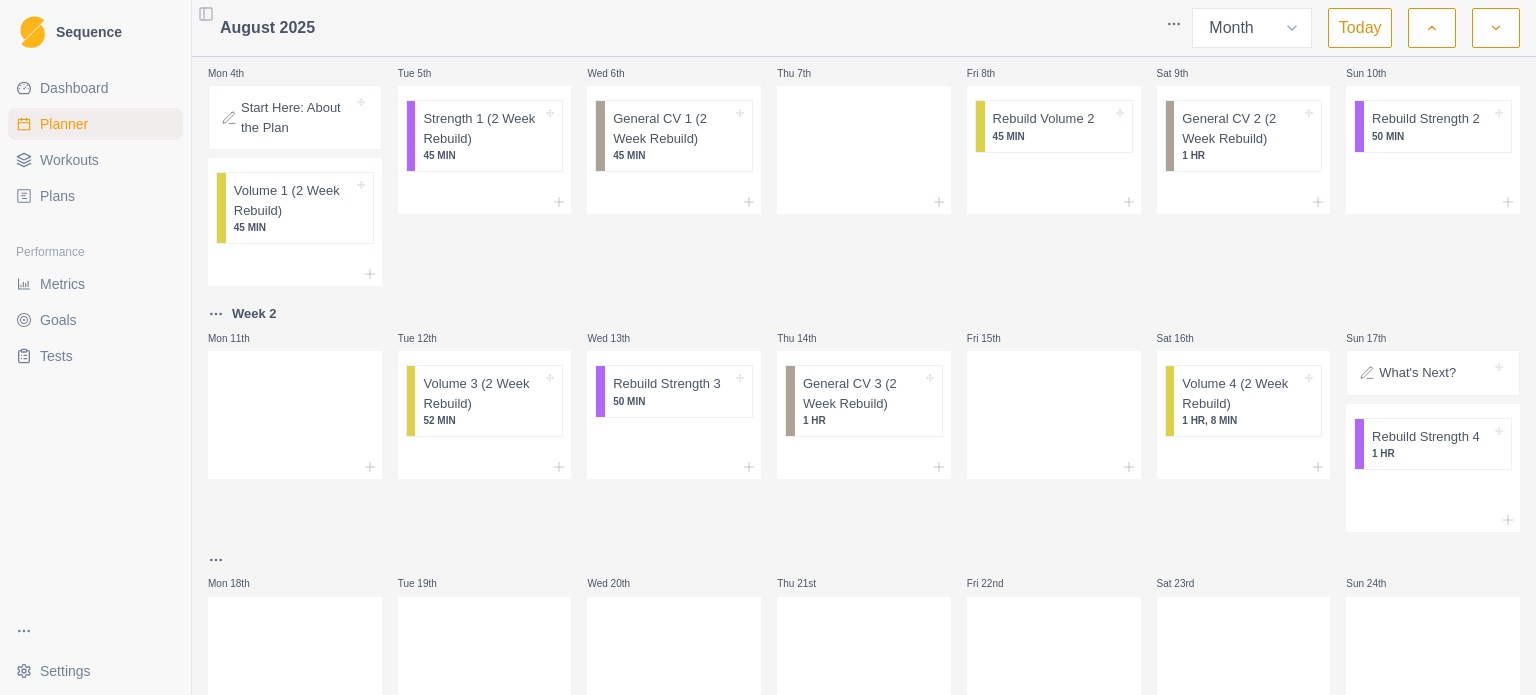 scroll, scrollTop: 221, scrollLeft: 0, axis: vertical 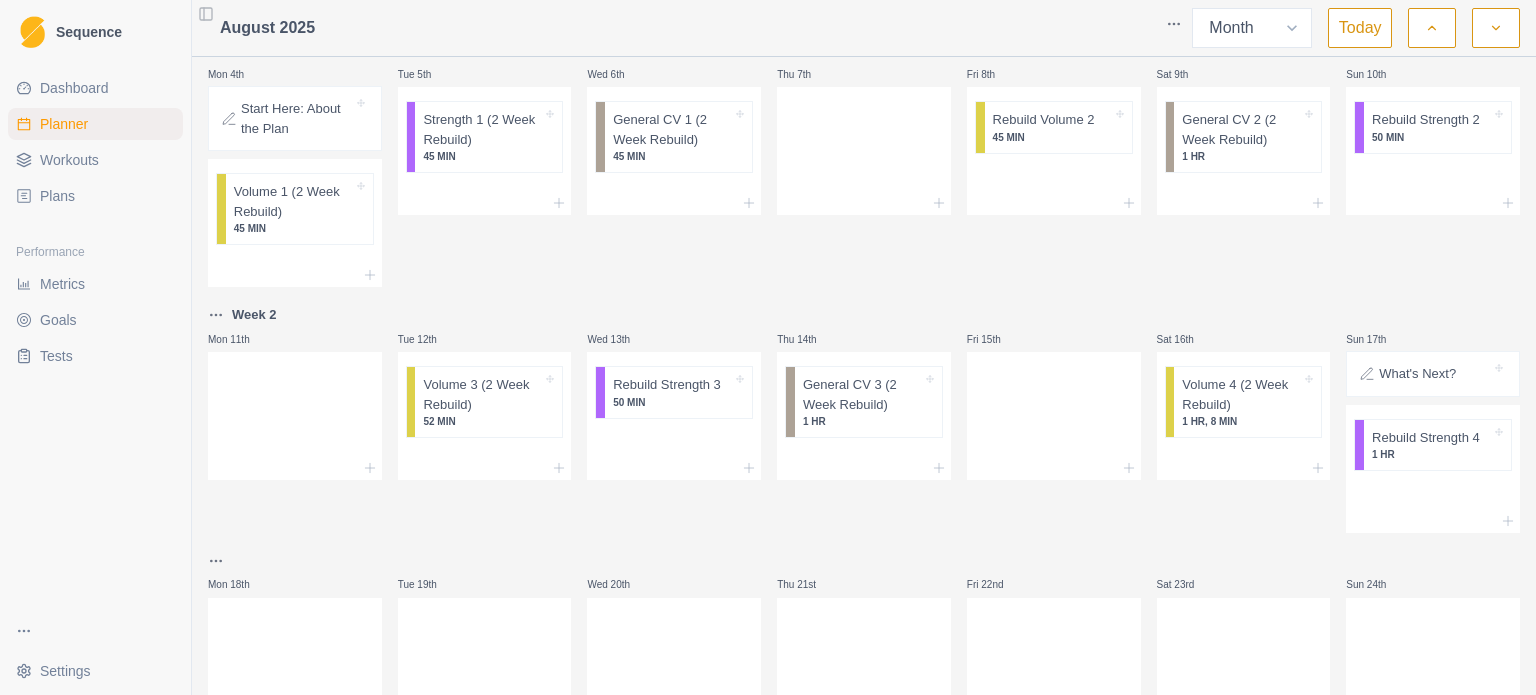 click on "Plans" at bounding box center [95, 196] 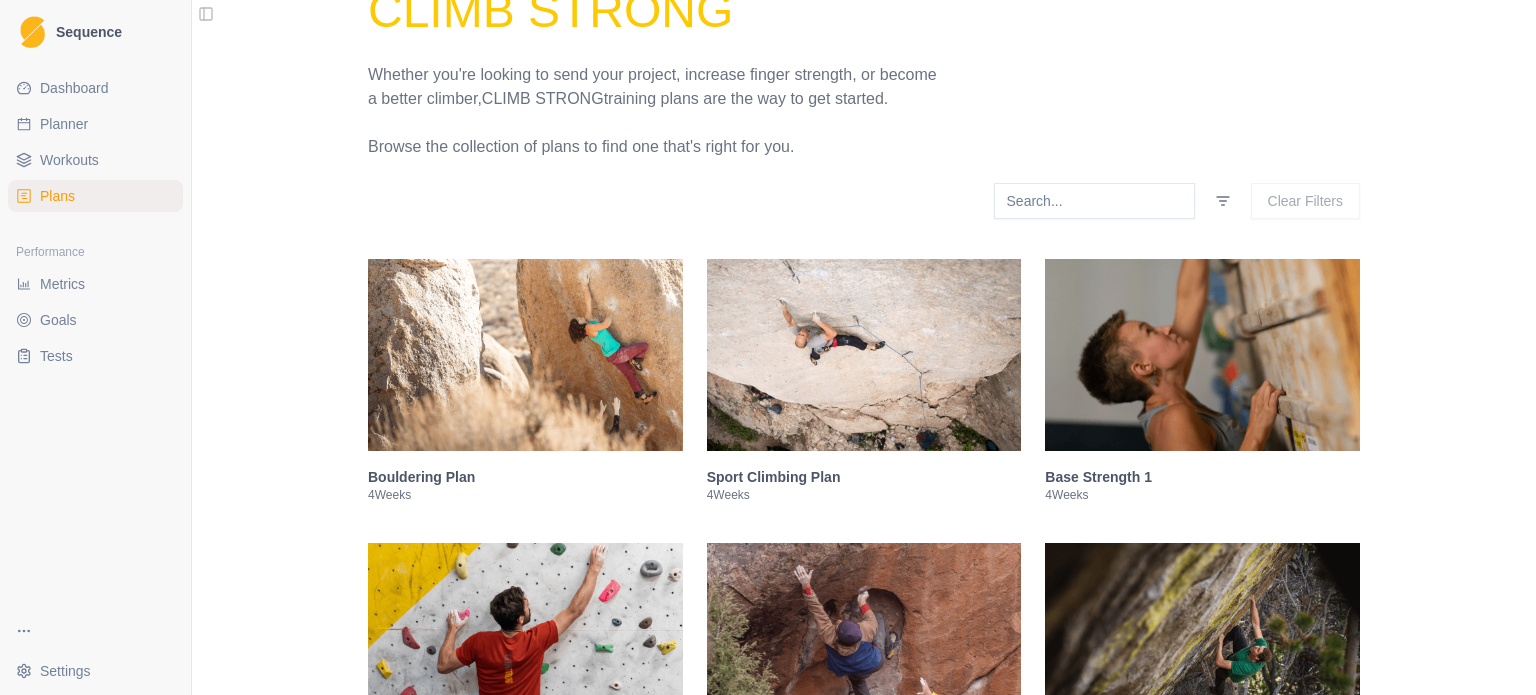 scroll, scrollTop: 184, scrollLeft: 0, axis: vertical 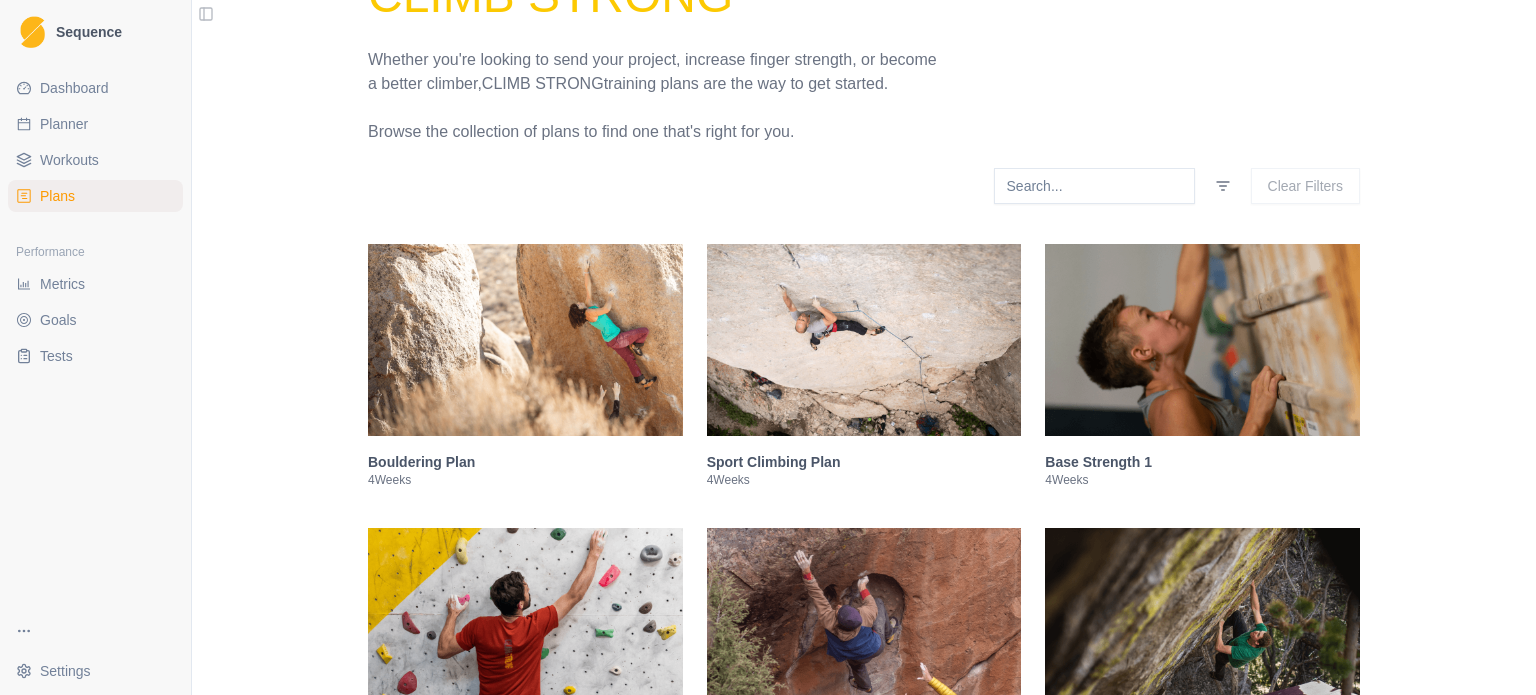 click at bounding box center (1202, 340) 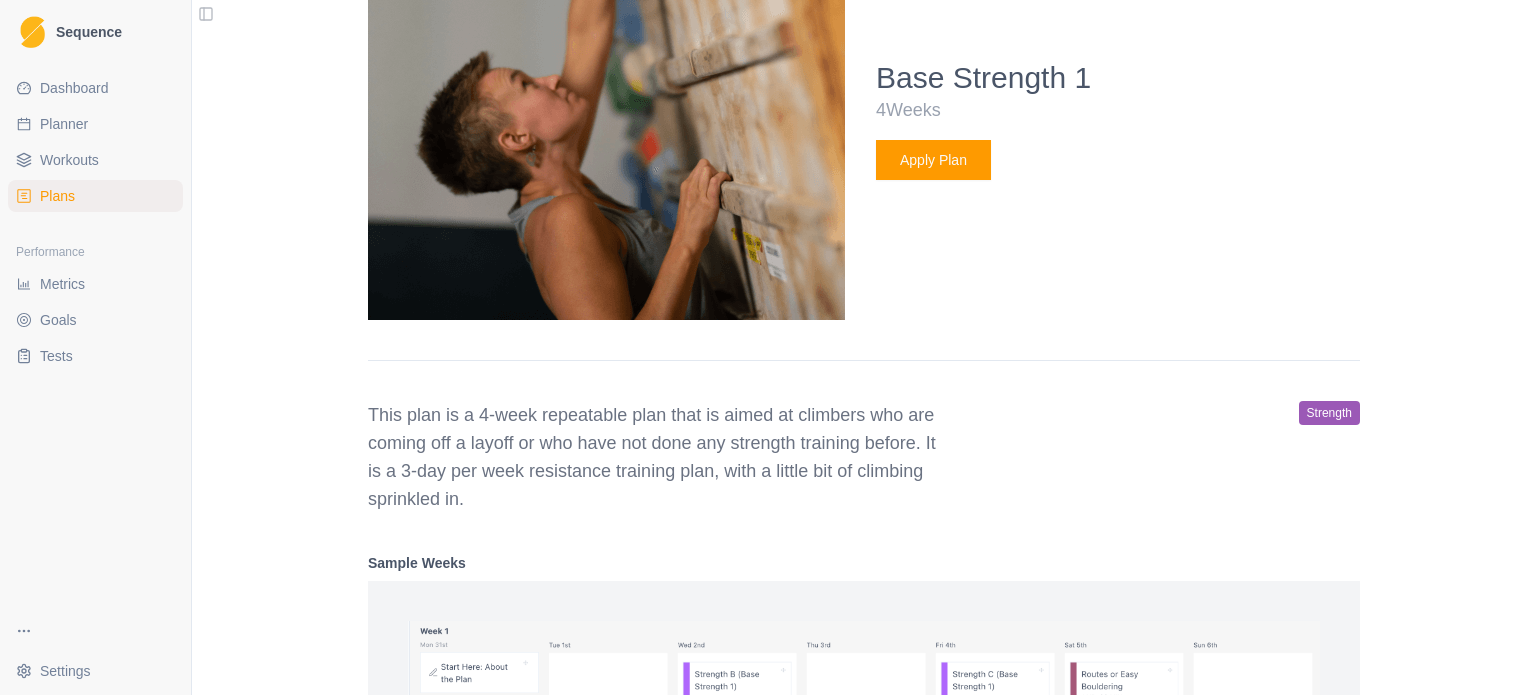 scroll, scrollTop: 756, scrollLeft: 0, axis: vertical 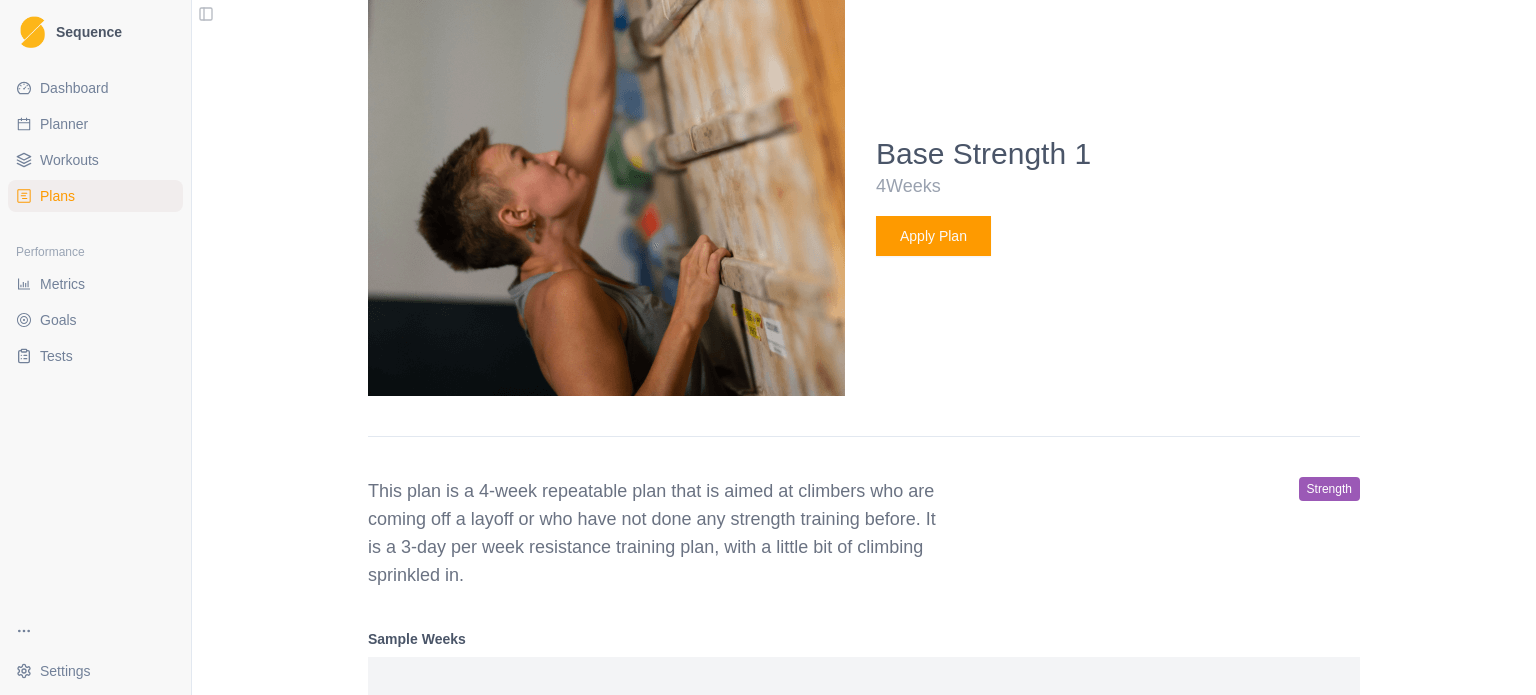 click on "Apply Plan" at bounding box center [933, 236] 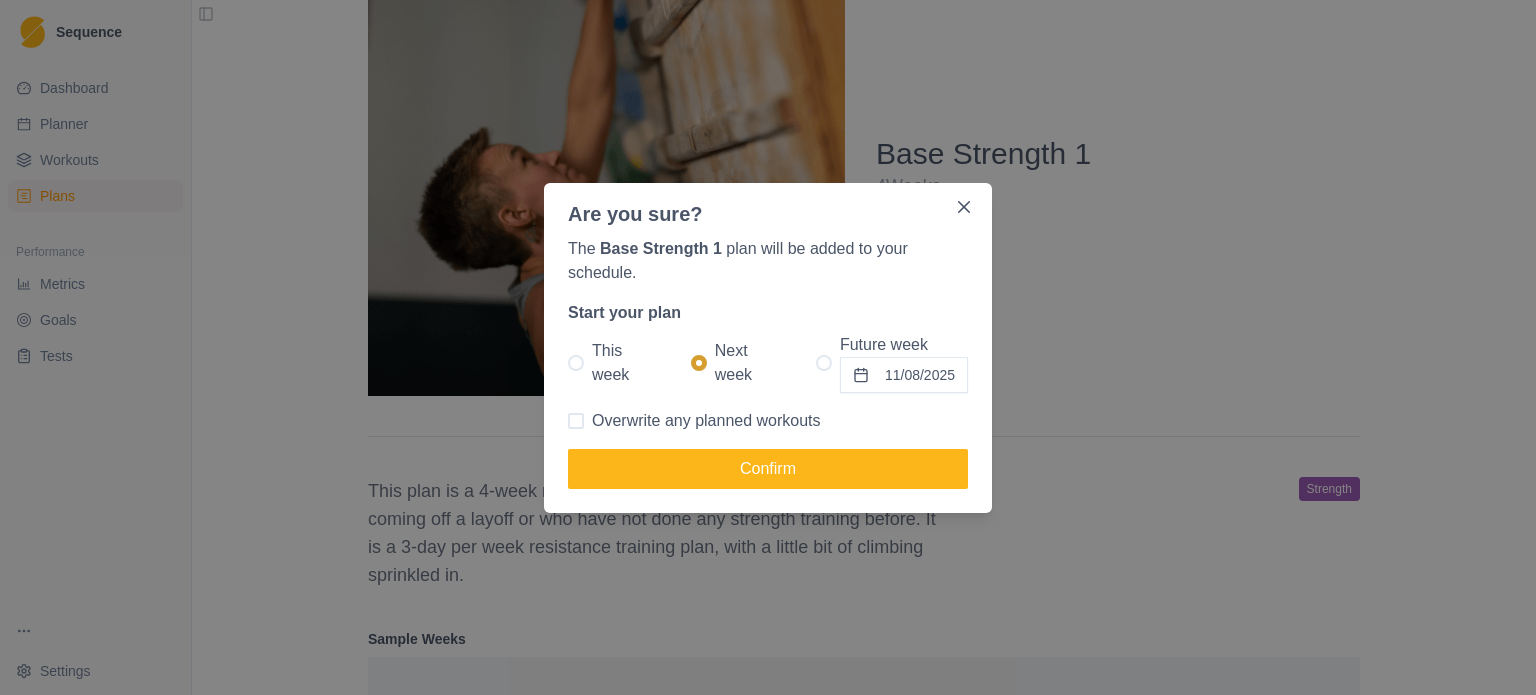 click on "Future week" at bounding box center (904, 345) 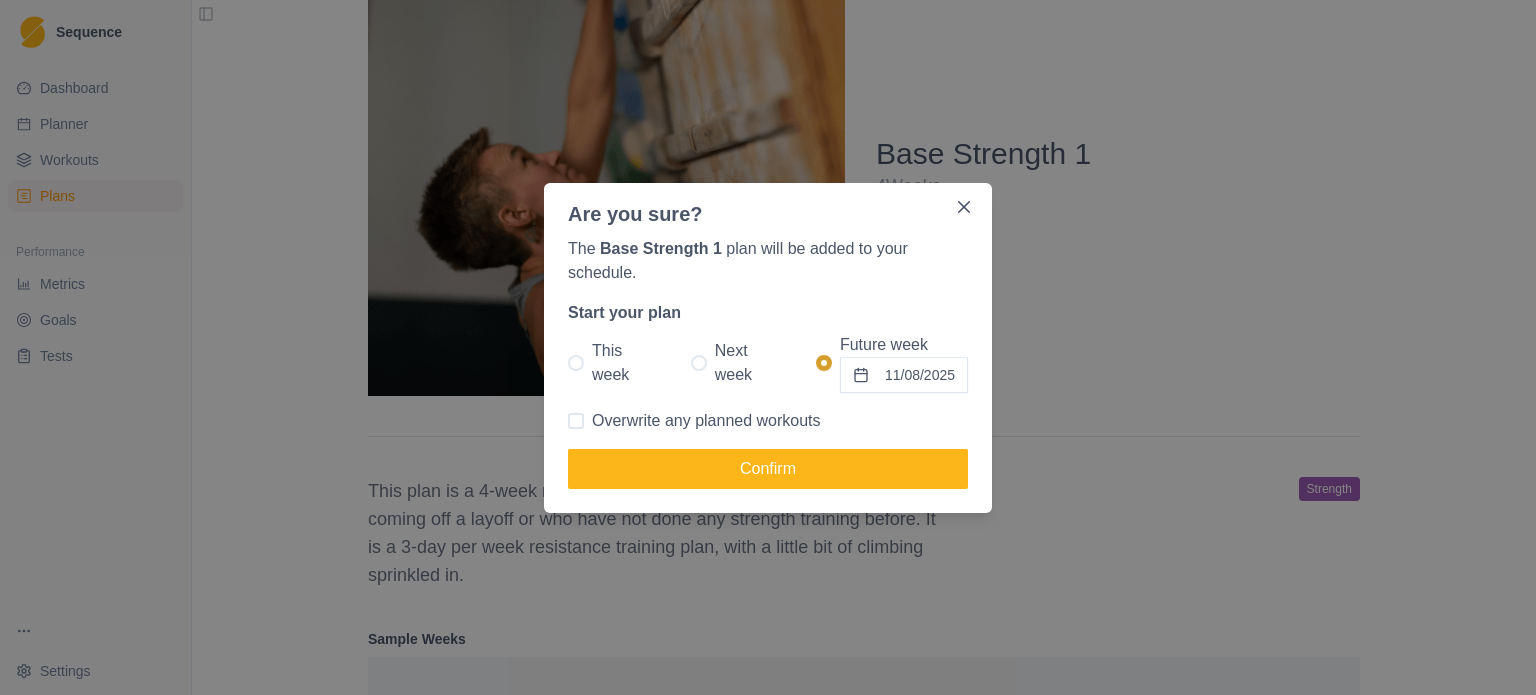 click on "11/08/2025" at bounding box center [904, 375] 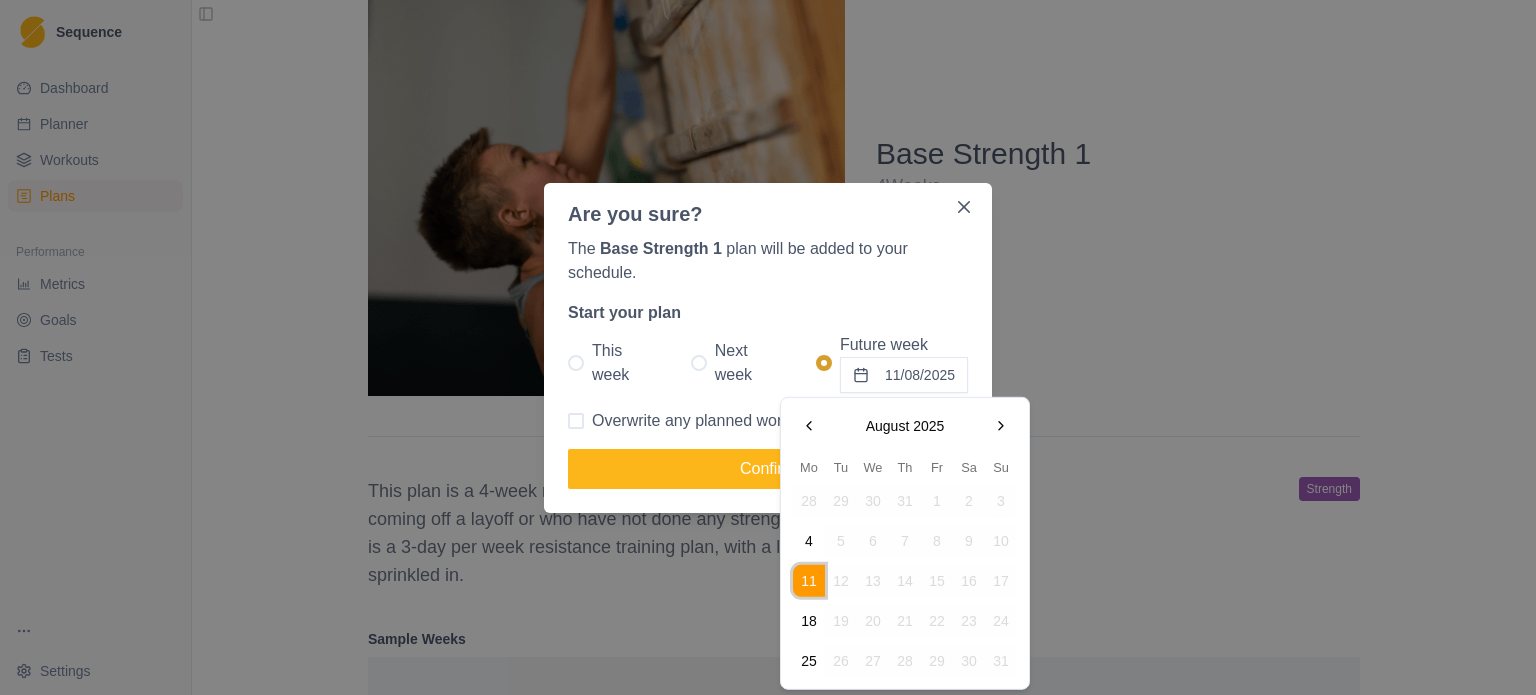 click on "18" at bounding box center [809, 621] 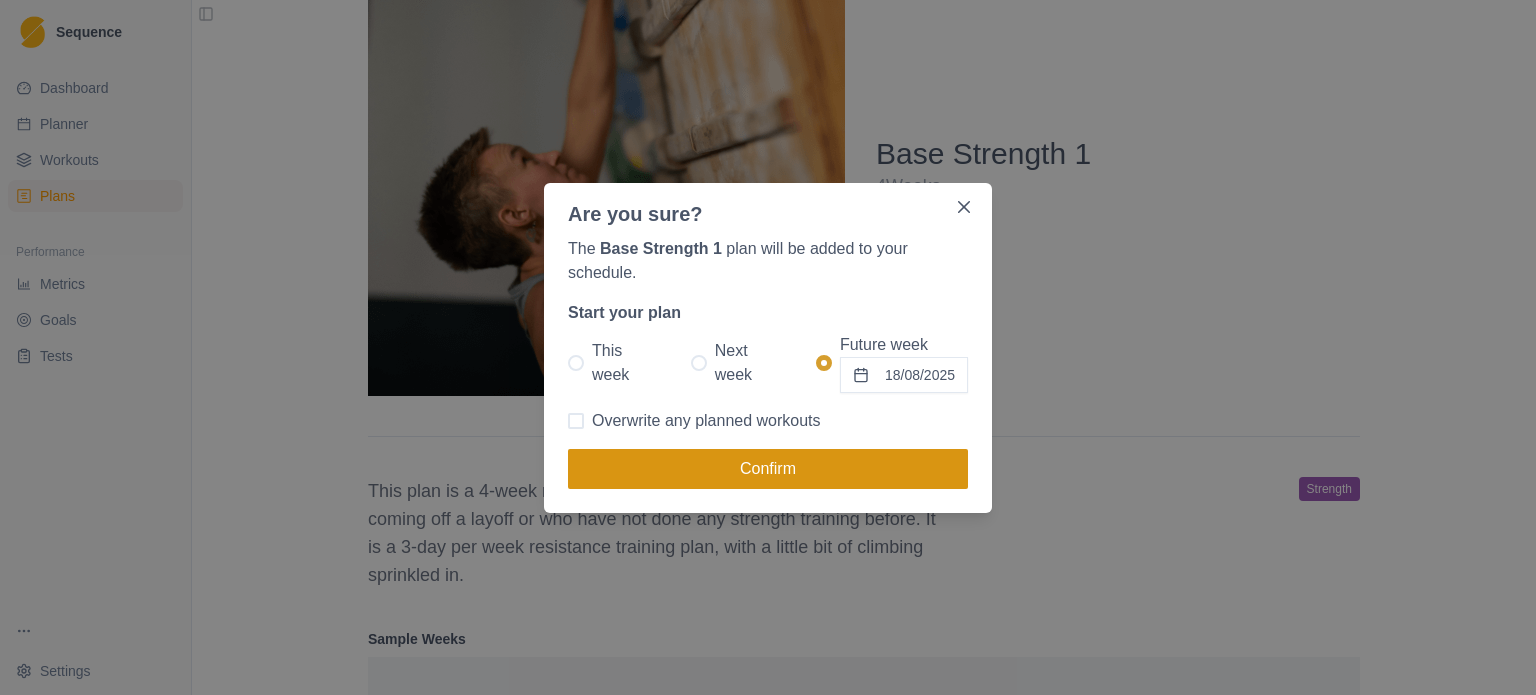 click on "Confirm" at bounding box center (768, 469) 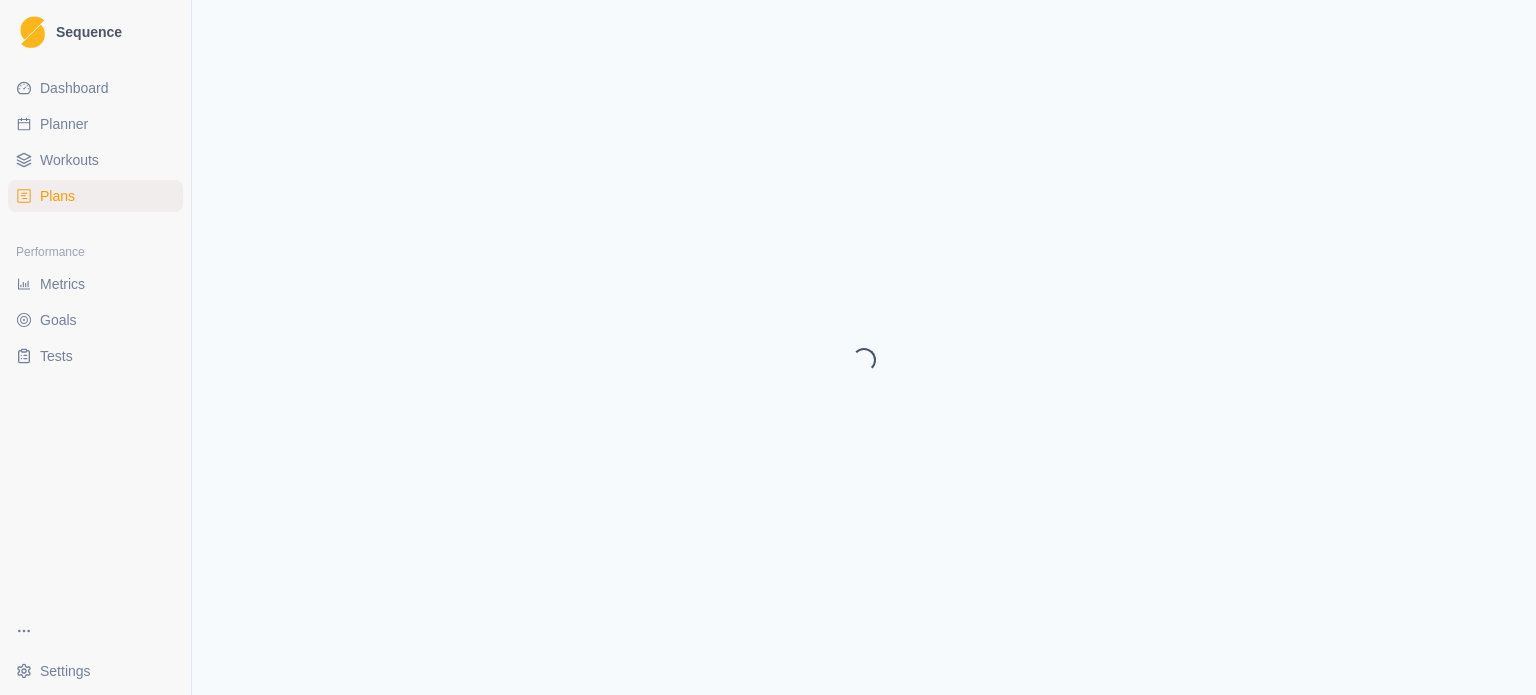 select on "month" 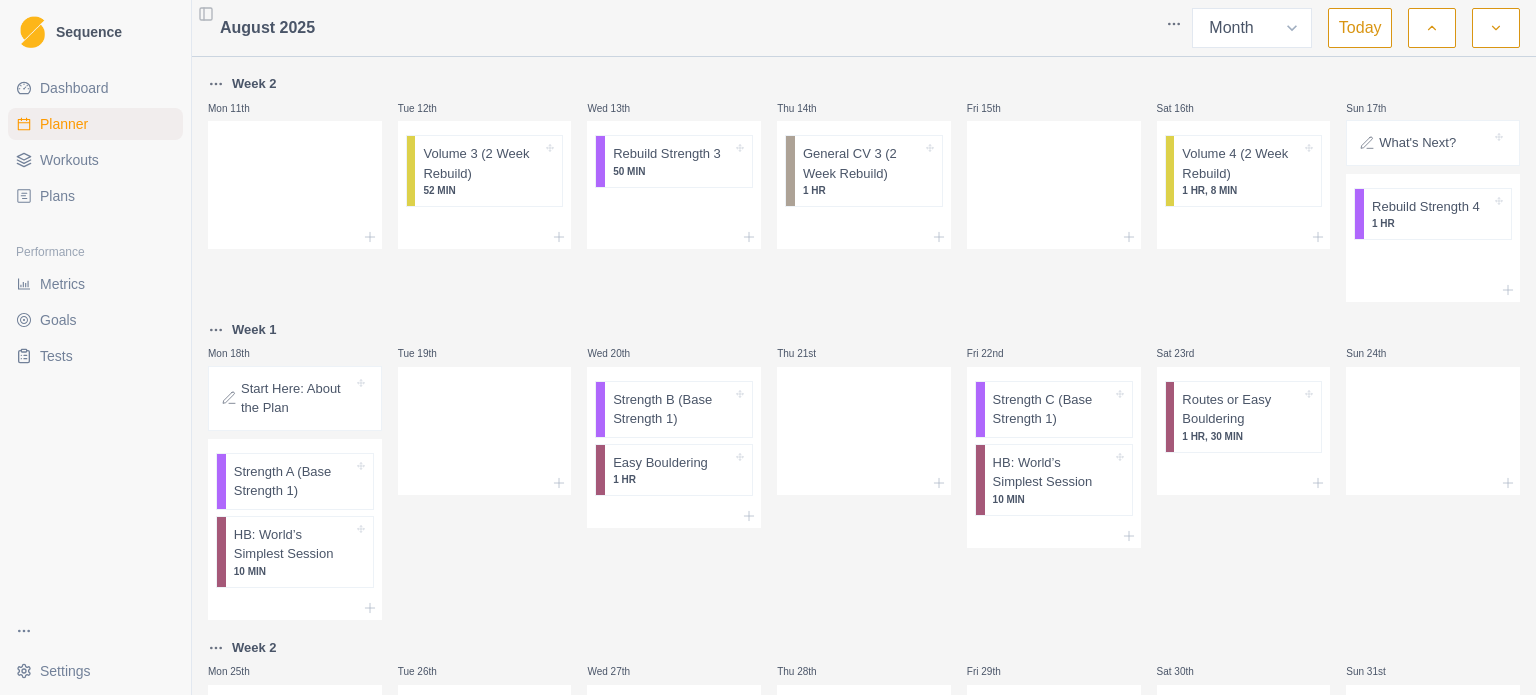 scroll, scrollTop: 508, scrollLeft: 0, axis: vertical 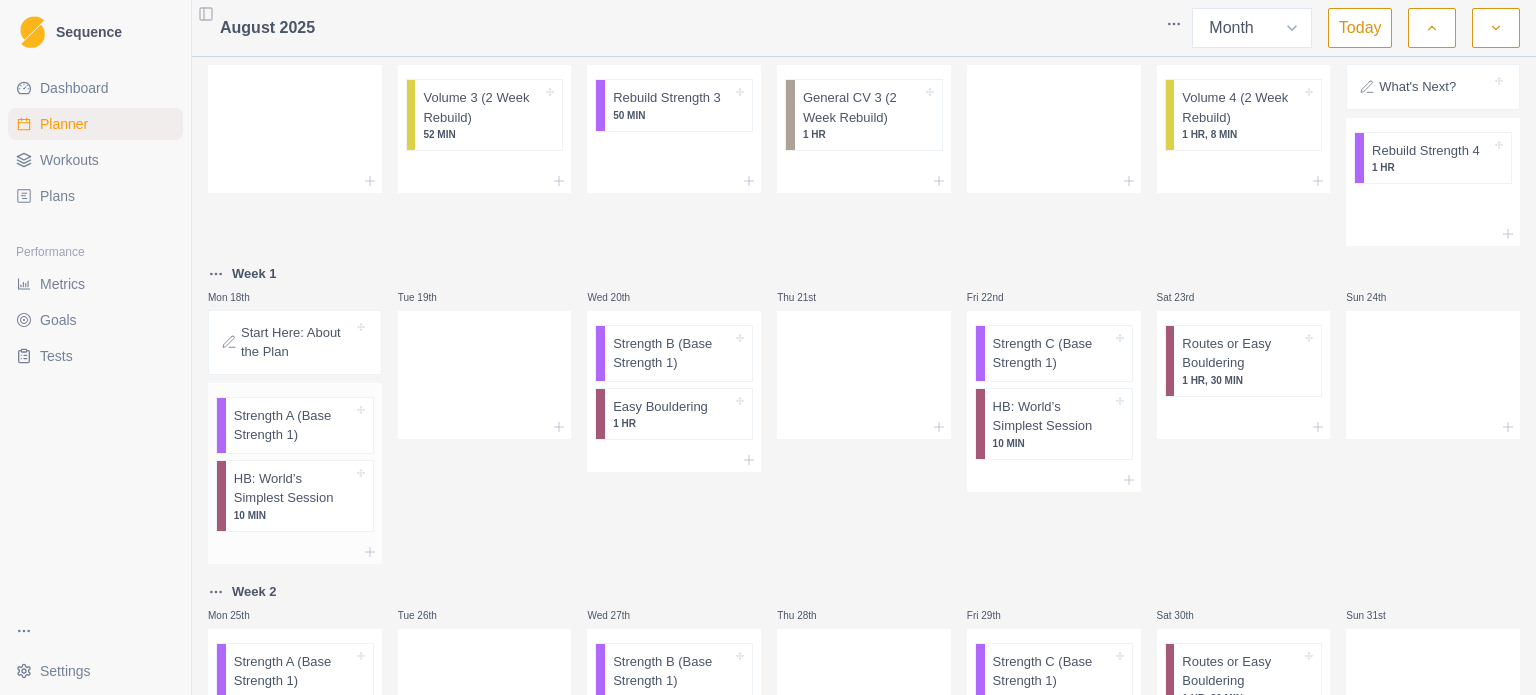 click on "Strength A (Base Strength 1)" at bounding box center [293, 425] 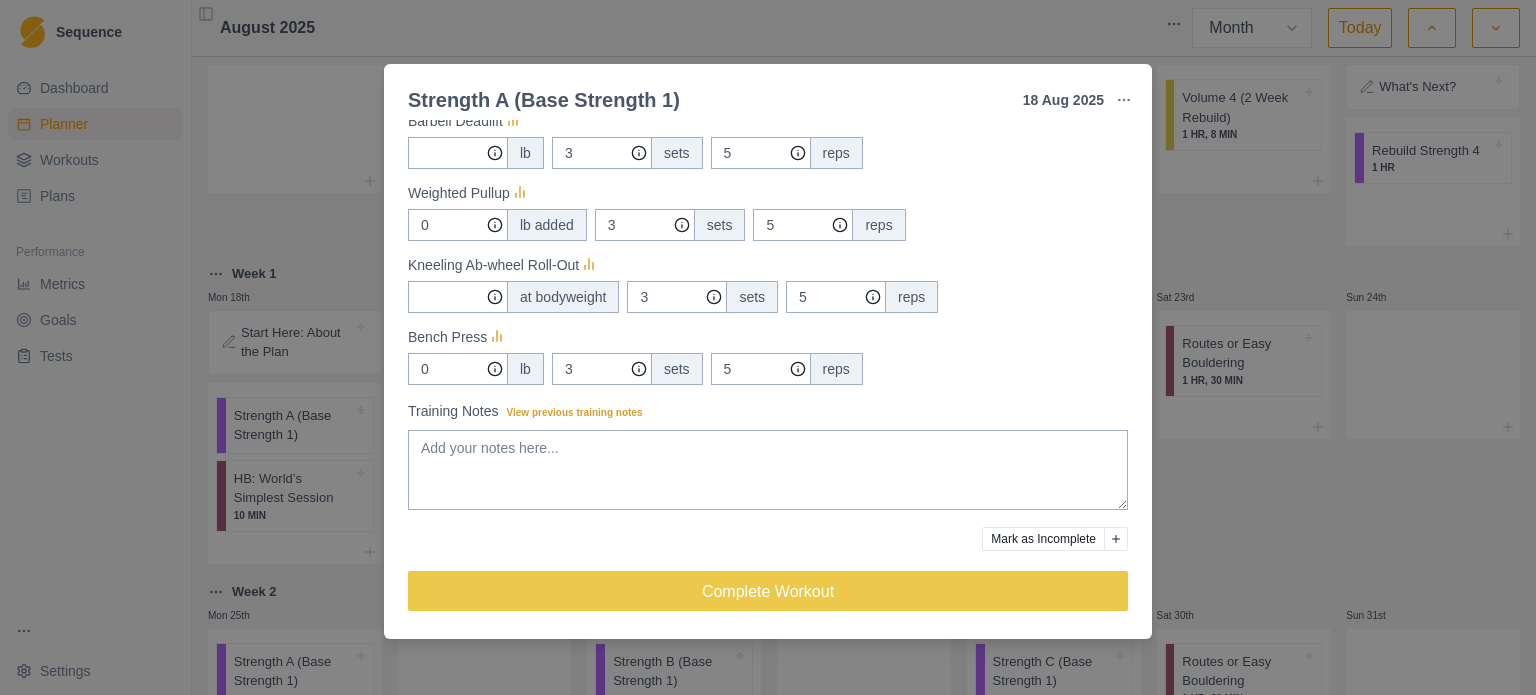 scroll, scrollTop: 540, scrollLeft: 0, axis: vertical 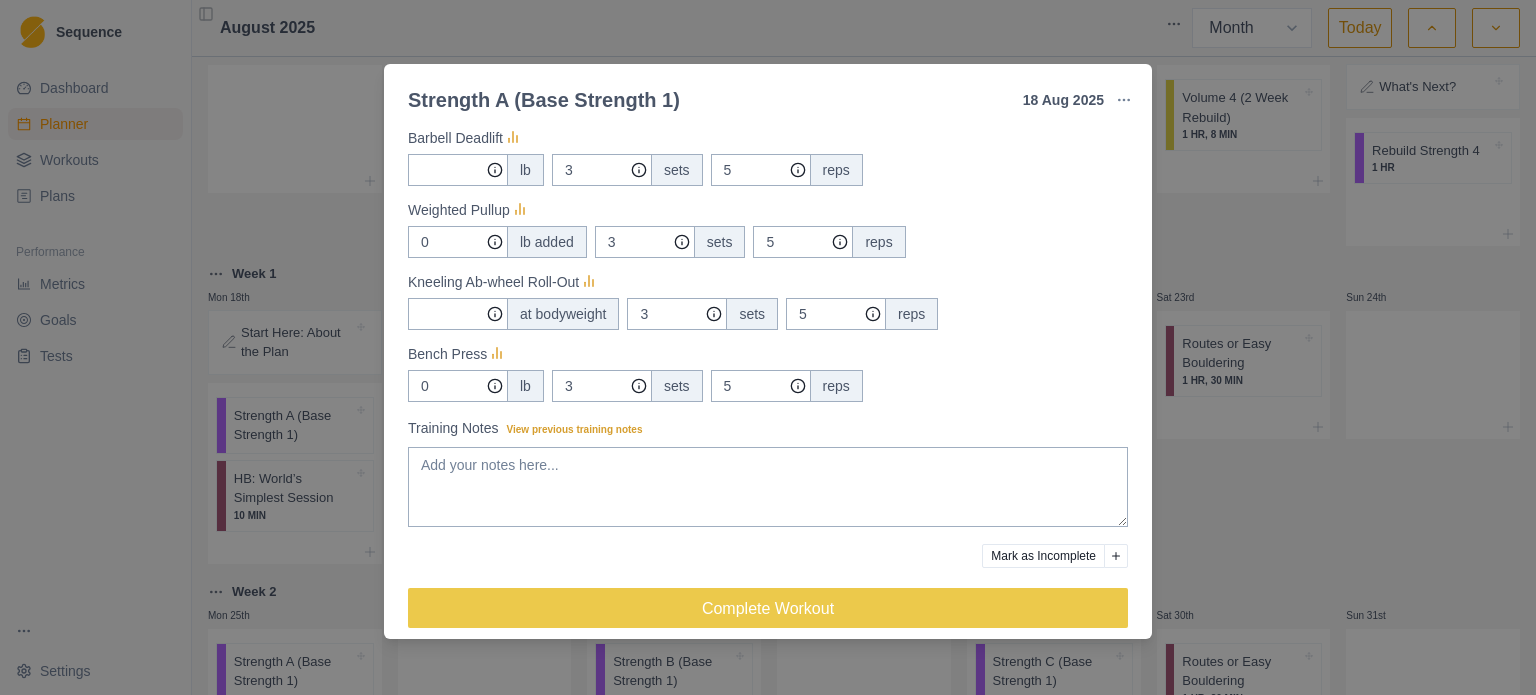 click on "Strength A (Base Strength 1) [DATE] Link To Goal View Workout Metrics Edit Original Workout Reschedule Workout Remove From Schedule Strength / Power Duration:  - 3 Sets of Each Pair of Exercises View workout details Actual Workout Duration 0 minutes Feeling (1 = Low – 10 = High) Motivation (1 = Low – 10 = High) Performance (1 = Low – 10 = High) RPE (1 = Low – 10 = High) Measures Goblet Squat lb 0 sets 0 reps Farmer Carry 60s lb Barbell Deadlift lb 3 sets 5 reps Weighted Pullup 0 lb added 3 sets 5 reps Kneeling Ab-wheel  Roll-Out at bodyweight 3 sets 5 reps Bench Press 0 lb 3 sets 5 reps Training Notes View previous training notes Mark as Incomplete Complete Workout" at bounding box center (768, 347) 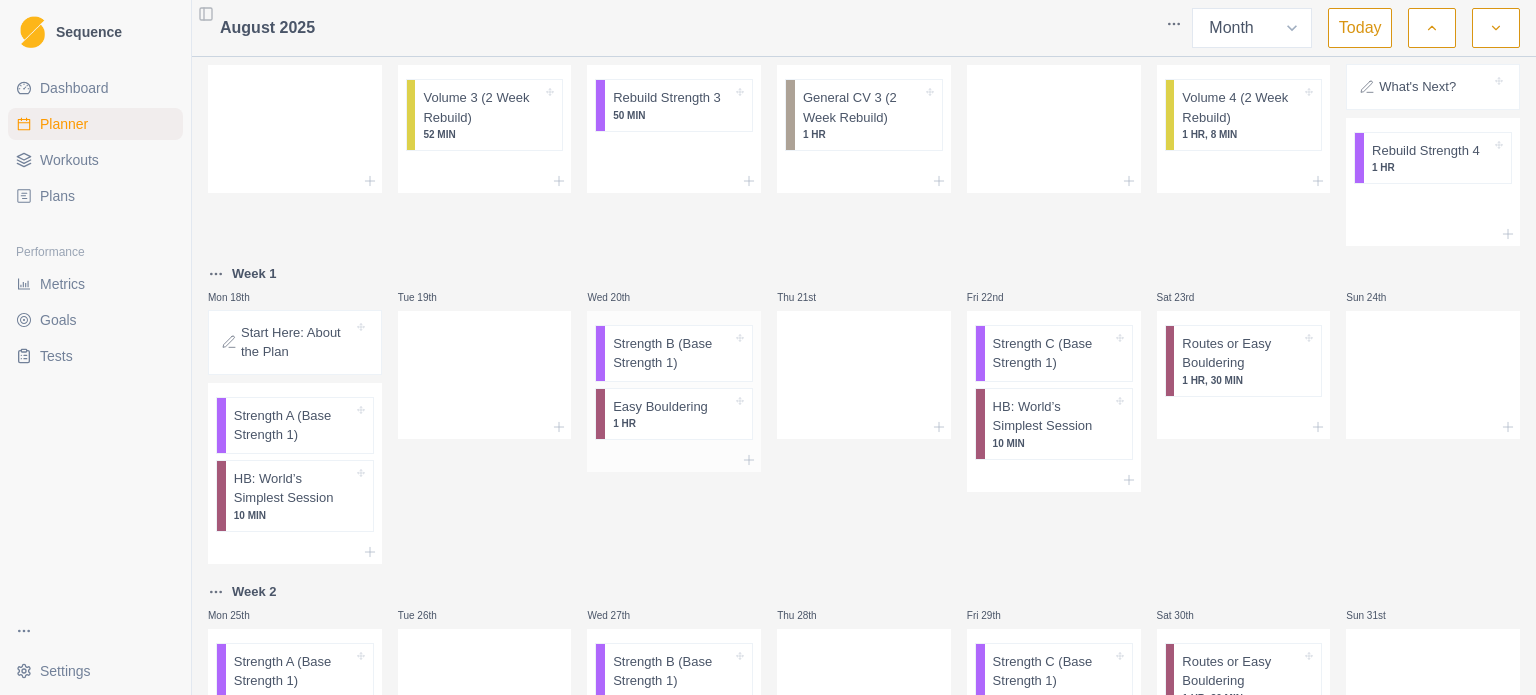 click on "Strength B (Base Strength 1)" at bounding box center (672, 353) 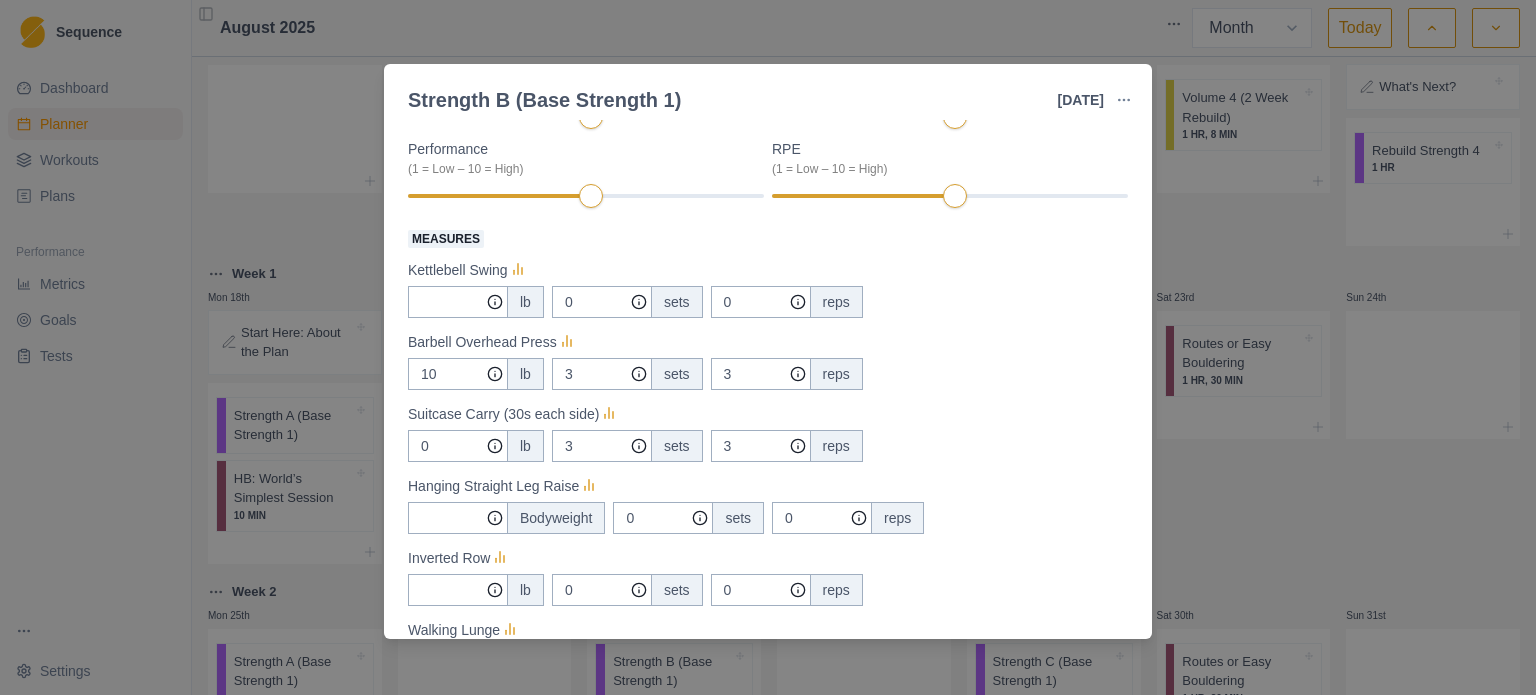 scroll, scrollTop: 0, scrollLeft: 0, axis: both 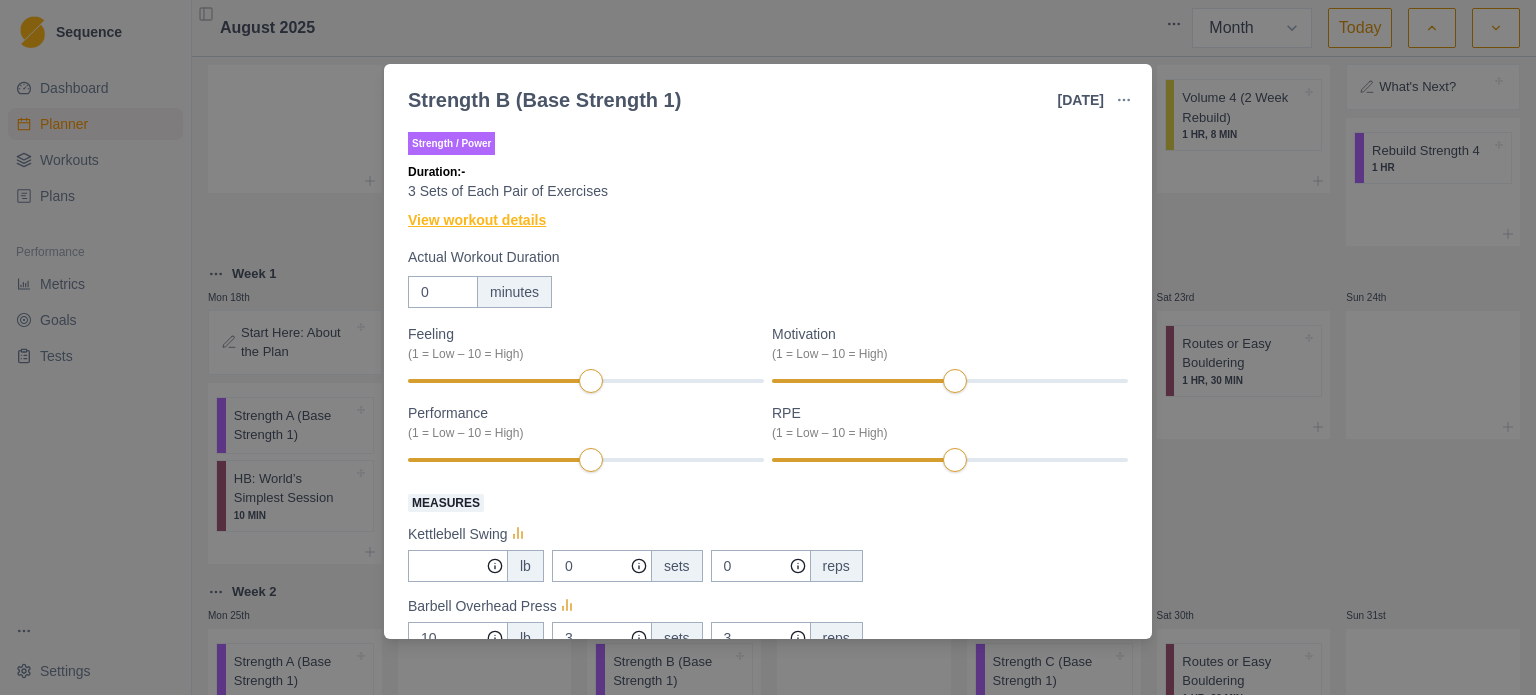 click on "View workout details" at bounding box center (477, 220) 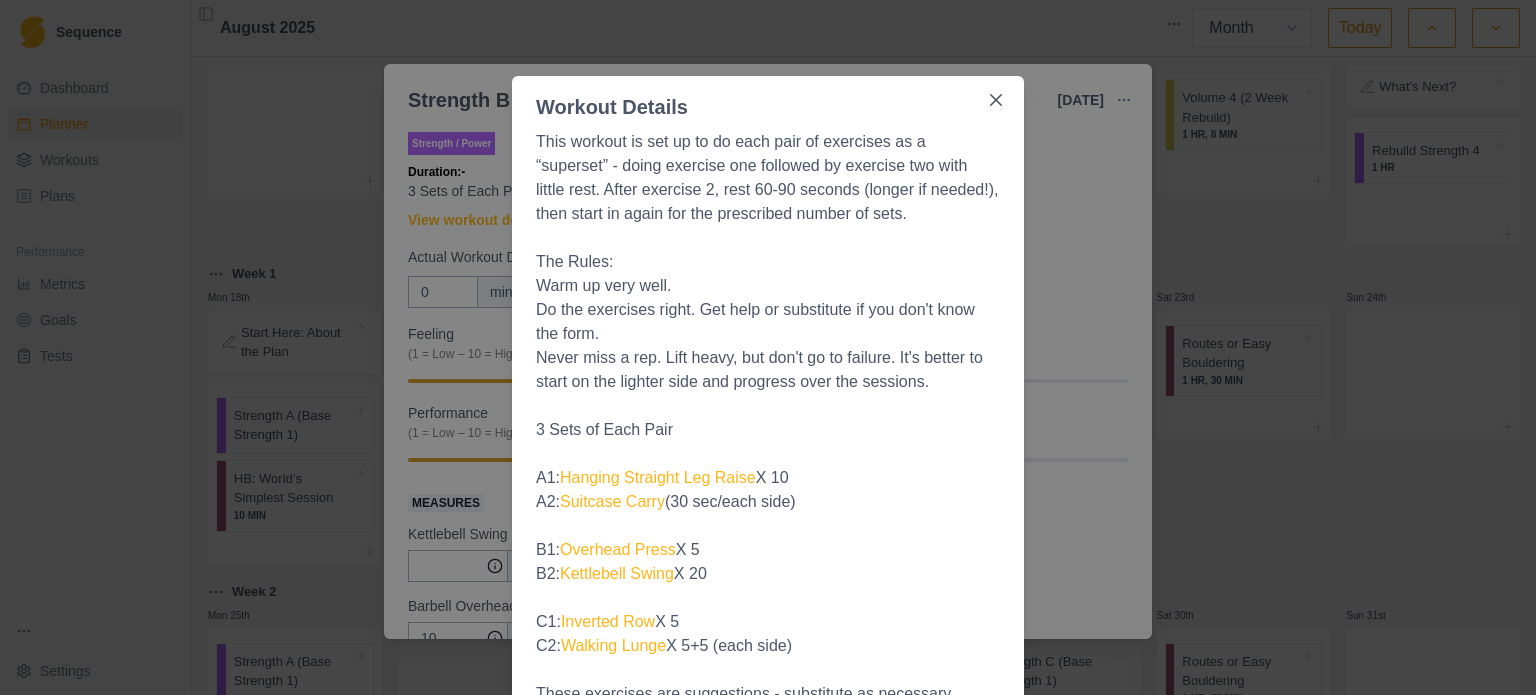 scroll, scrollTop: 0, scrollLeft: 0, axis: both 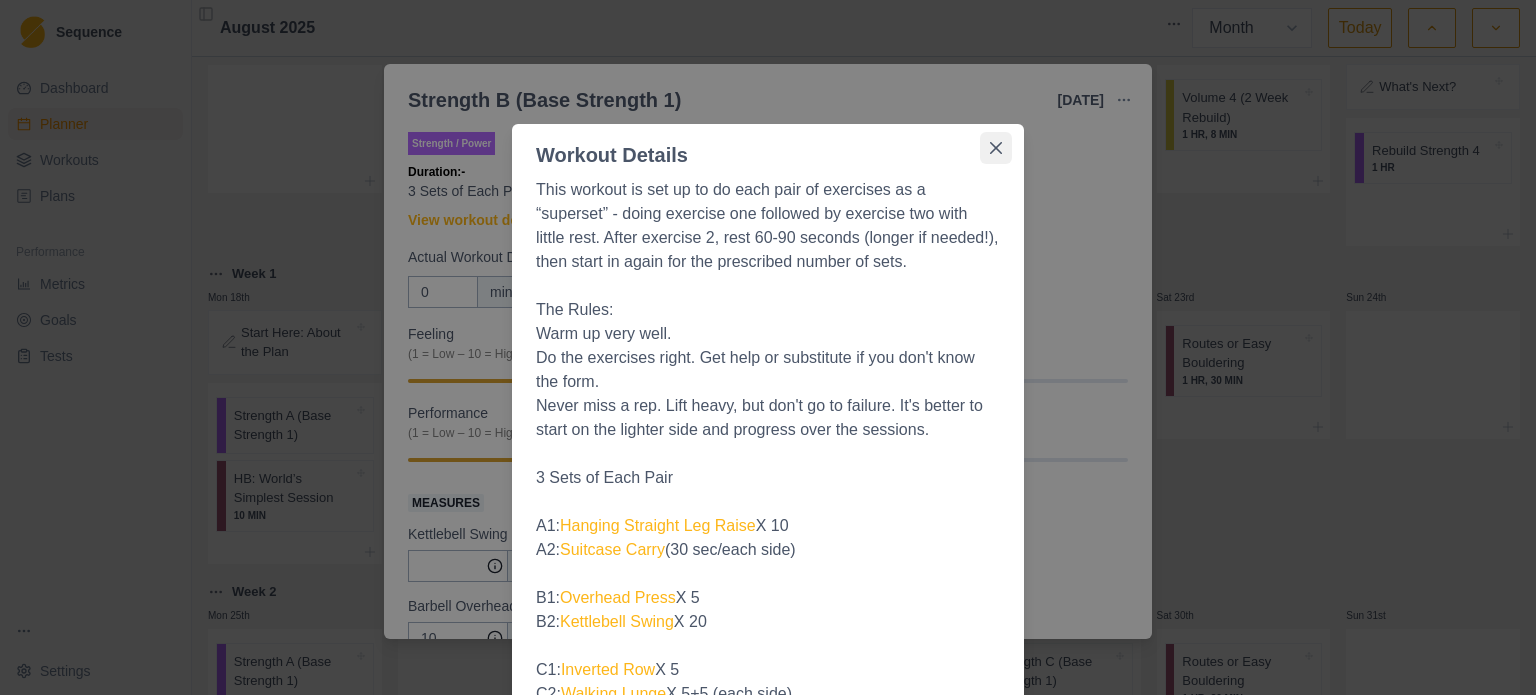 click at bounding box center (996, 148) 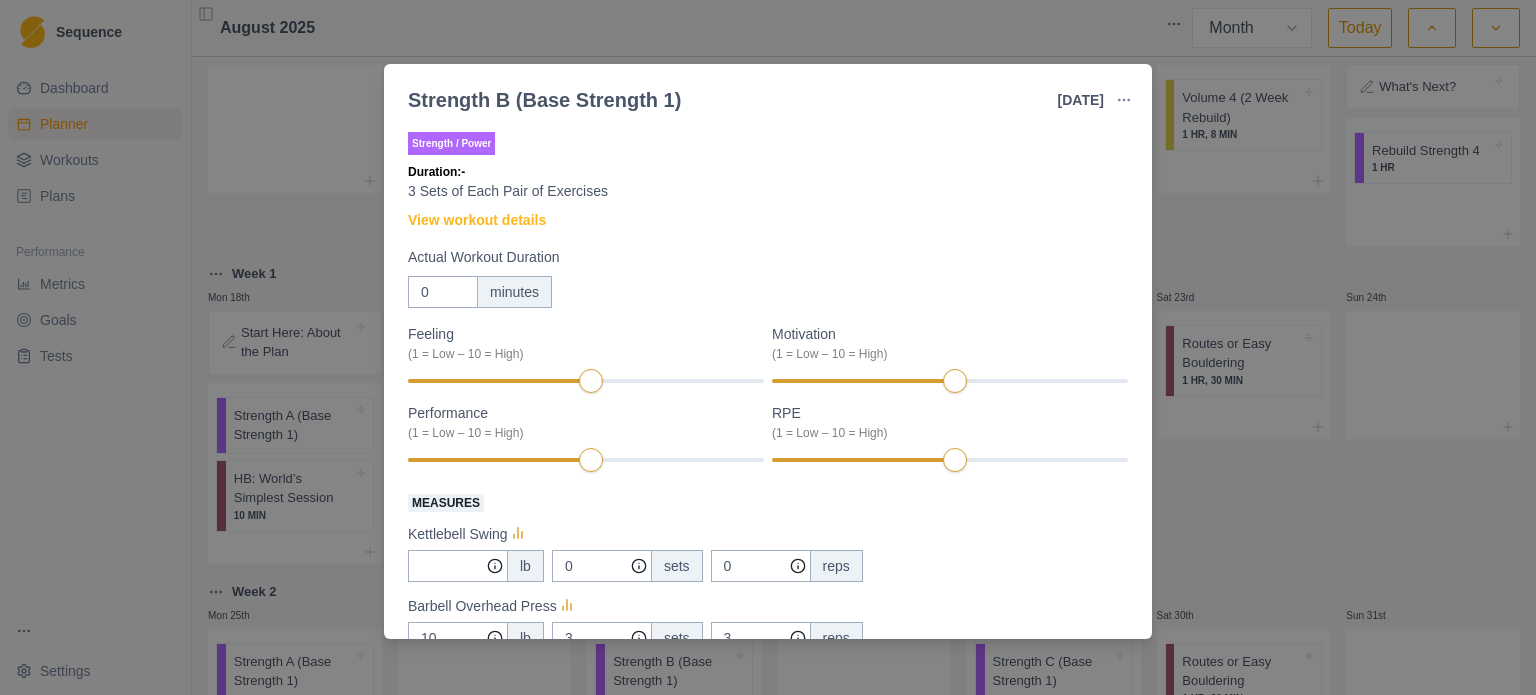 click on "[STRENGTH] [BASE] [YEAR] [LINK_TO_GOAL] [VIEW_WORKOUT_METRICS] [EDIT_ORIGINAL_WORKOUT] [RESCHEDULE_WORKOUT] [REMOVE_FROM_SCHEDULE] [STRENGTH] / [POWER] [DURATION]: - [SETS] [OF] [EACH_PAIR_OF_EXERCISES] [VIEW_WORKOUT_DETAILS] [ACTUAL_WORKOUT_DURATION] [MINUTES] [FEELING] ([ = LOW – [ = HIGH) [MOTIVATION] ([ = LOW – [ = HIGH) [PERFORMANCE] ([ = LOW – [ = HIGH) [RPE] ([ = LOW – [ = HIGH) [MEASURES] [KETTLEBELL_SWING] [LB] [SETS] [REPS] [BARBELL_OVERHEAD_PRESS] [LB] [SETS] [REPS] [SUITCASE_CARRY] ([EACH_SIDE]) [LB] [SETS] [REPS] [HANGING_STRAIGHT_LEG_RAISE] [BODYWEIGHT] [SETS] [REPS] [INVERTED_ROW] [LB] [SETS] [REPS] [WALKING_LUNGE] [LB_ADDED] [SETS] [REPS] [TRAINING_NOTES] [VIEW_PREVIOUS_TRAINING_NOTES] [MARK_AS_INCOMPLETE] [COMPLETE_WORKOUT]" at bounding box center [768, 347] 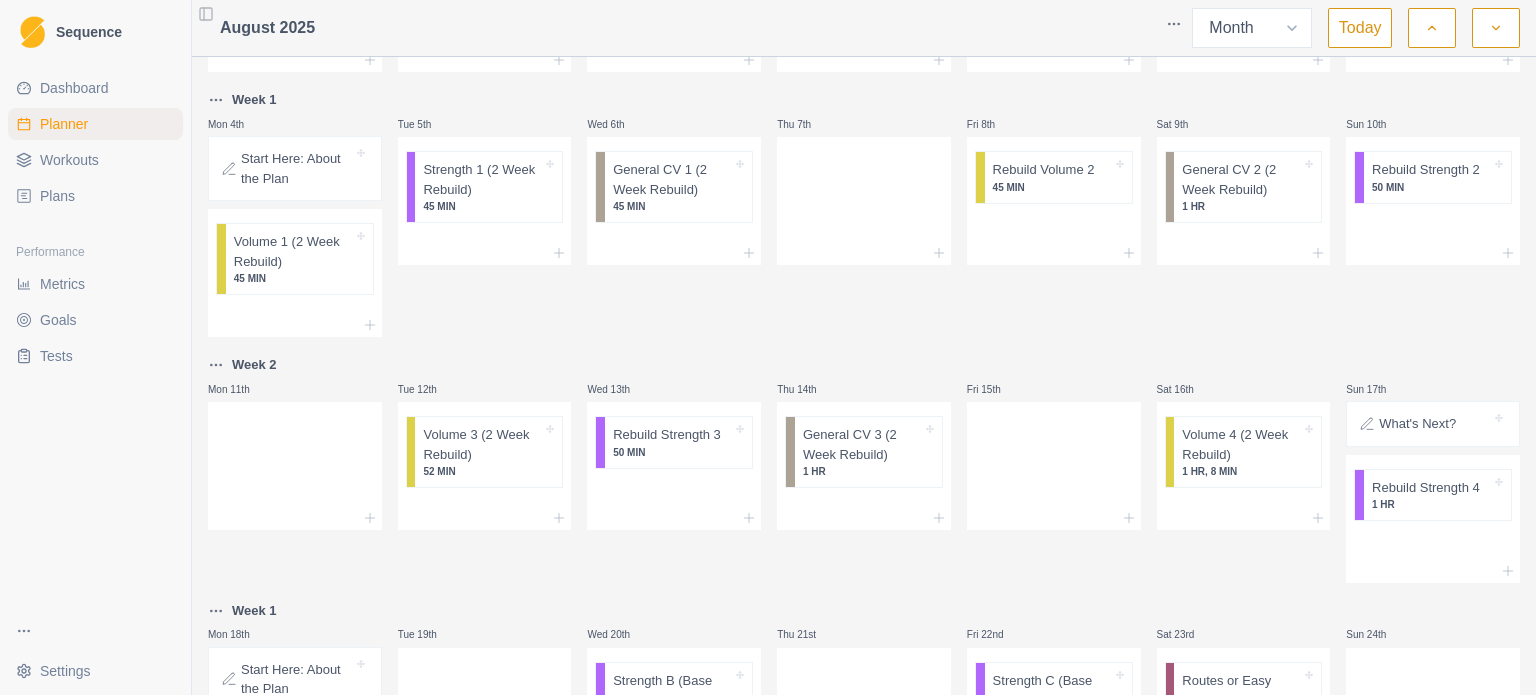 scroll, scrollTop: 78, scrollLeft: 0, axis: vertical 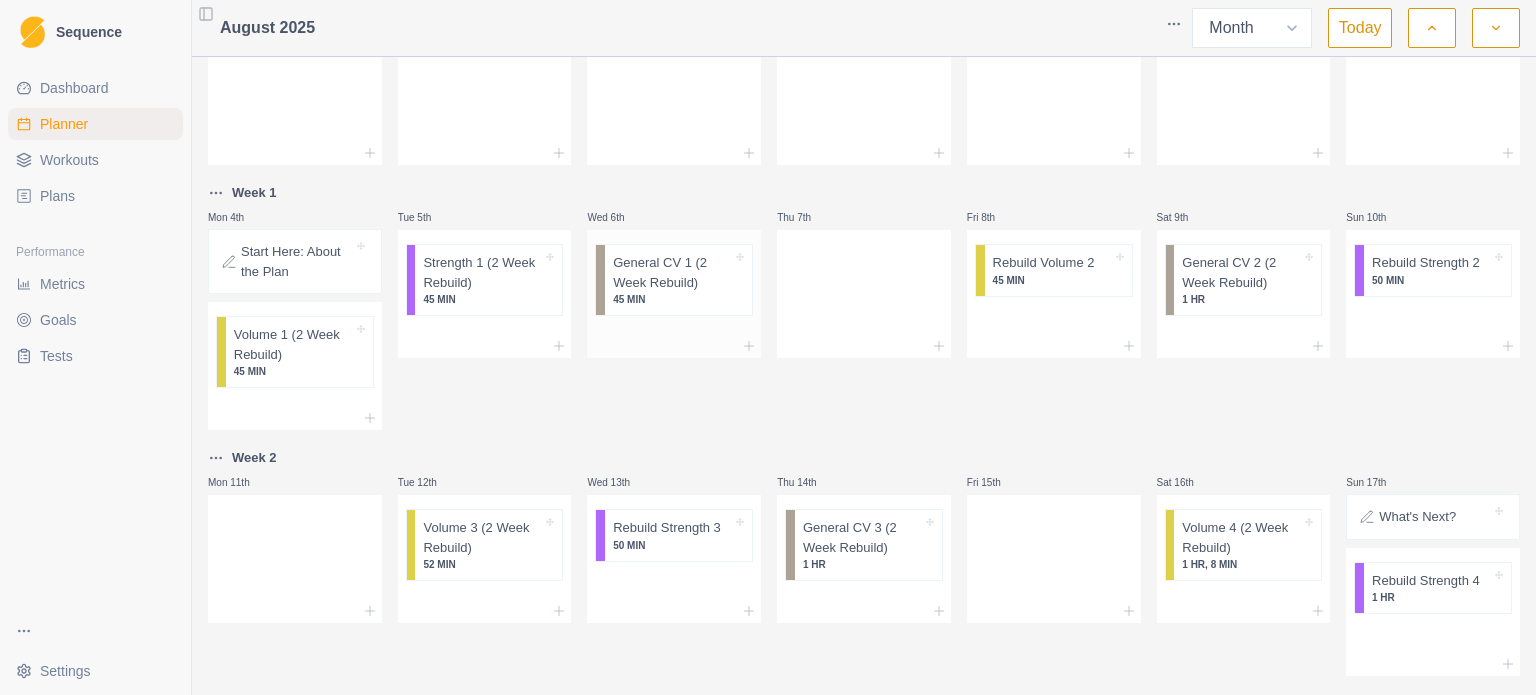click on "General CV 1 (2 Week Rebuild)" at bounding box center (672, 272) 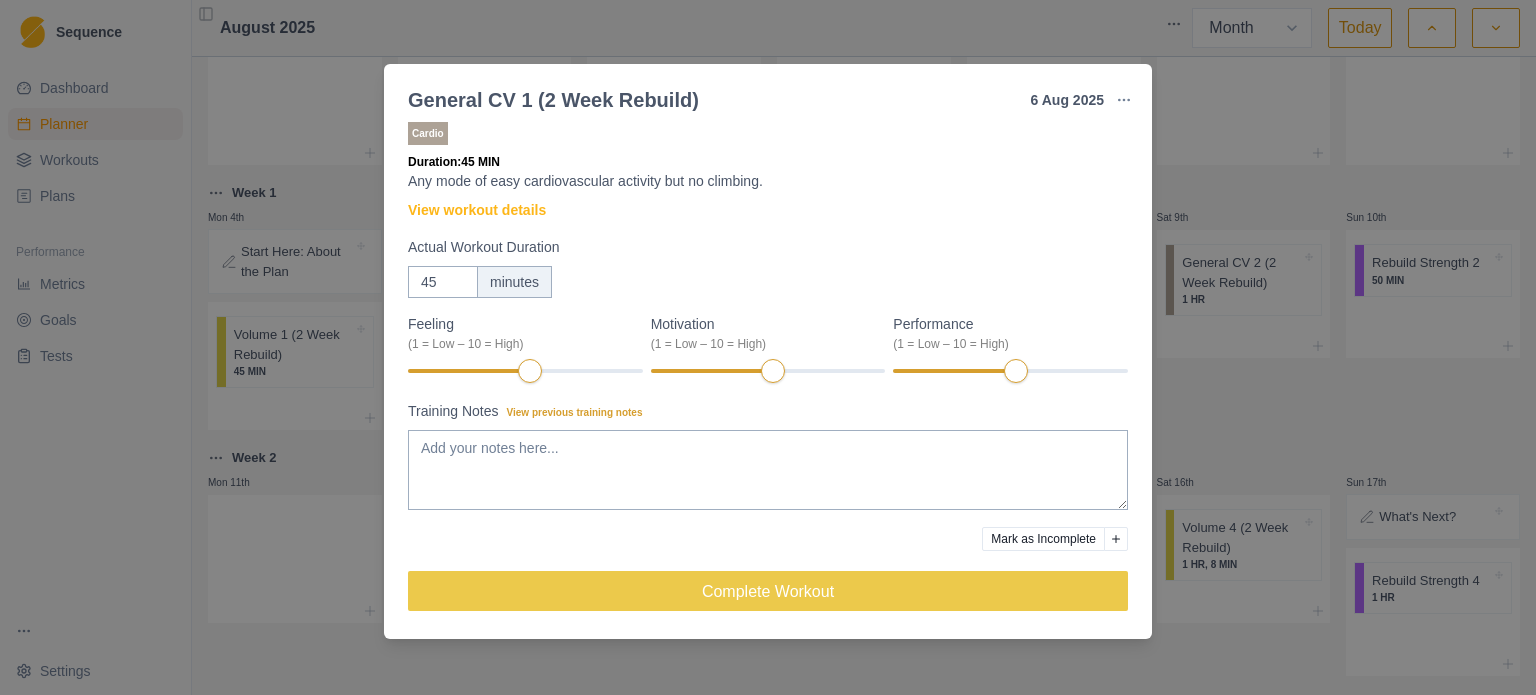 scroll, scrollTop: 0, scrollLeft: 0, axis: both 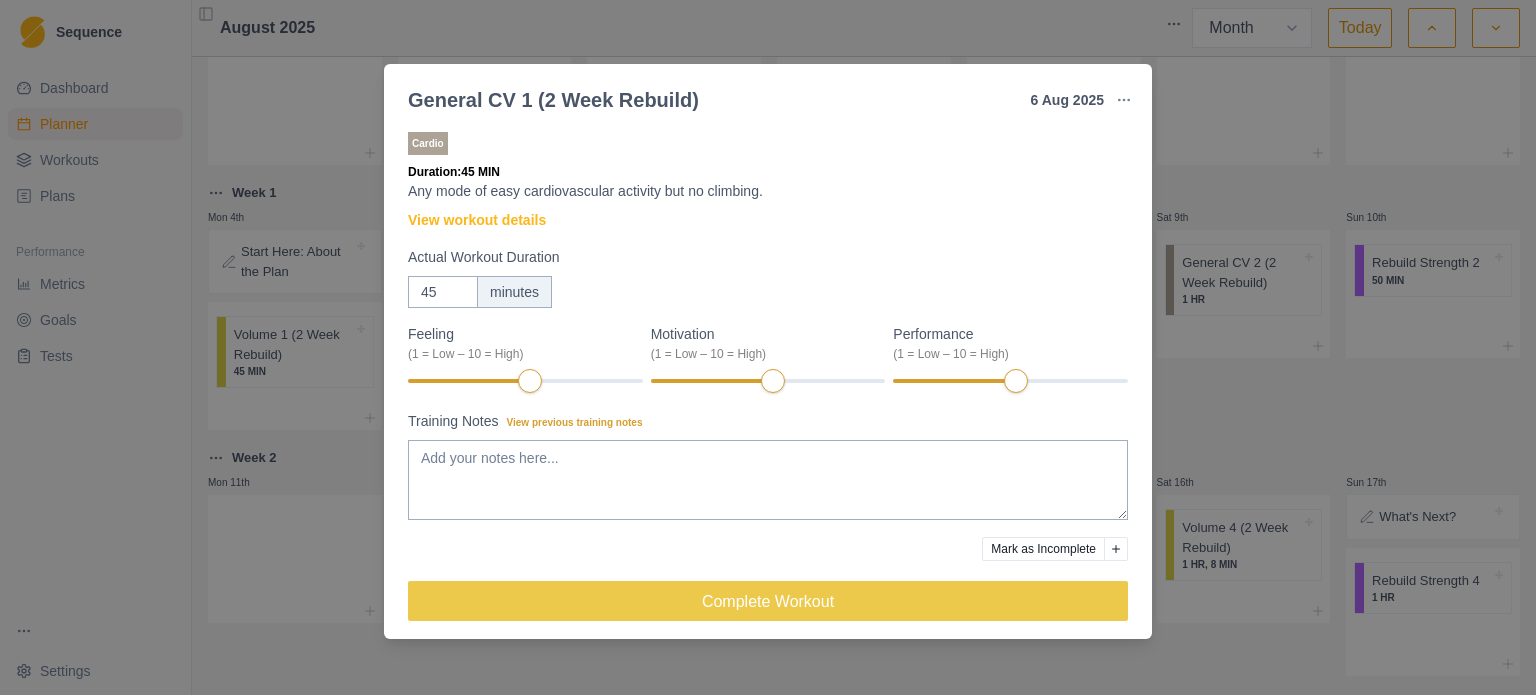 click on "General CV 1 (2 Week Rebuild) [DATE] Link To Goal View Workout Metrics Edit Original Workout Reschedule Workout Remove From Schedule Cardio Duration:  45 MIN Any mode of easy cardiovascular activity but no climbing. View workout details Actual Workout Duration 45 minutes Feeling (1 = Low – 10 = High) Motivation (1 = Low – 10 = High) Performance (1 = Low – 10 = High) Training Notes View previous training notes Mark as Incomplete Complete Workout" at bounding box center (768, 347) 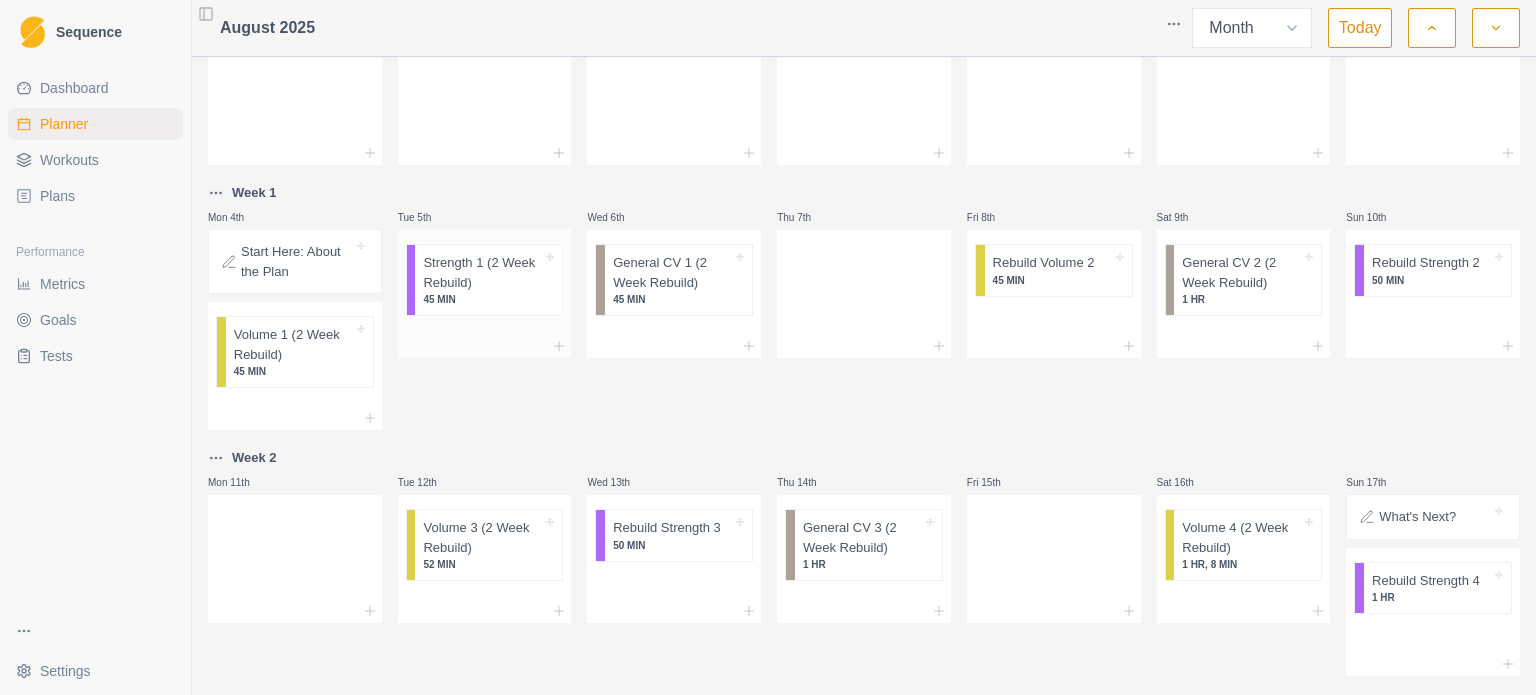 click on "45 MIN" at bounding box center (482, 299) 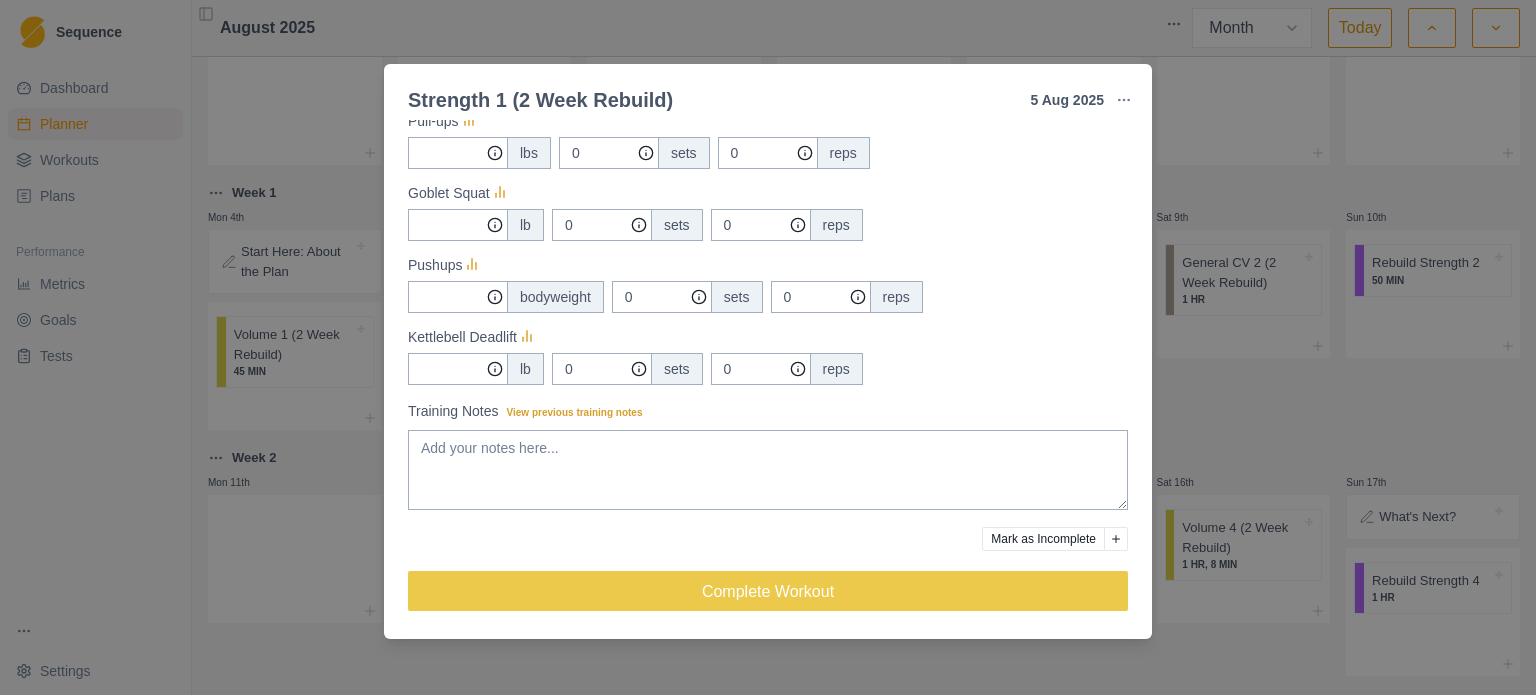 scroll, scrollTop: 440, scrollLeft: 0, axis: vertical 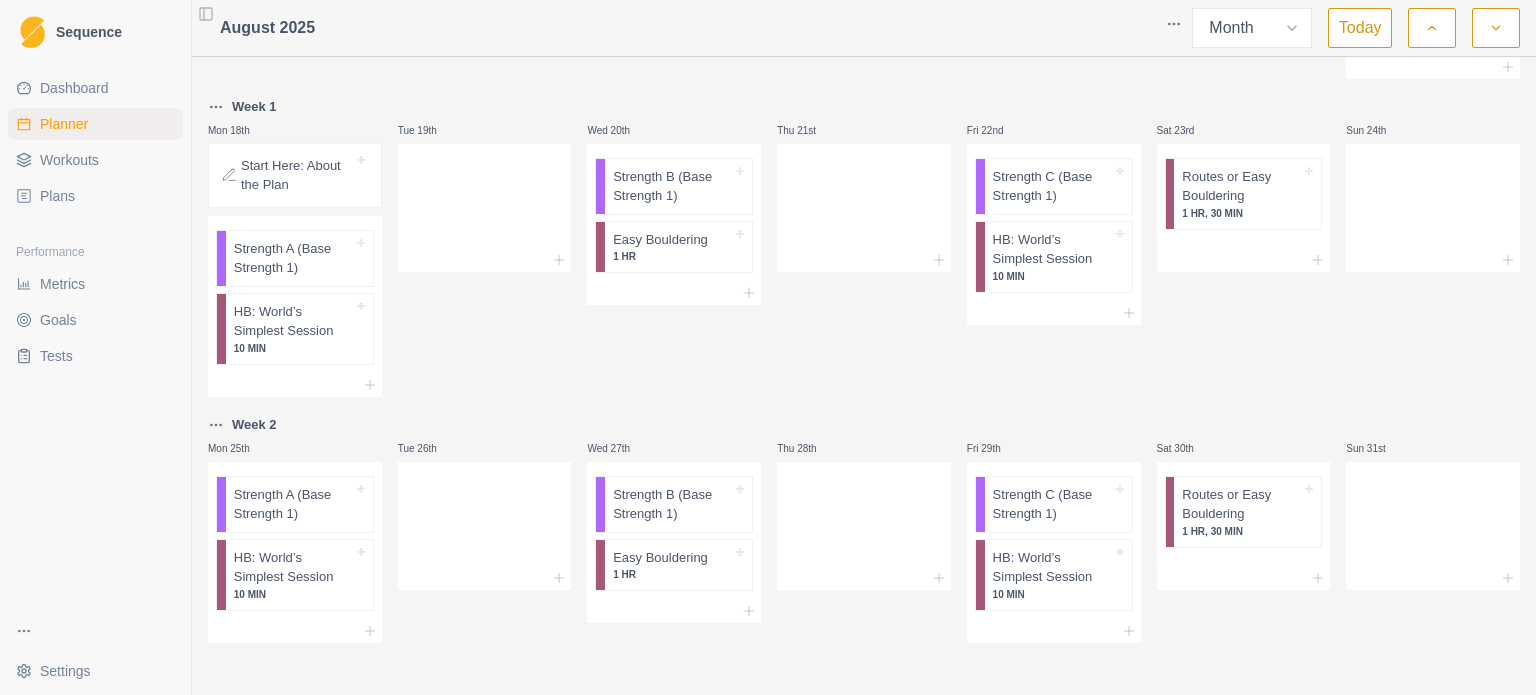 click at bounding box center [1496, 28] 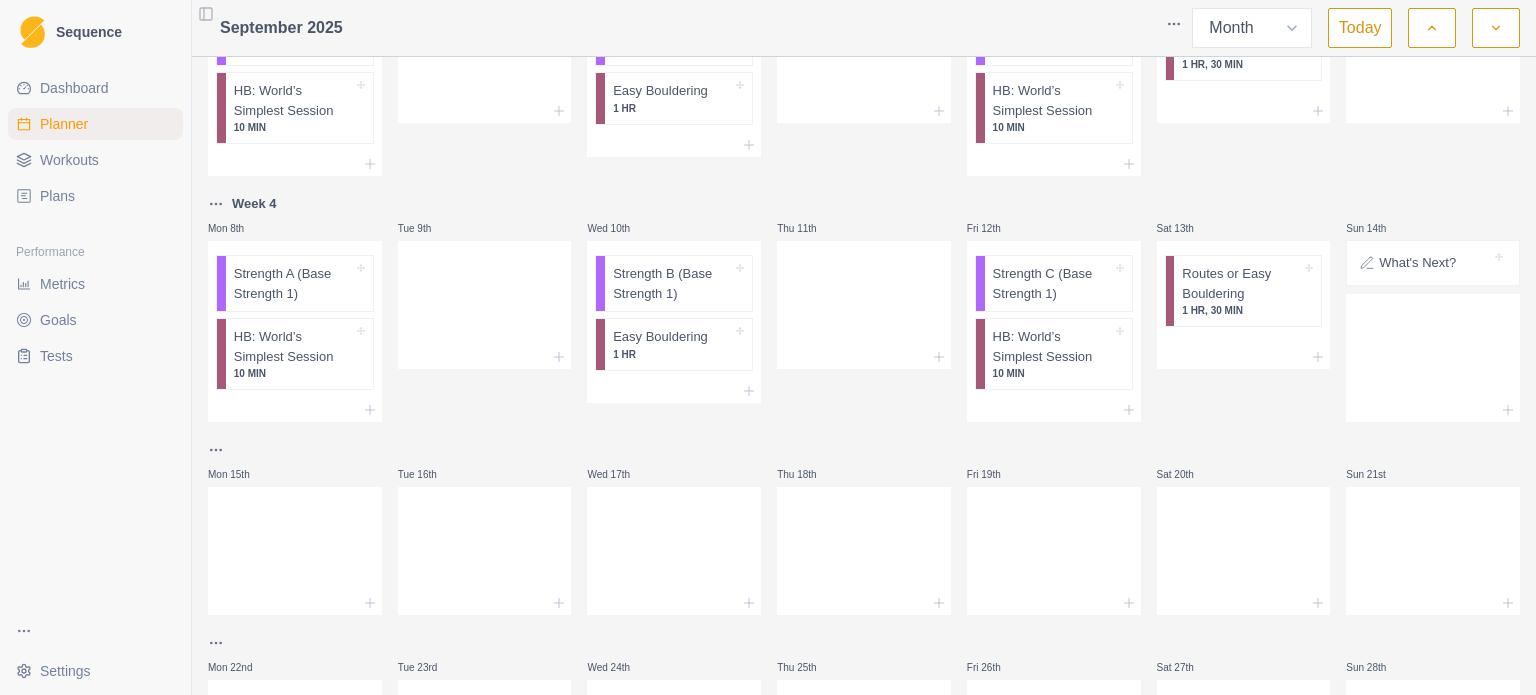 scroll, scrollTop: 120, scrollLeft: 0, axis: vertical 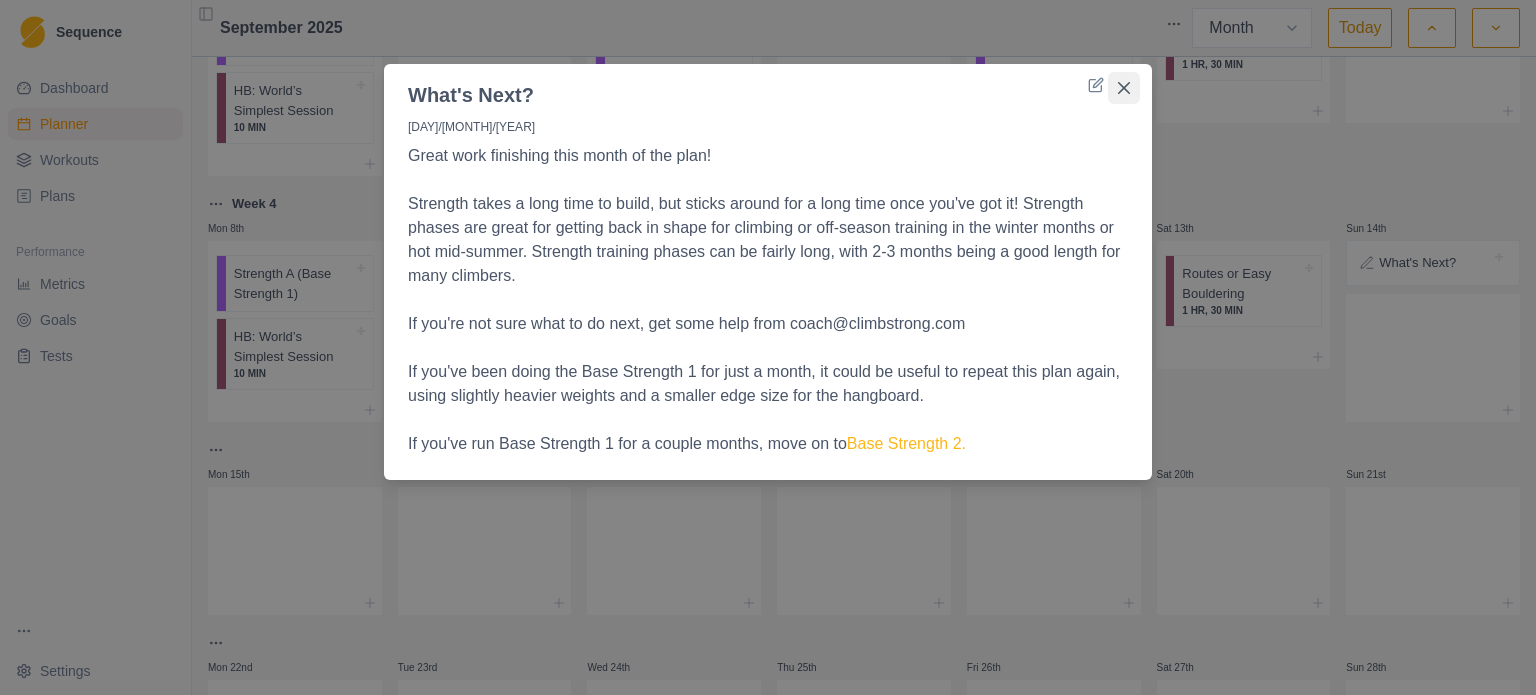 click at bounding box center (1124, 88) 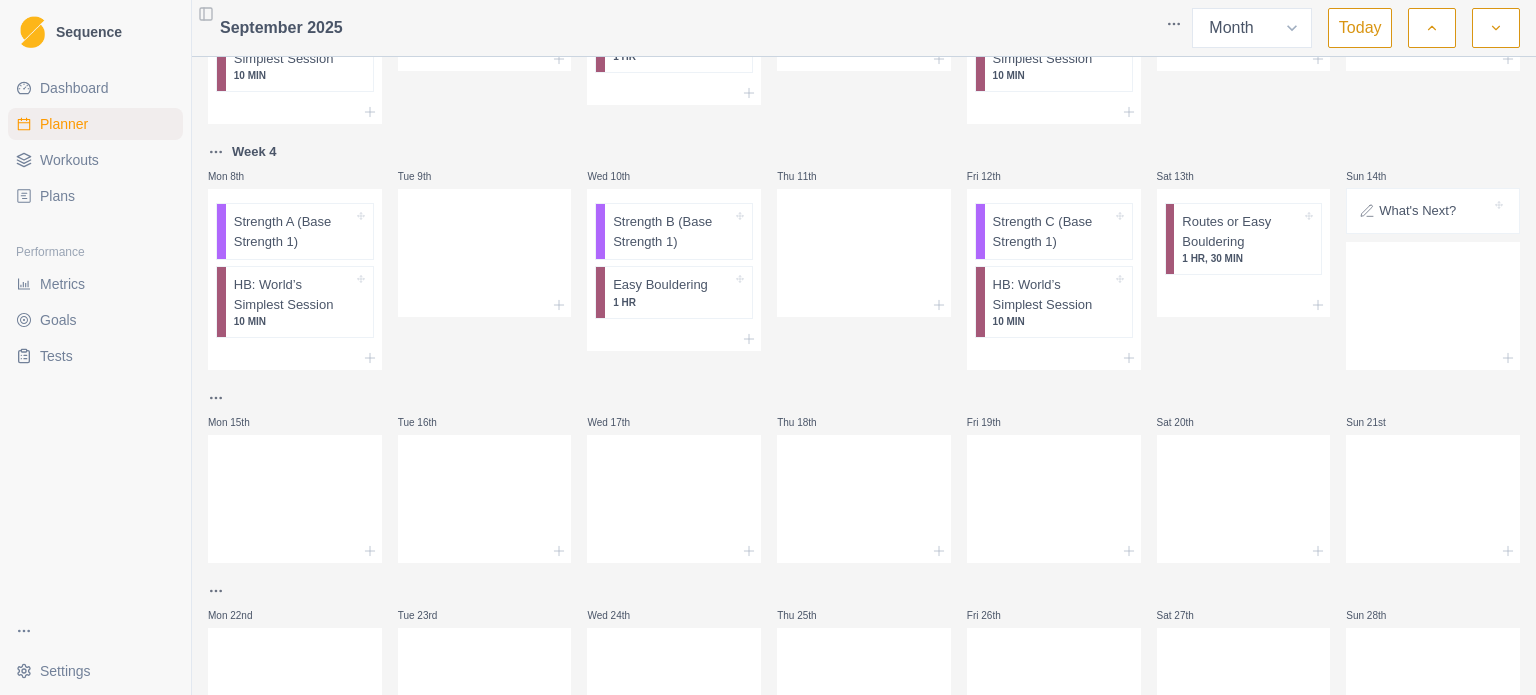 scroll, scrollTop: 0, scrollLeft: 0, axis: both 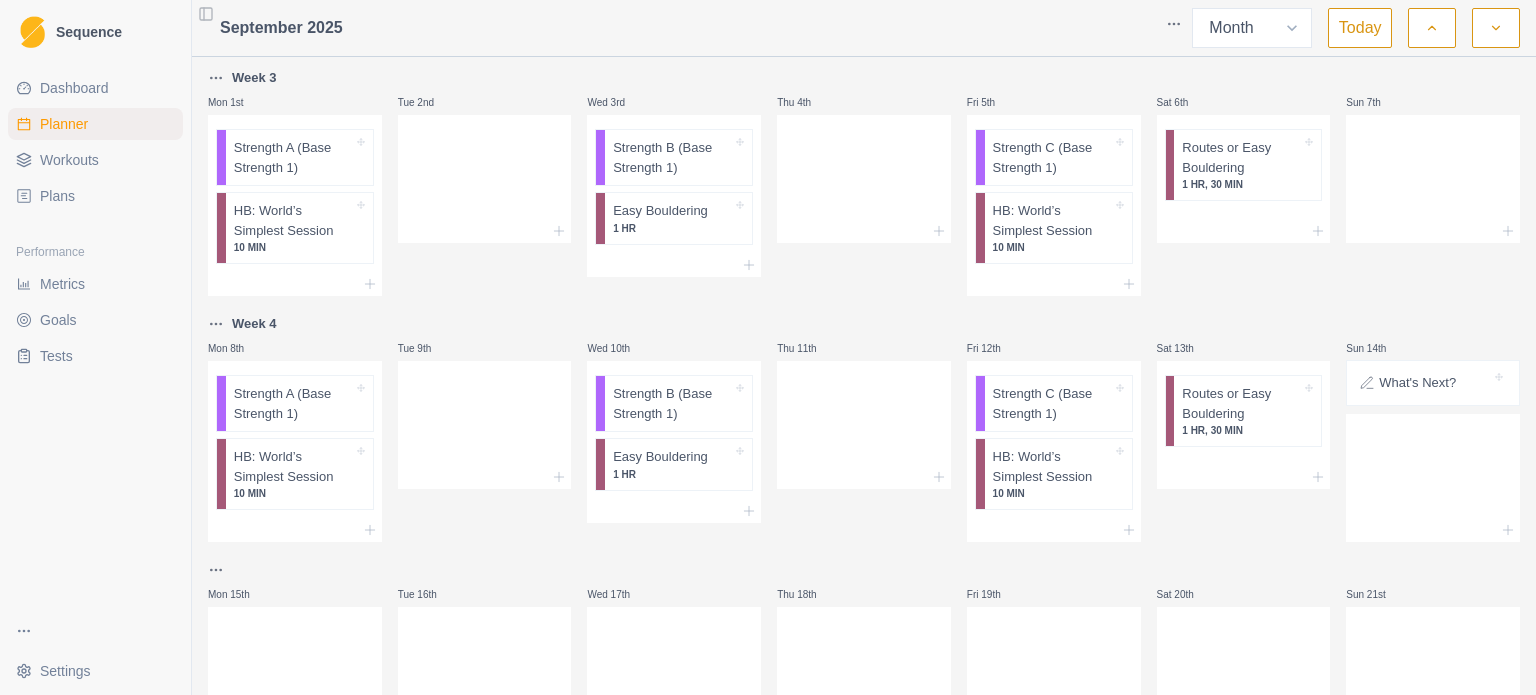 click at bounding box center [1432, 28] 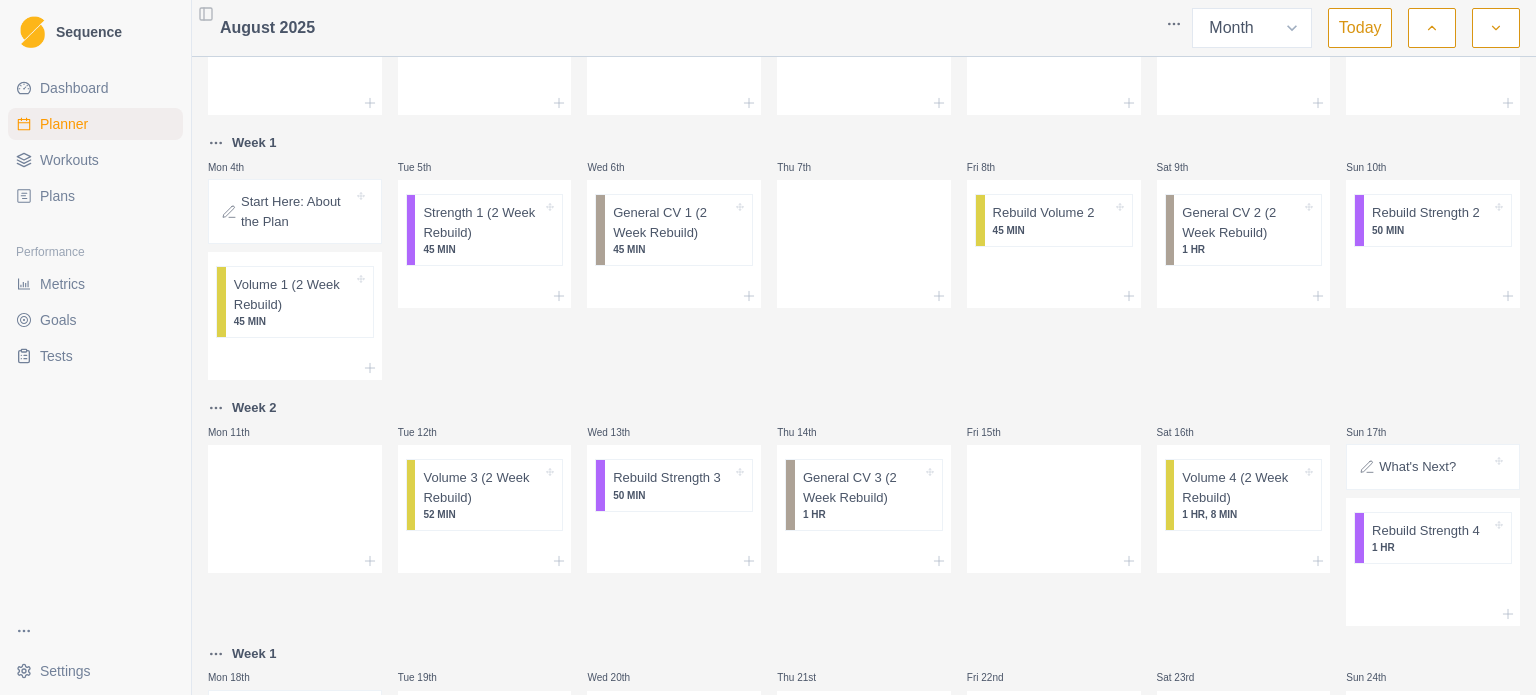 scroll, scrollTop: 132, scrollLeft: 0, axis: vertical 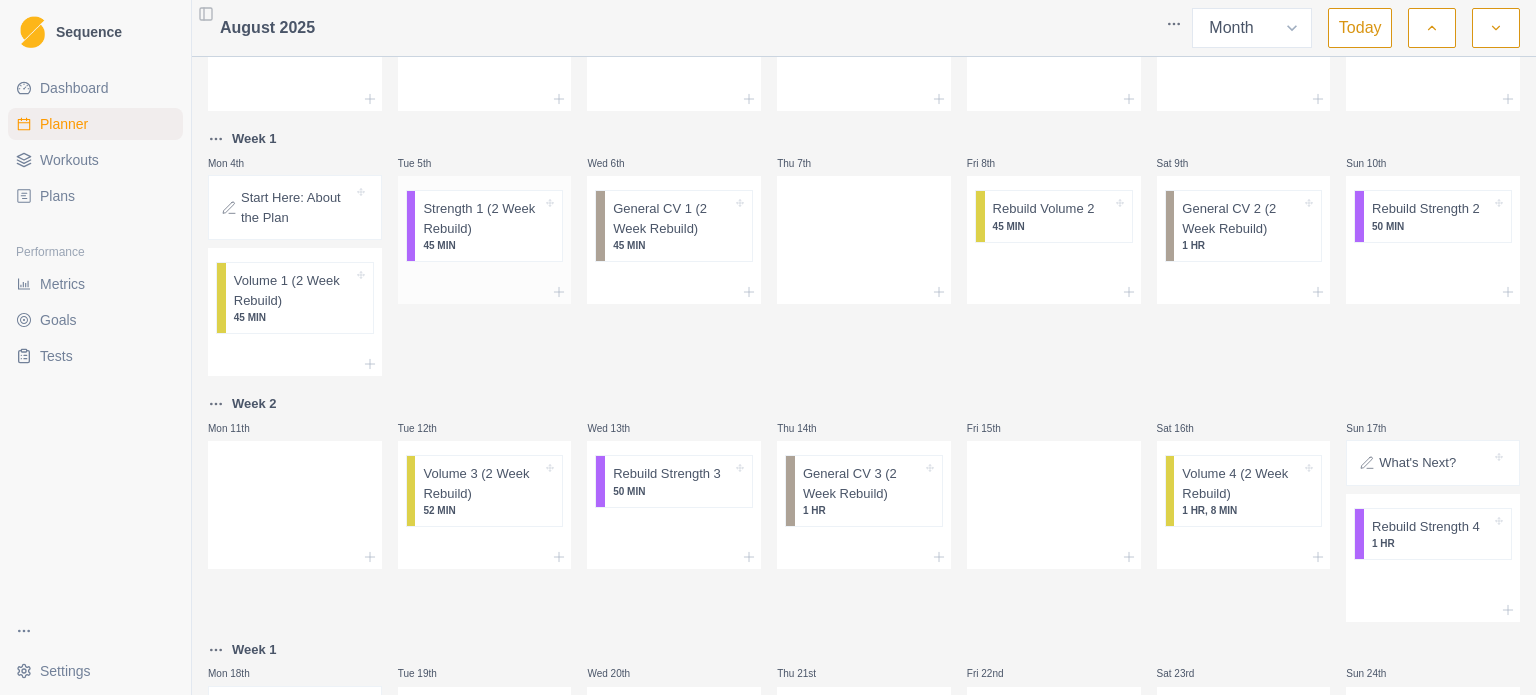 click on "Strength 1 (2 Week Rebuild)" at bounding box center (482, 218) 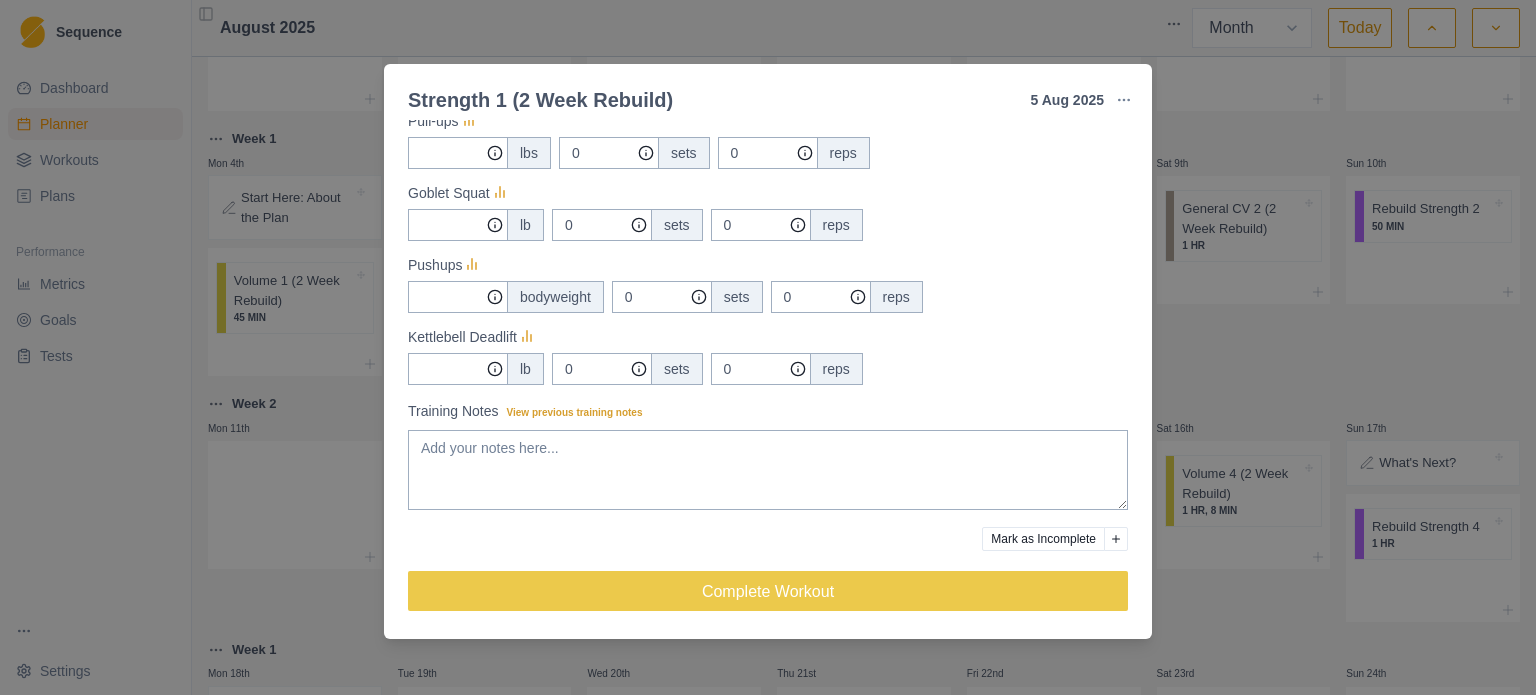 scroll, scrollTop: 0, scrollLeft: 0, axis: both 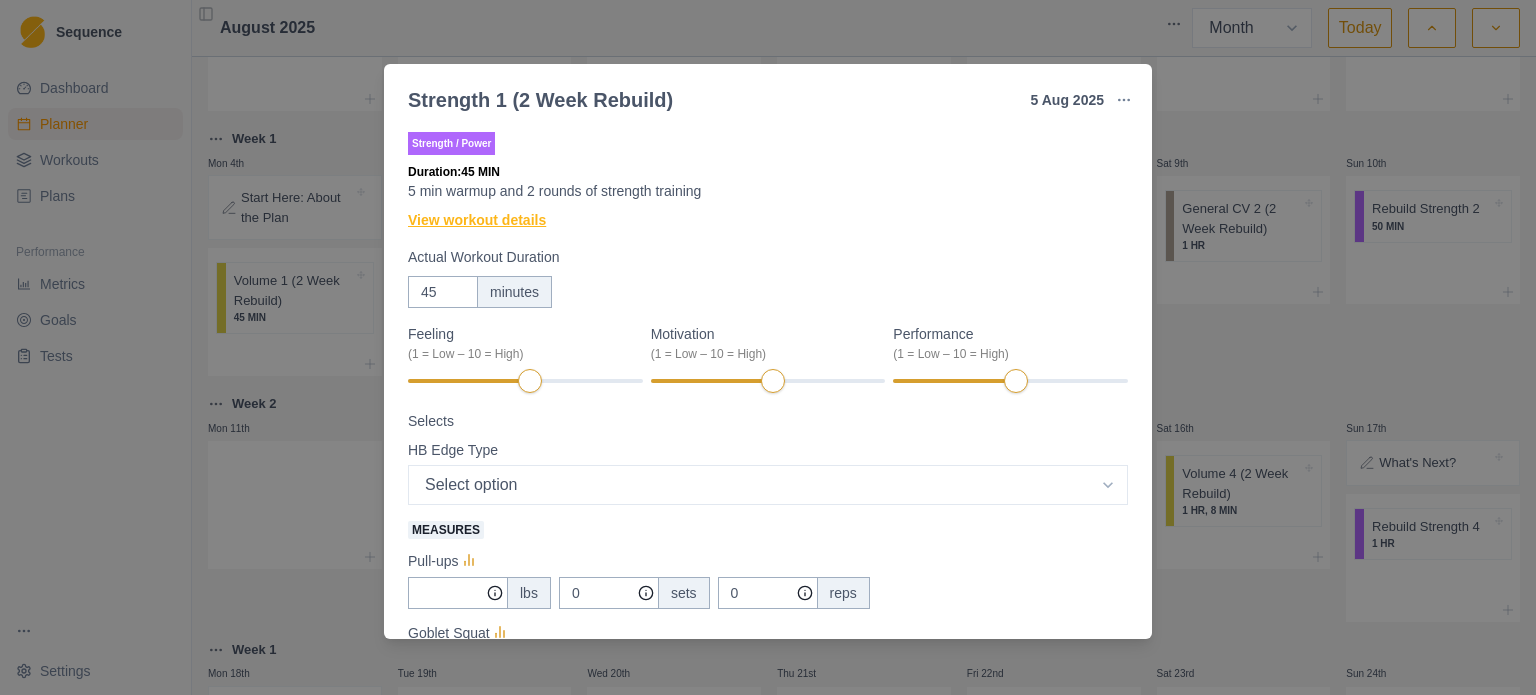 click on "View workout details" at bounding box center [477, 220] 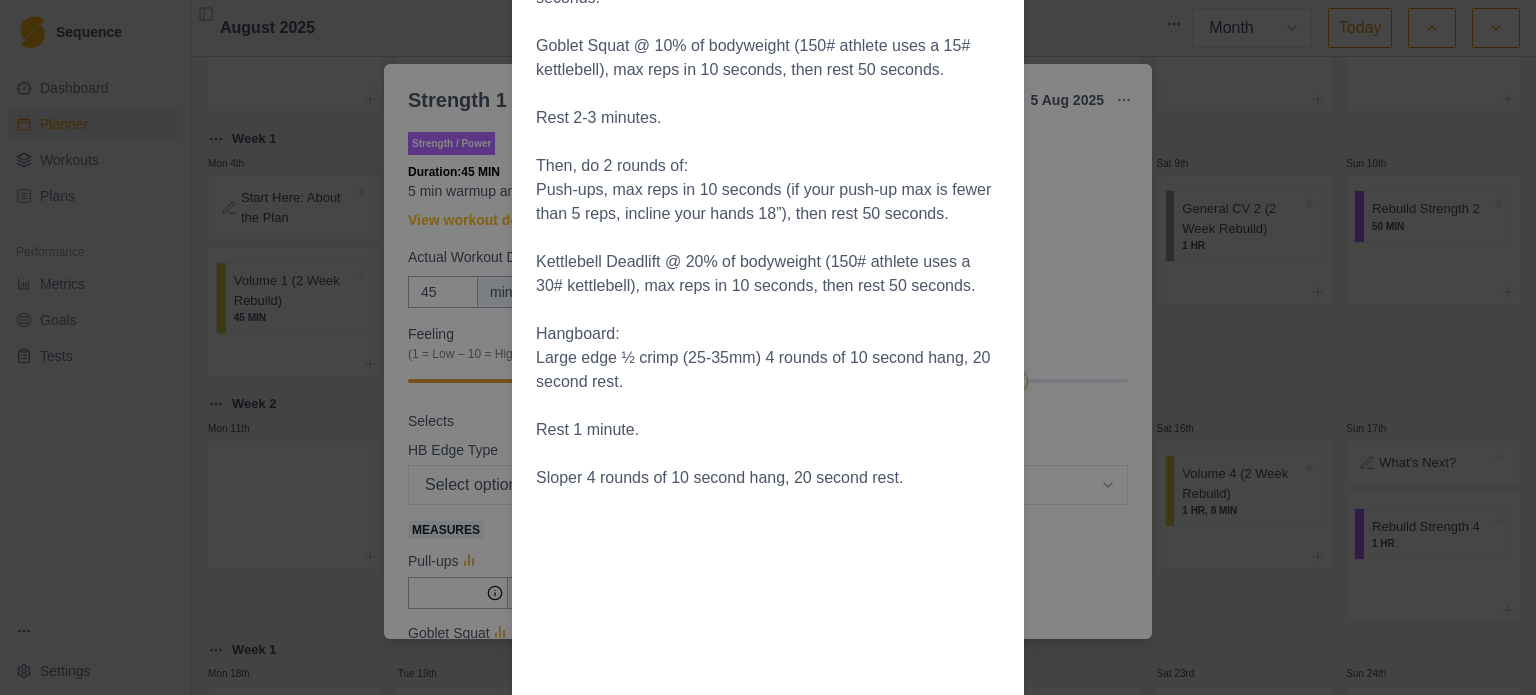 scroll, scrollTop: 363, scrollLeft: 0, axis: vertical 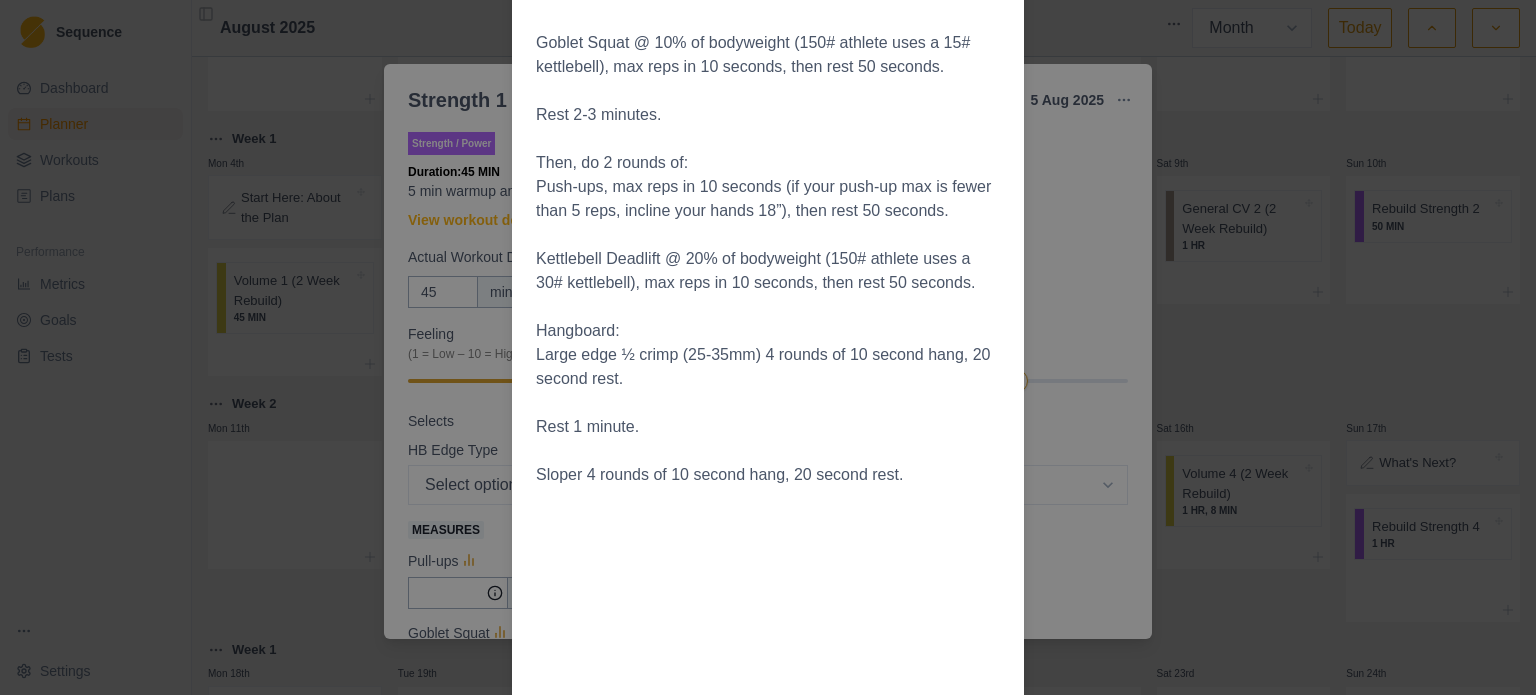 click on "Workout Details Do a general warm-up of 1 squat, 1 push-up, and 1 inverted row. Then do 2-2-2. Then 3-3-3, work through these at a gentle pace until you’ve been going for 5 minutes. Then, do 2 rounds of: Pull-ups, max reps in 10 seconds (if your pull-up max is fewer than 5 reps, use a resistance band for help), then rest 50 seconds. Goblet Squat @ 10% of bodyweight (150# athlete uses a 15# kettlebell), max reps in 10 seconds, then rest 50 seconds. Rest 2-3 minutes. Then, do 2 rounds of: Push-ups, max reps in 10 seconds (if your push-up max is fewer than 5 reps, incline your hands 18”), then rest 50 seconds. Kettlebell Deadlift @ 20% of bodyweight (150# athlete uses a 30# kettlebell), max reps in 10 seconds, then rest 50 seconds. Hangboard: Large edge ½ crimp (25-35mm) 4 rounds of 10 second hang, 20 second rest. Rest 1 minute. Sloper 4 rounds of 10 second hang, 20 second rest." at bounding box center [768, 347] 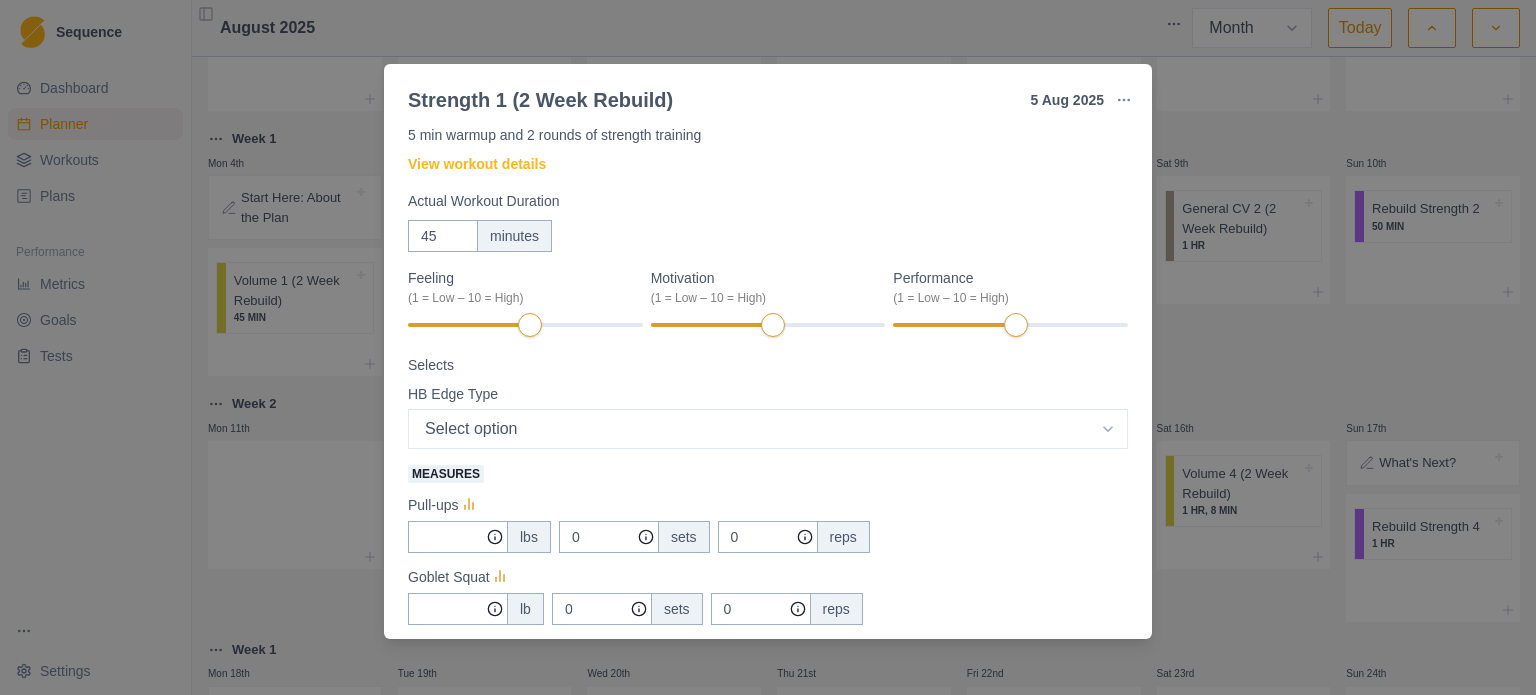scroll, scrollTop: 0, scrollLeft: 0, axis: both 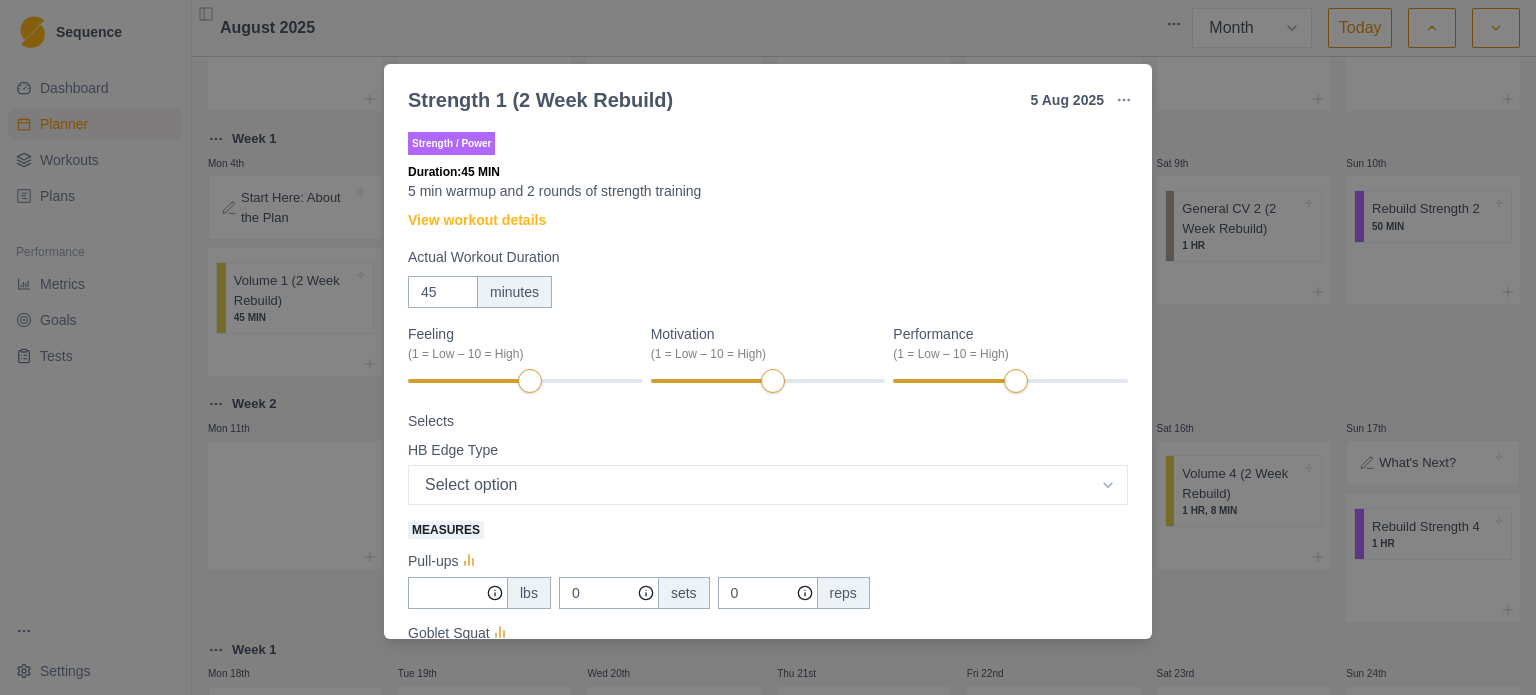 click on "Strength 1 (2 Week Rebuild) [DATE] Link To Goal View Workout Metrics Edit Original Workout Reschedule Workout Remove From Schedule Strength / Power Duration:  45 MIN 5 min warmup and 2 rounds of strength training View workout details Actual Workout Duration 45 minutes Feeling (1 = Low – 10 = High) Motivation (1 = Low – 10 = High) Performance (1 = Low – 10 = High) Selects HB Edge Type Select option Small Medium Large 2 Finger Pocket Mono Sloper Measures Pull-ups lbs 0 sets 0 reps Goblet Squat lb 0 sets 0 reps Pushups bodyweight 0 sets 0 reps Kettlebell Deadlift lb 0 sets 0 reps Training Notes View previous training notes Mark as Incomplete Complete Workout" at bounding box center [768, 347] 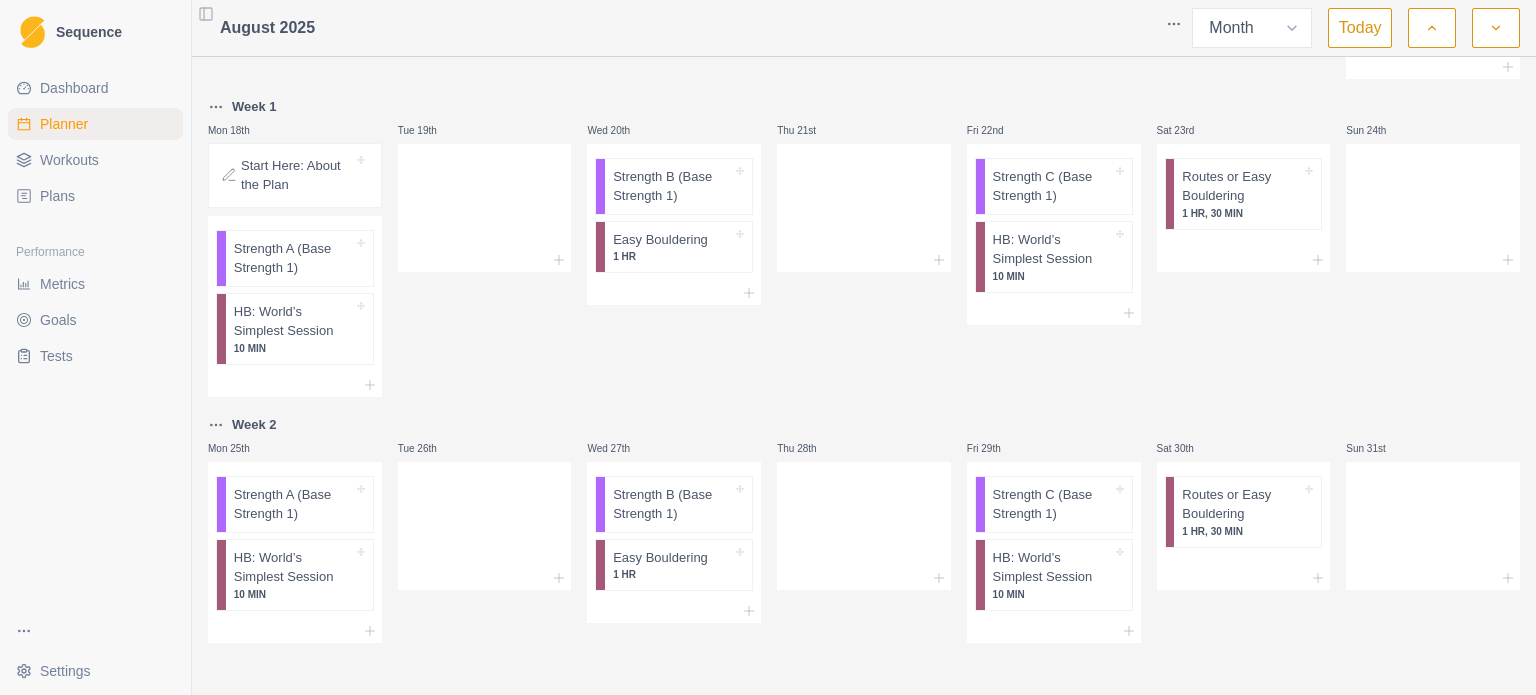scroll, scrollTop: 672, scrollLeft: 0, axis: vertical 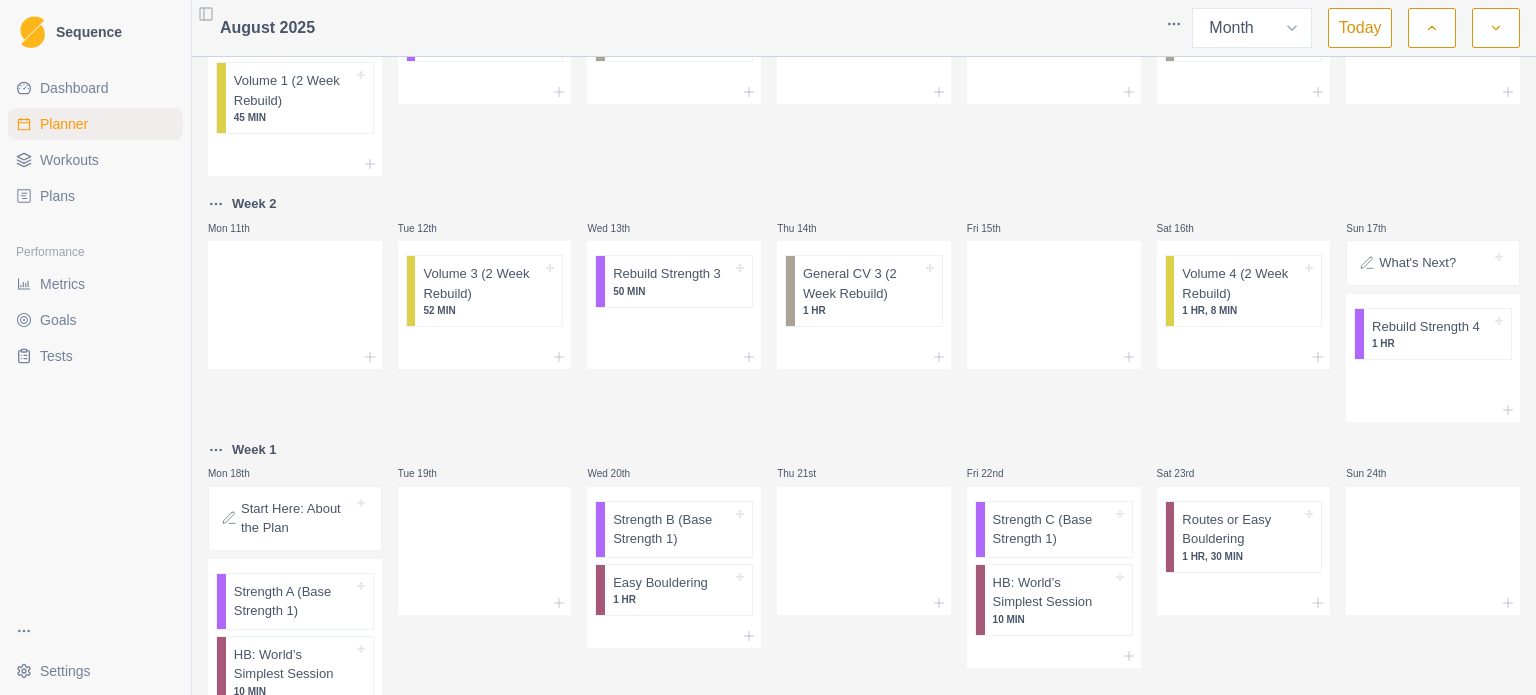click on "Plans" at bounding box center (57, 196) 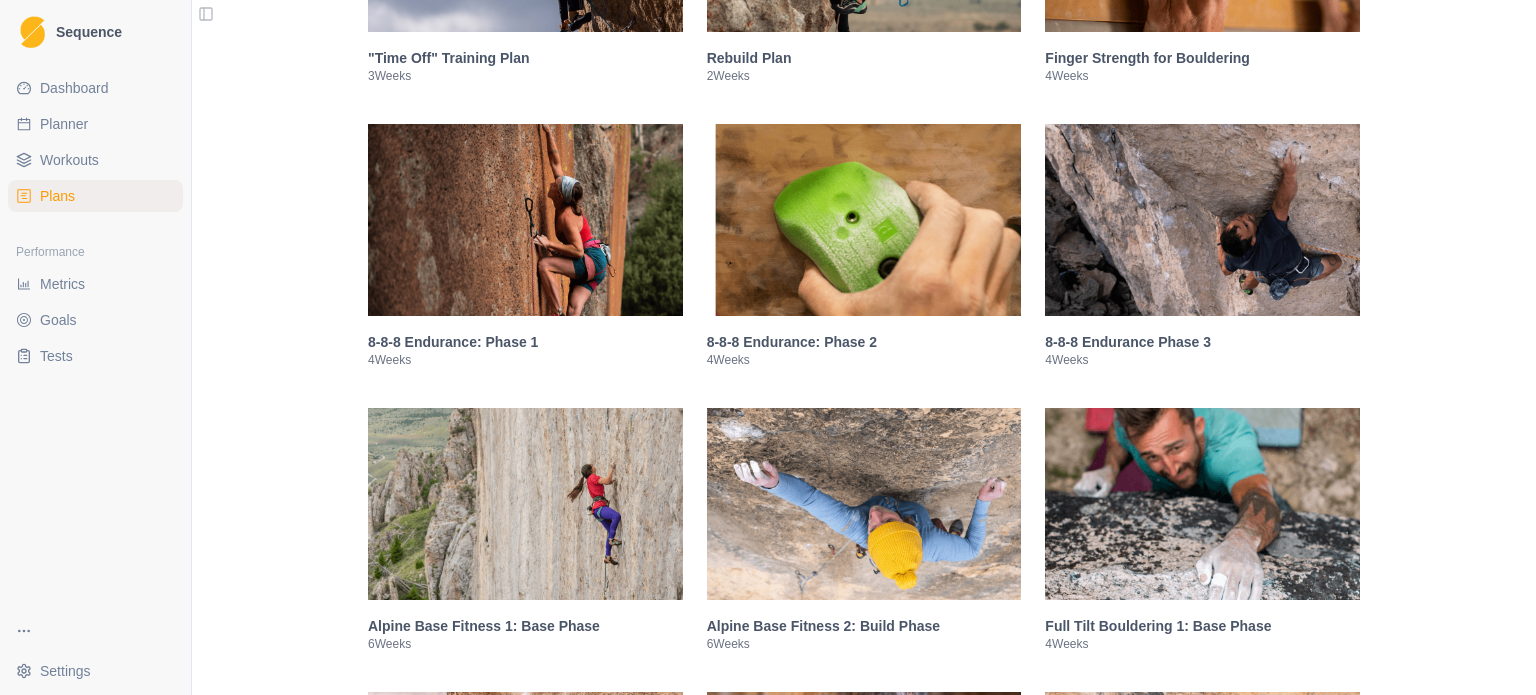 scroll, scrollTop: 1256, scrollLeft: 0, axis: vertical 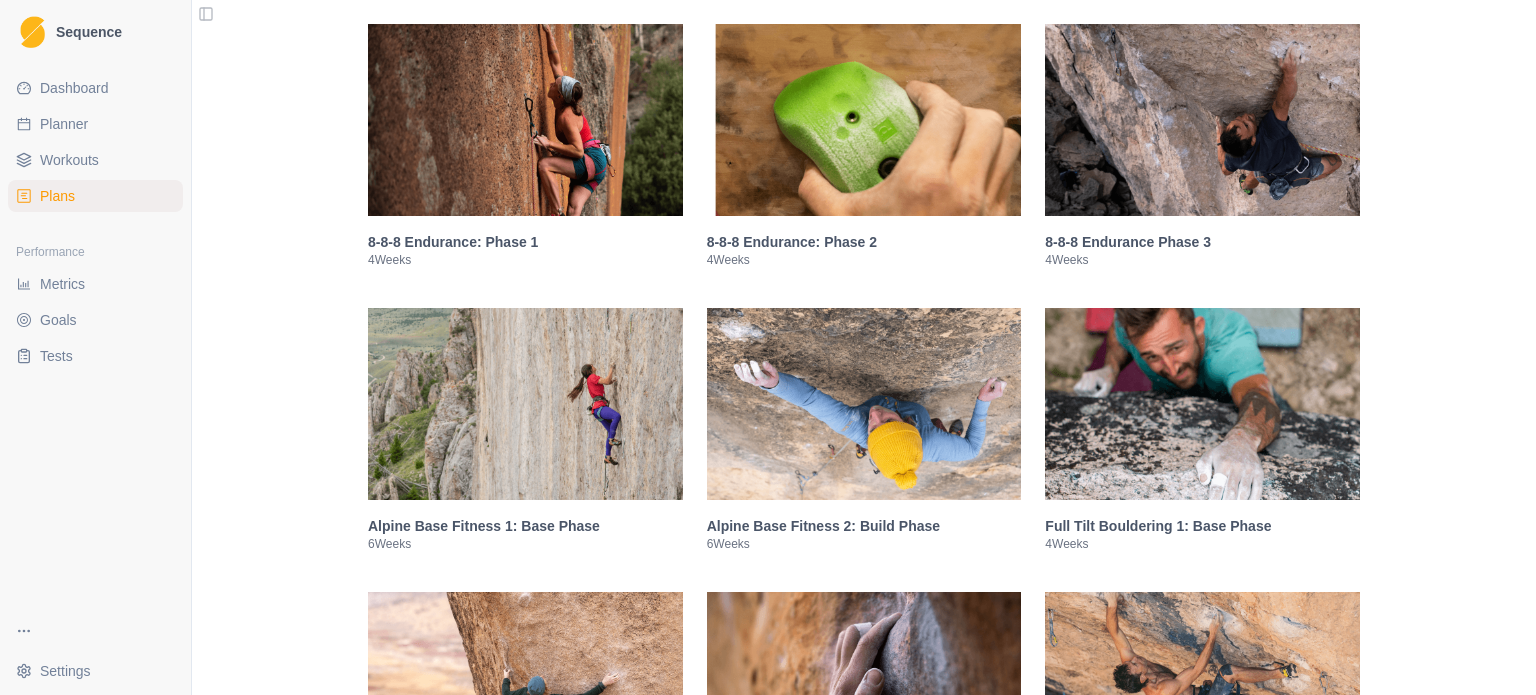 click at bounding box center [525, 404] 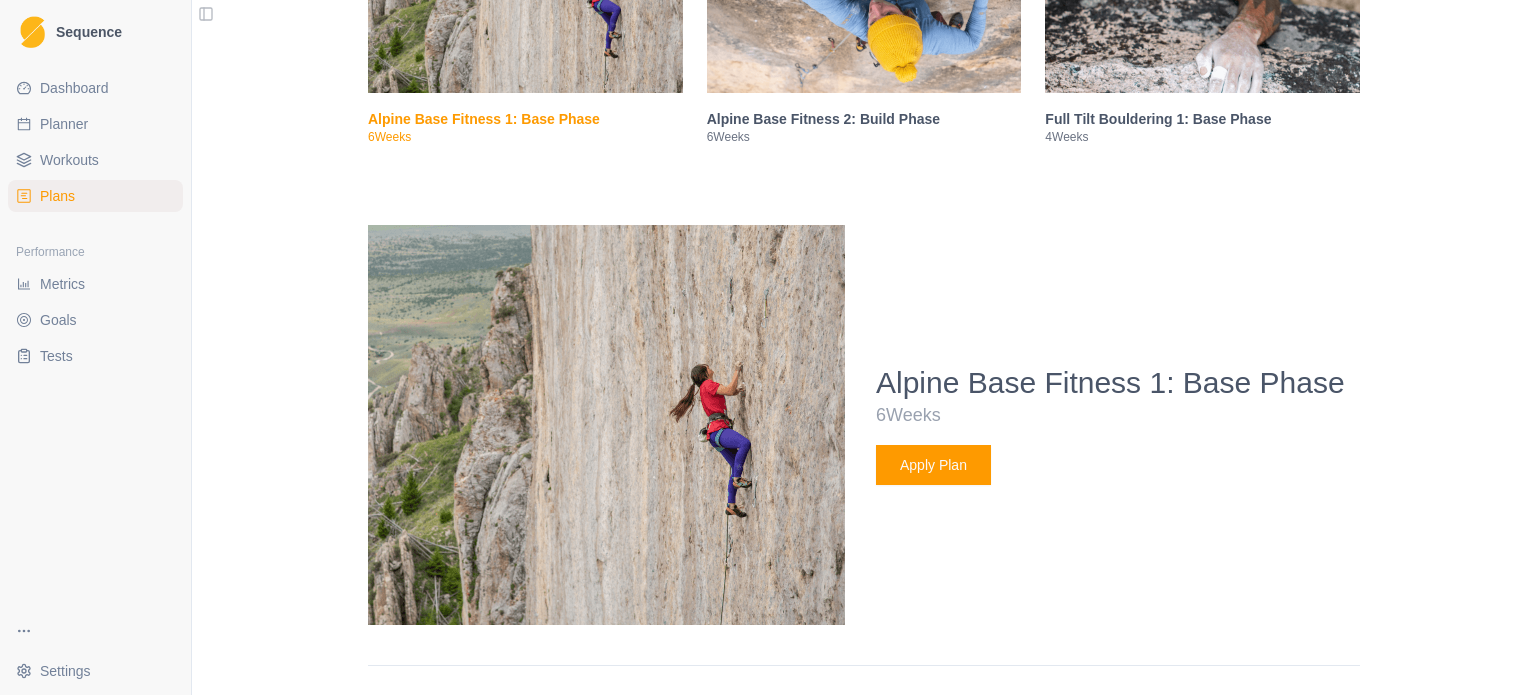 scroll, scrollTop: 1656, scrollLeft: 0, axis: vertical 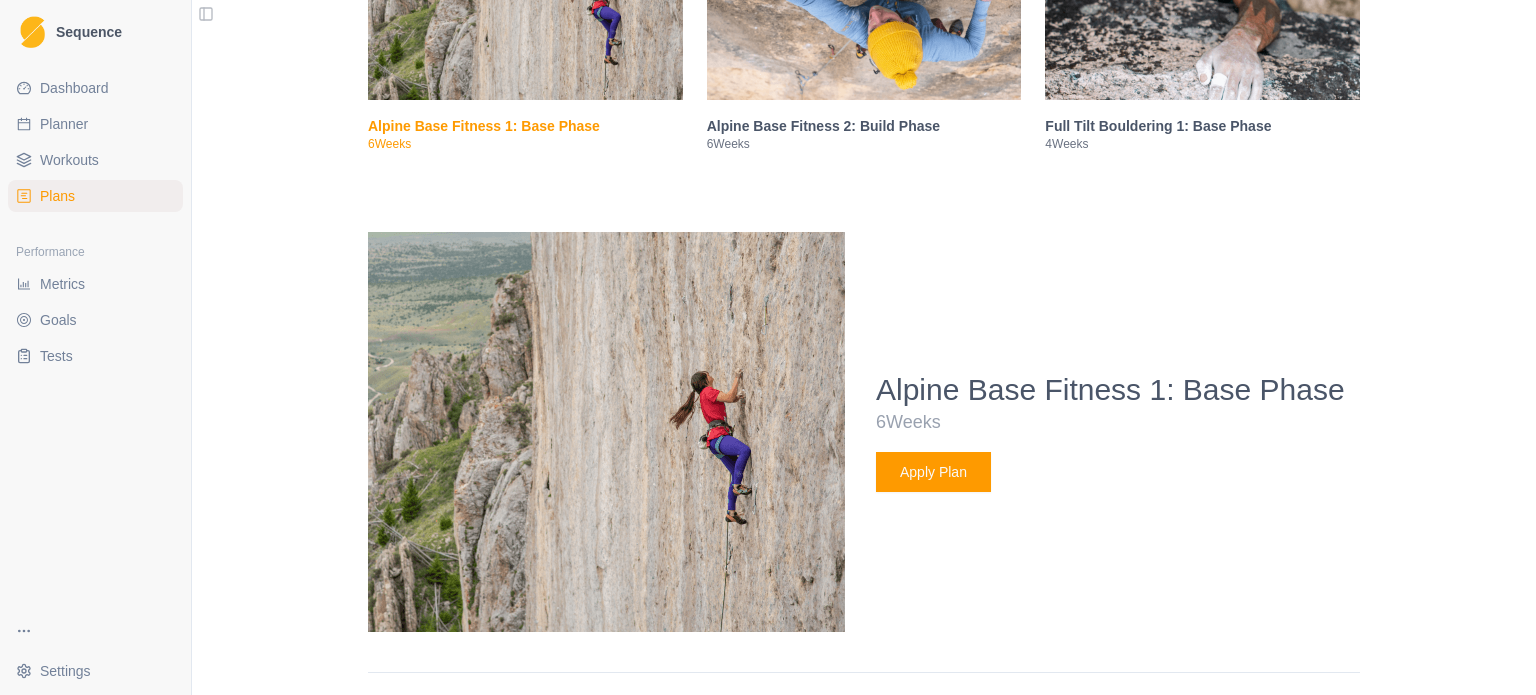 click at bounding box center (525, 4) 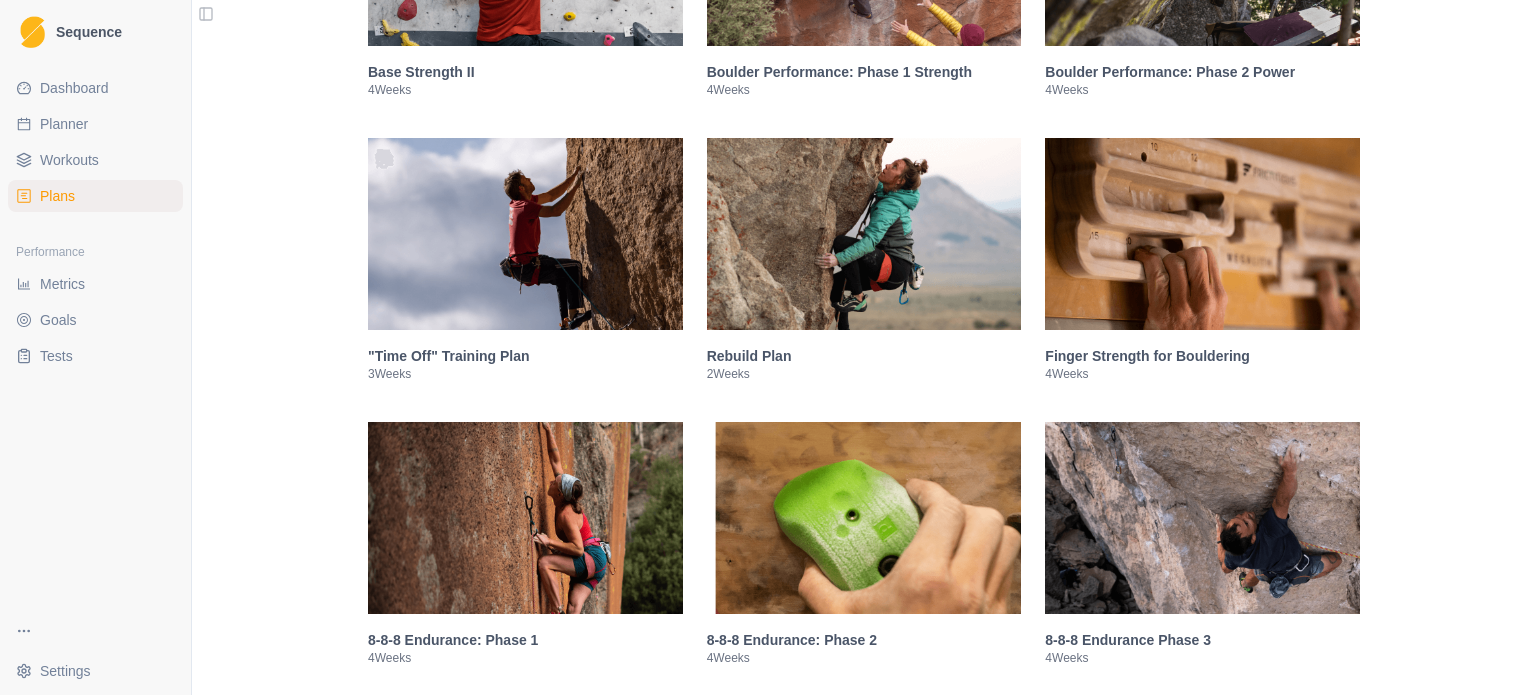 scroll, scrollTop: 816, scrollLeft: 0, axis: vertical 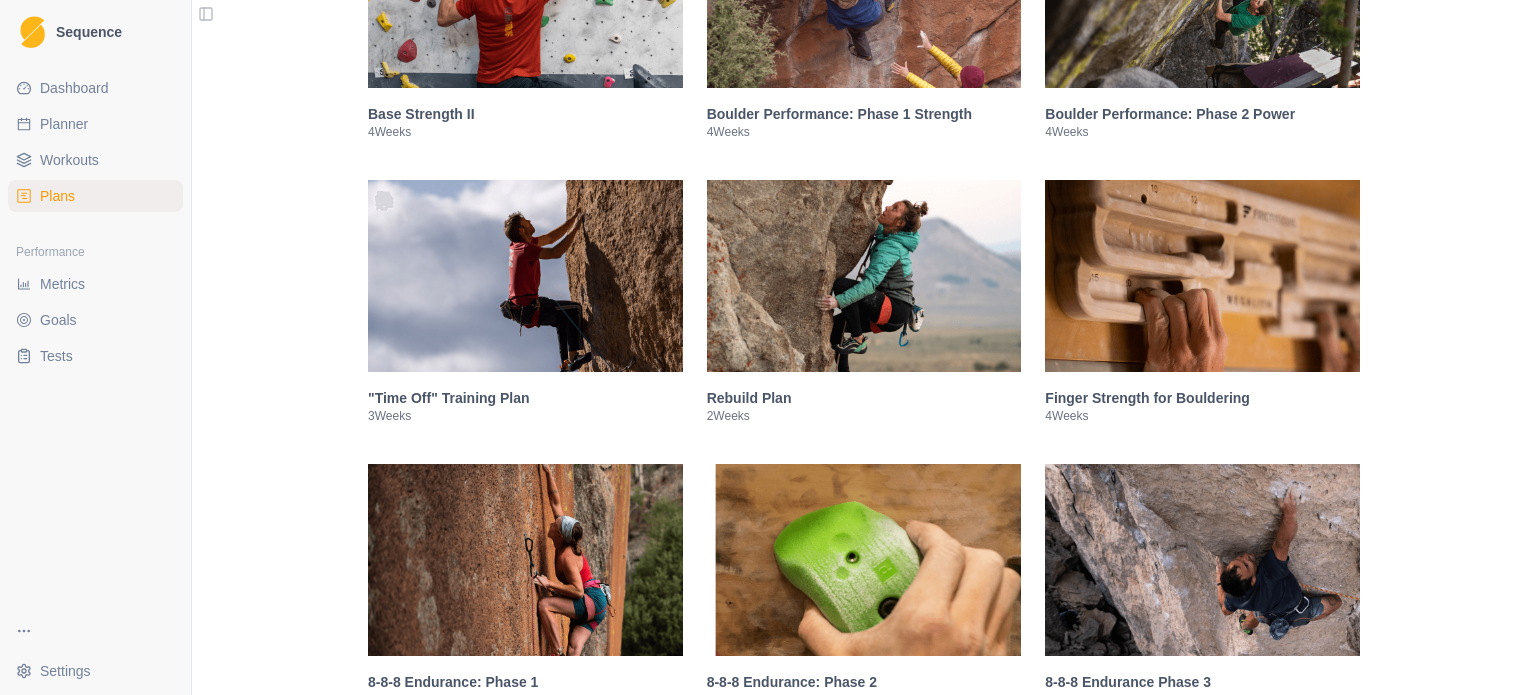click on "Planner" at bounding box center [64, 124] 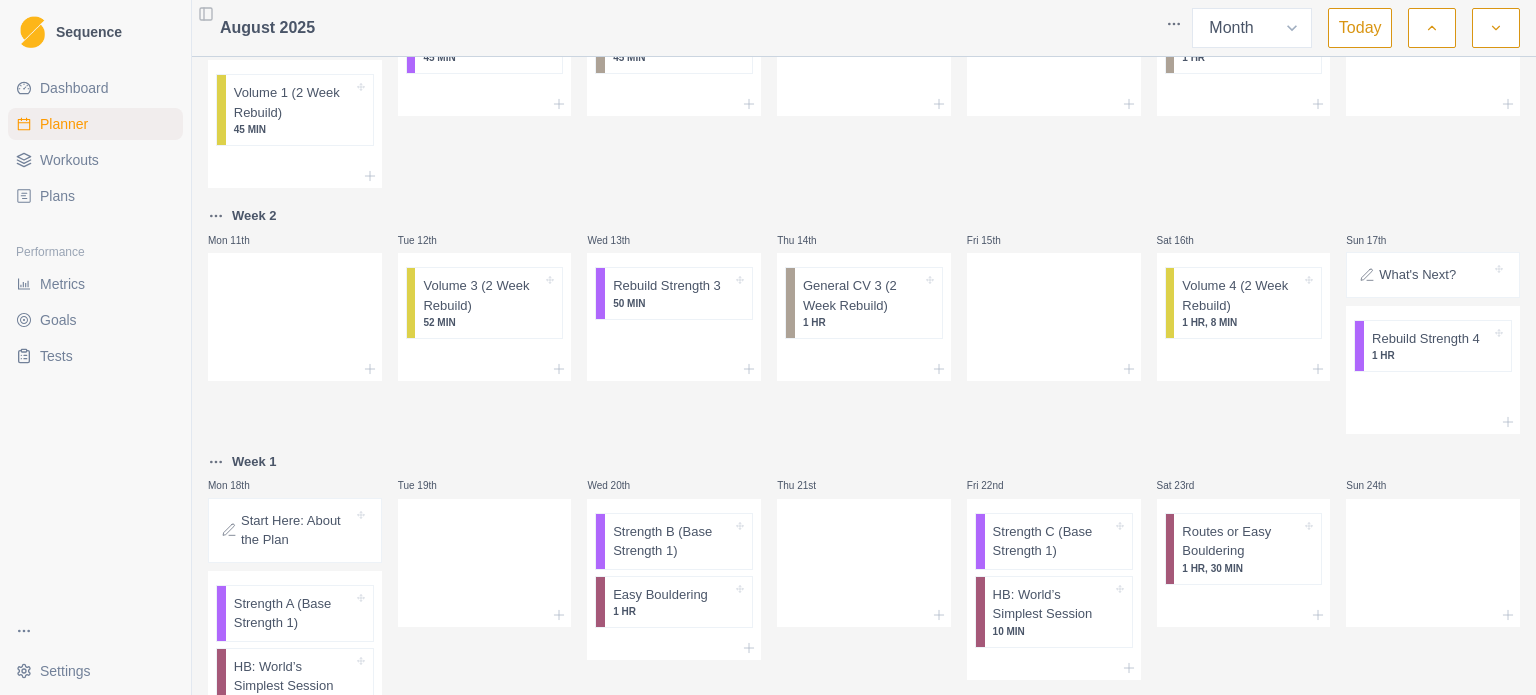 scroll, scrollTop: 675, scrollLeft: 0, axis: vertical 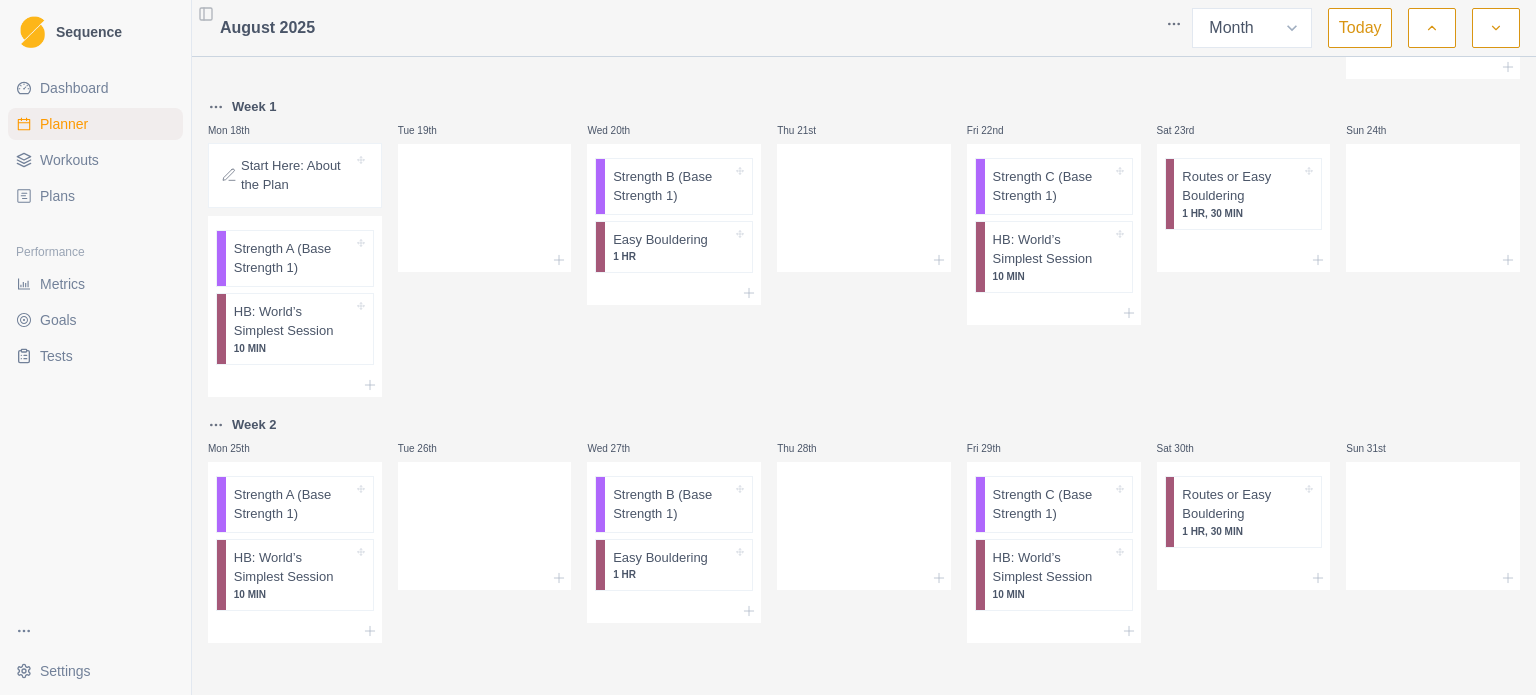 click at bounding box center [1496, 28] 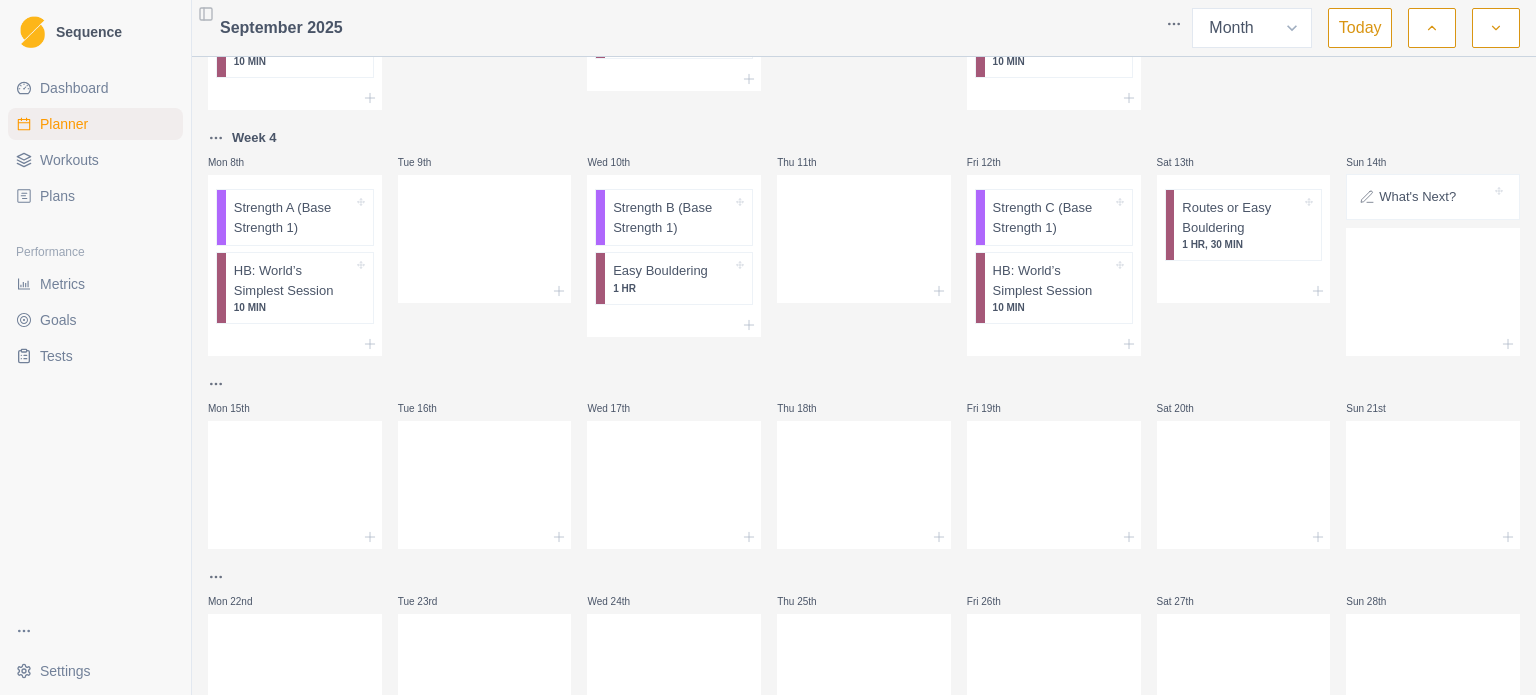 scroll, scrollTop: 0, scrollLeft: 0, axis: both 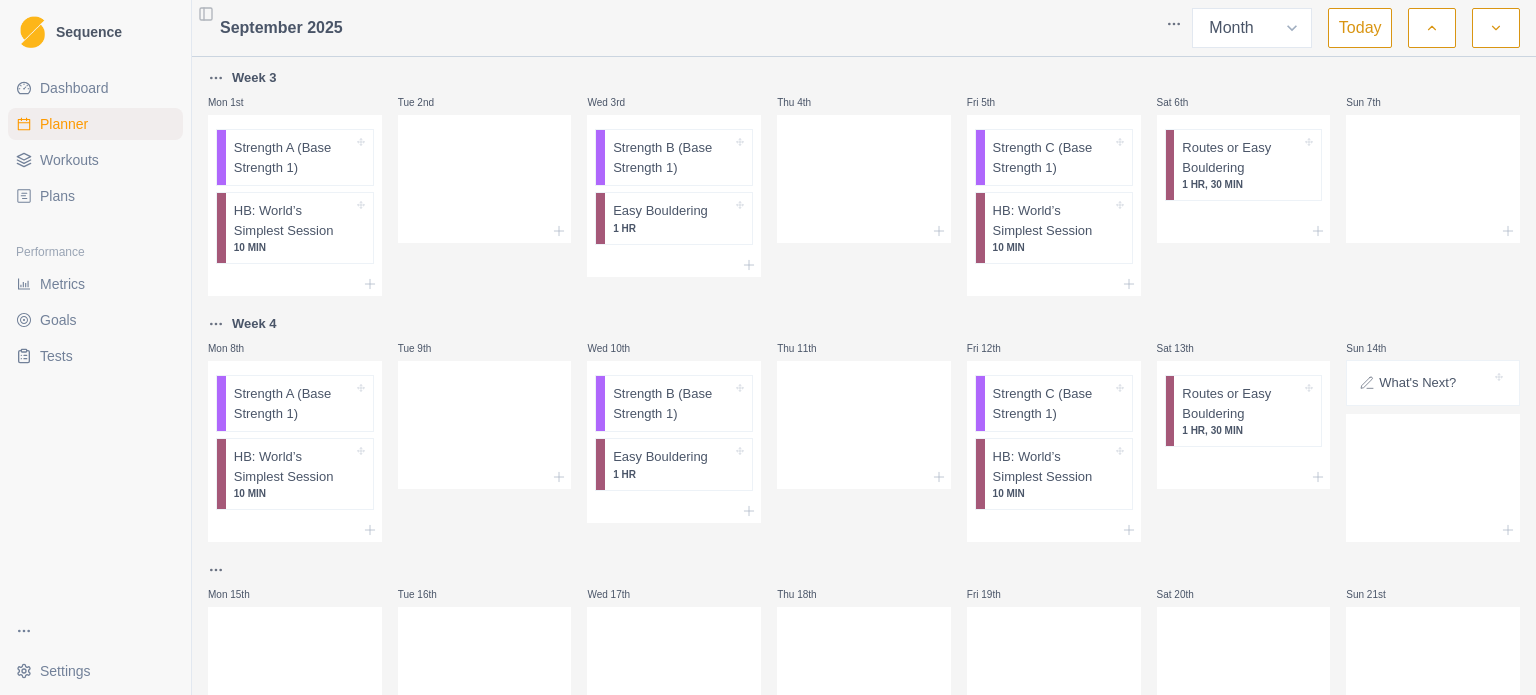click on "Dashboard Planner Workouts Plans" at bounding box center [95, 142] 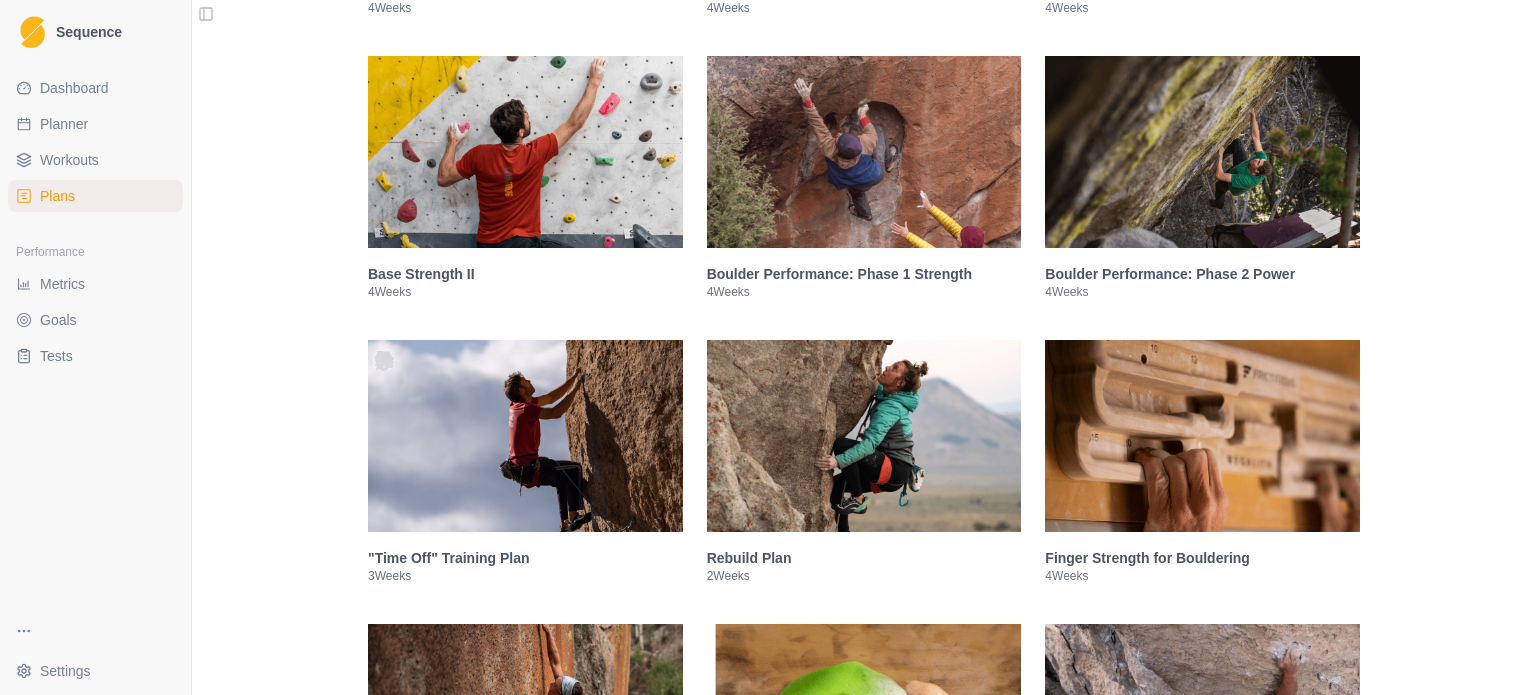 scroll, scrollTop: 680, scrollLeft: 0, axis: vertical 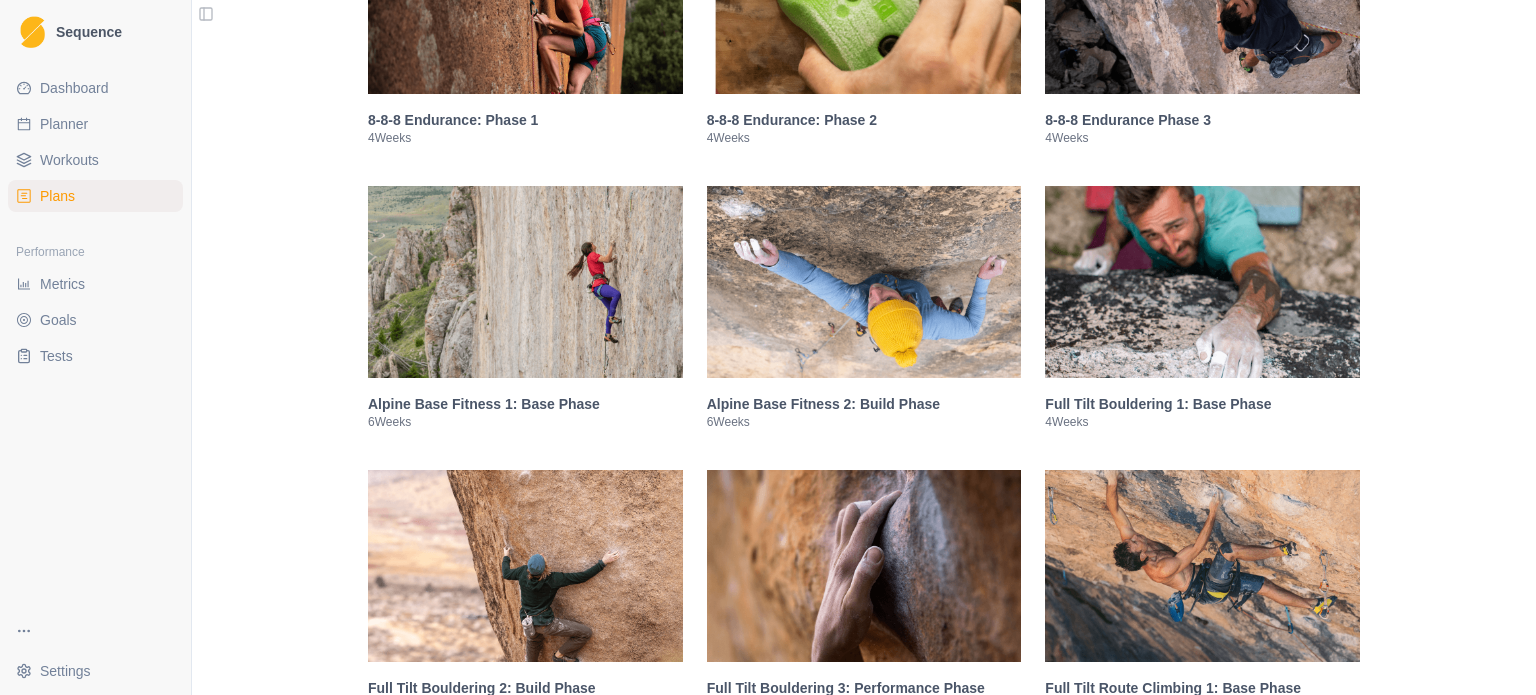 click at bounding box center [525, 282] 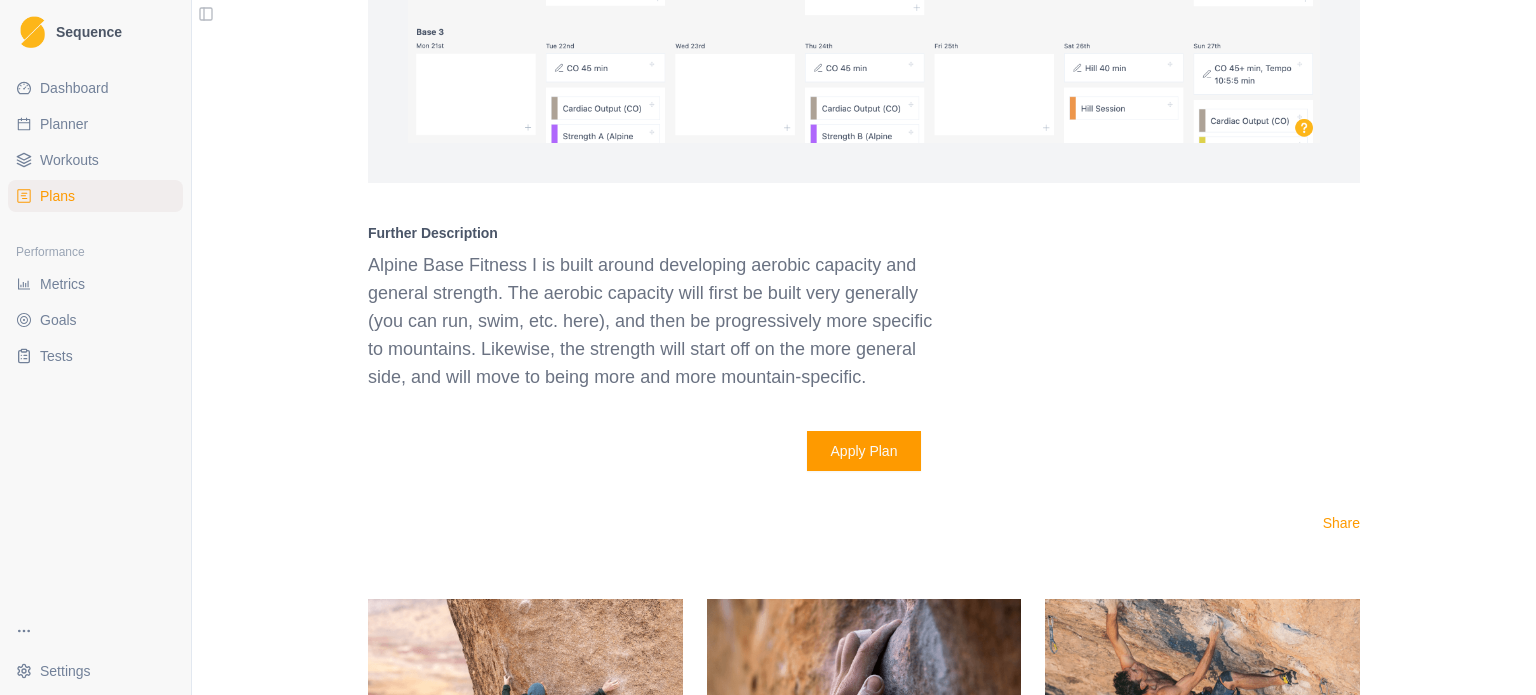 scroll, scrollTop: 2956, scrollLeft: 0, axis: vertical 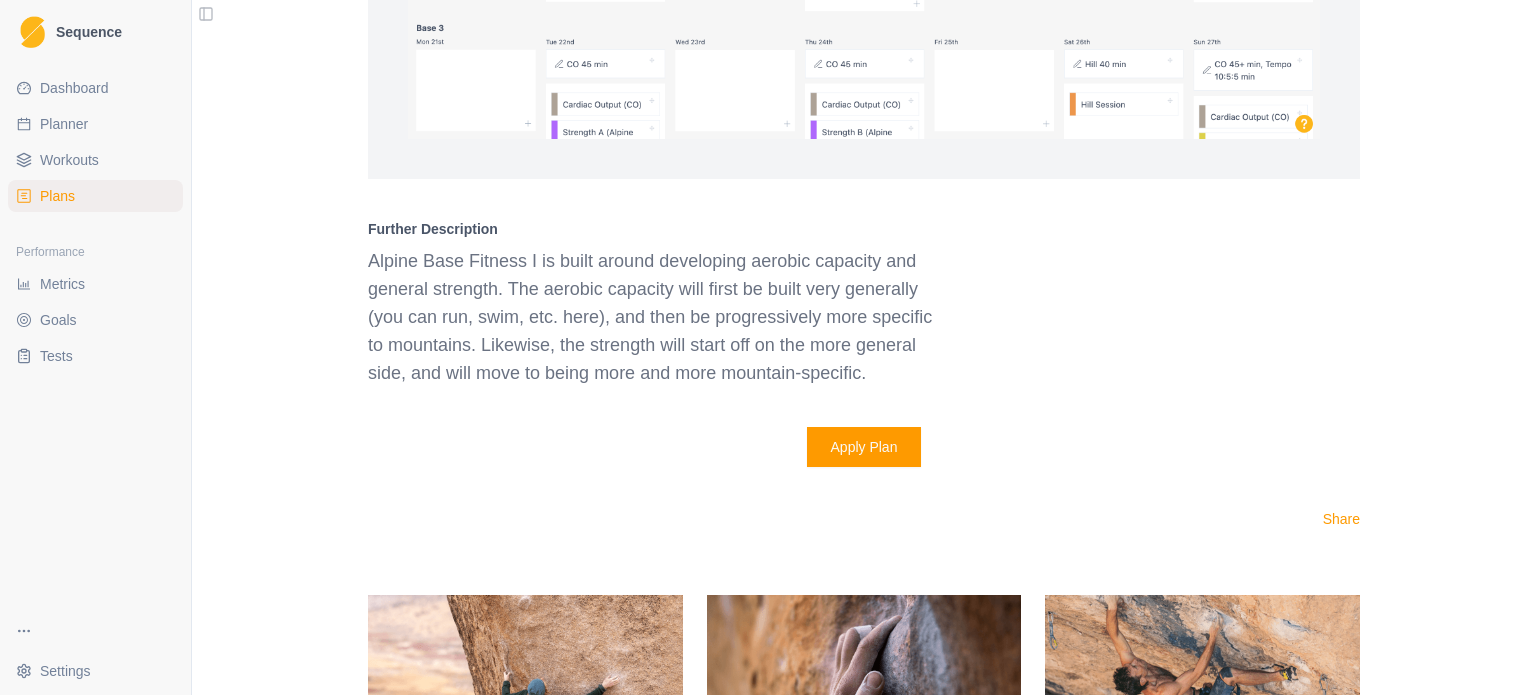 click on "Apply Plan" at bounding box center (864, 447) 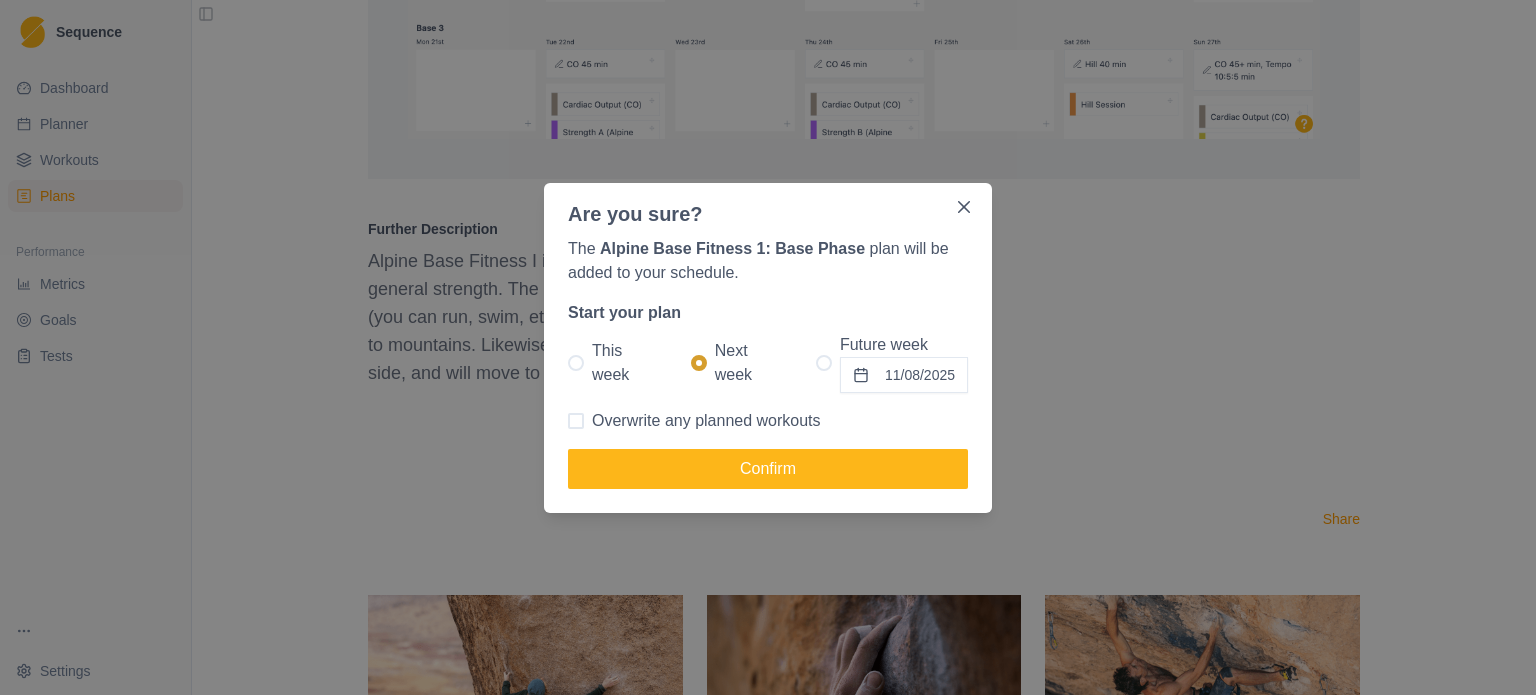 click on "Future week" at bounding box center [904, 345] 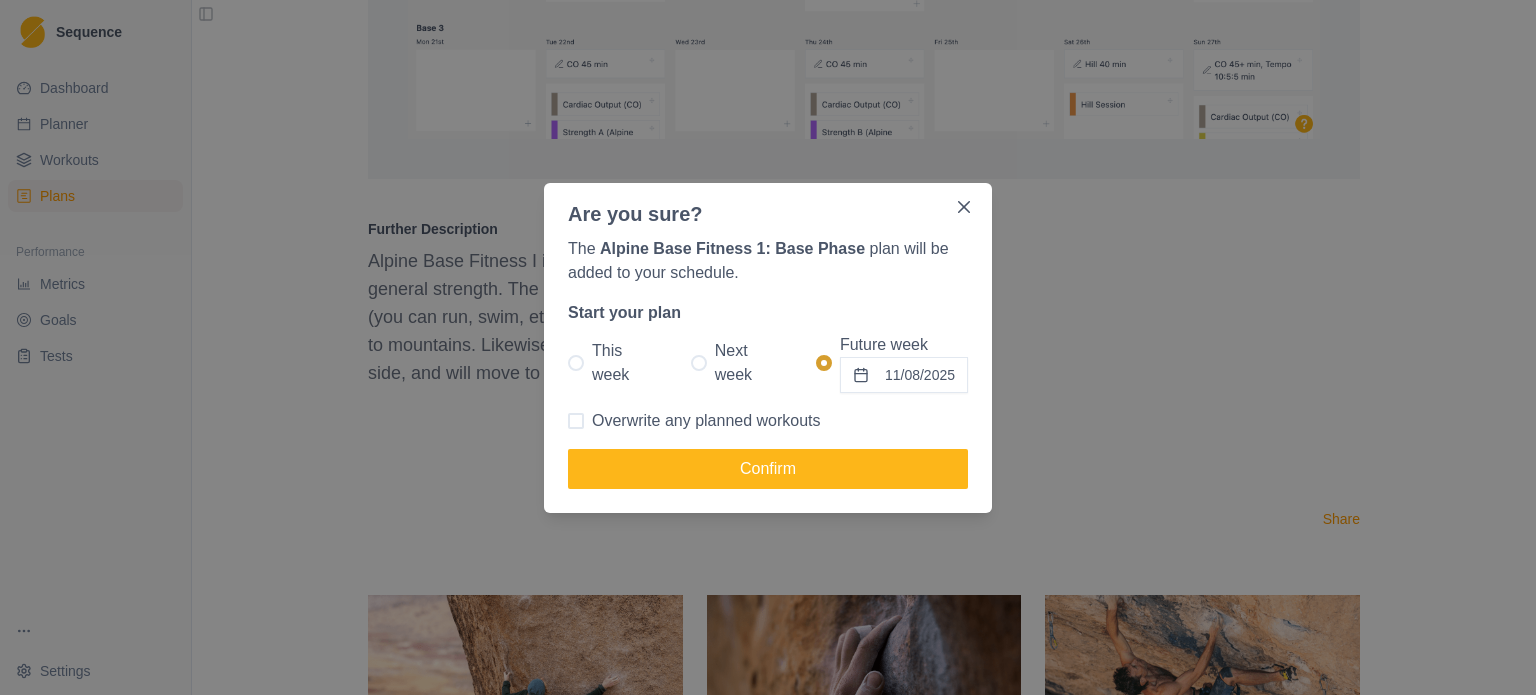 click on "11/08/2025" at bounding box center [904, 375] 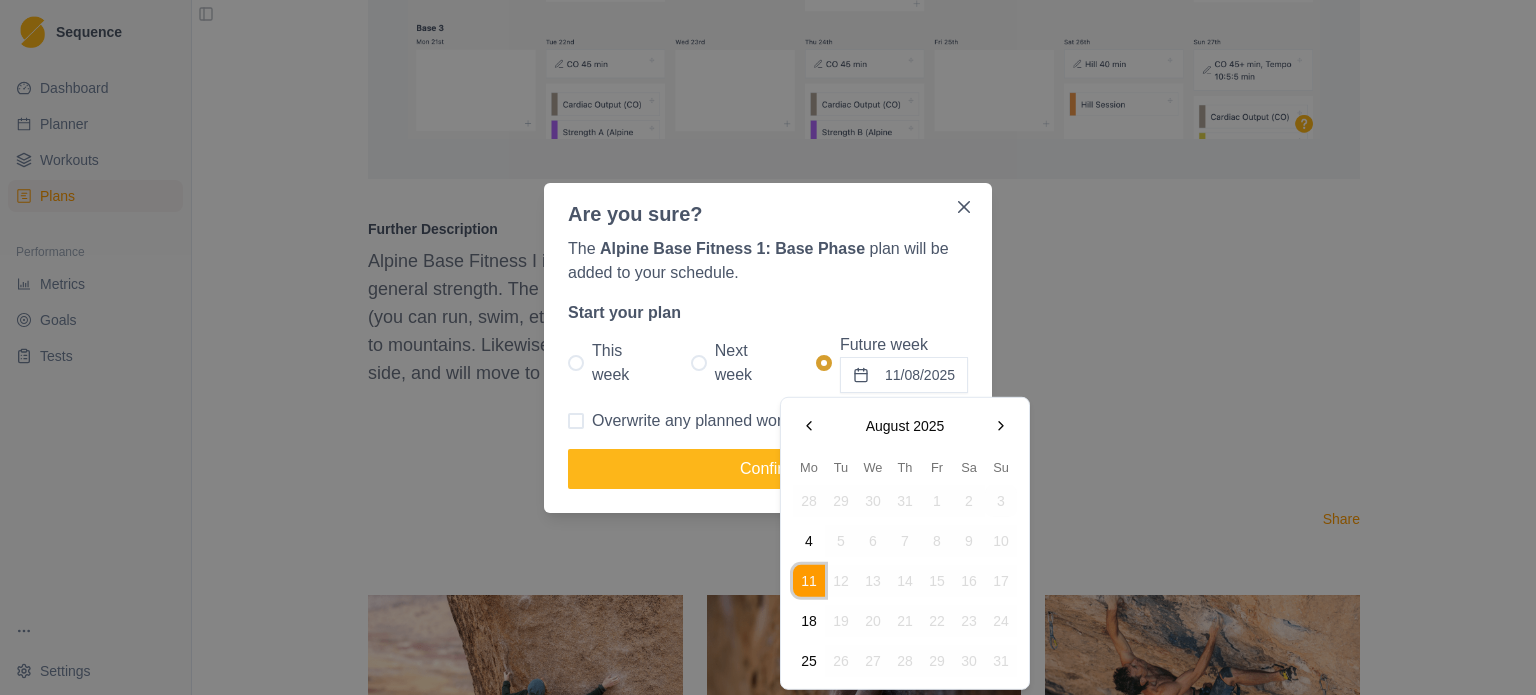 click at bounding box center [1001, 426] 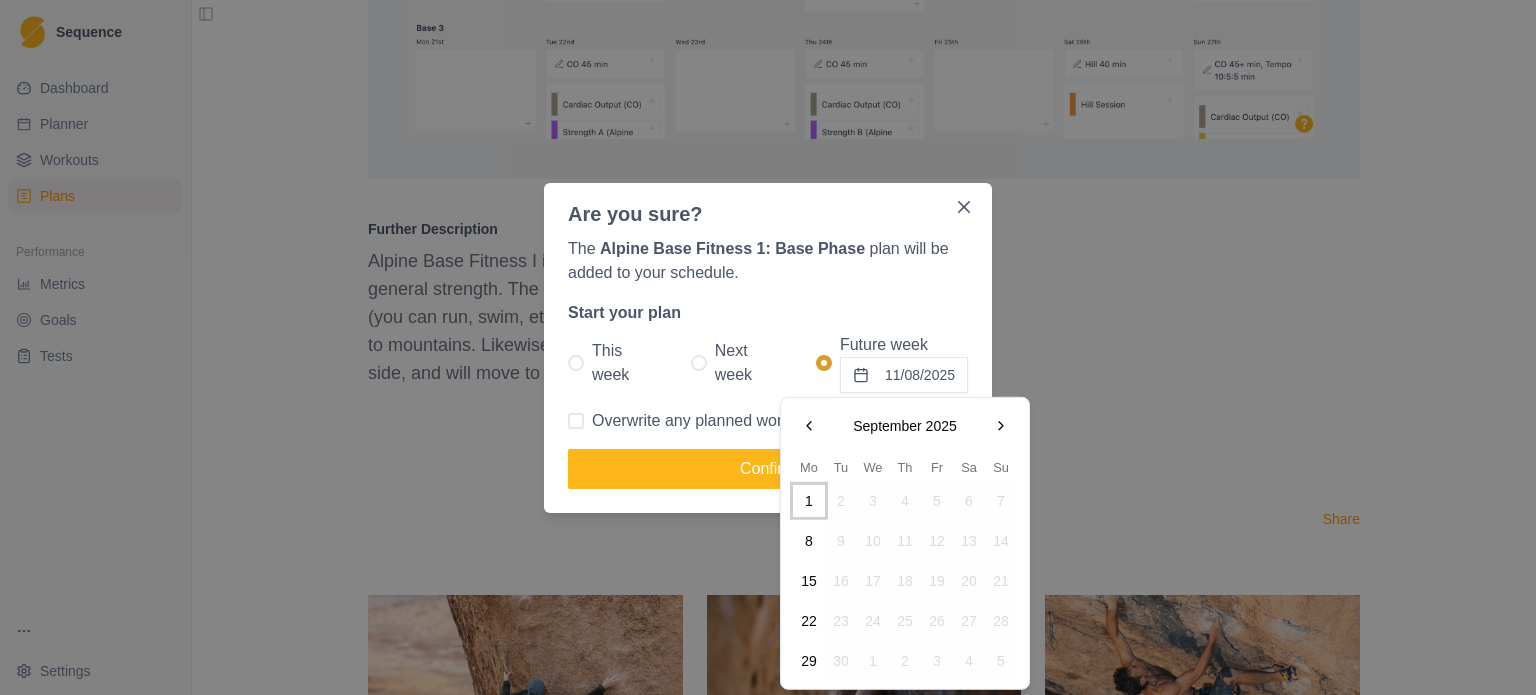 click on "15" at bounding box center (809, 581) 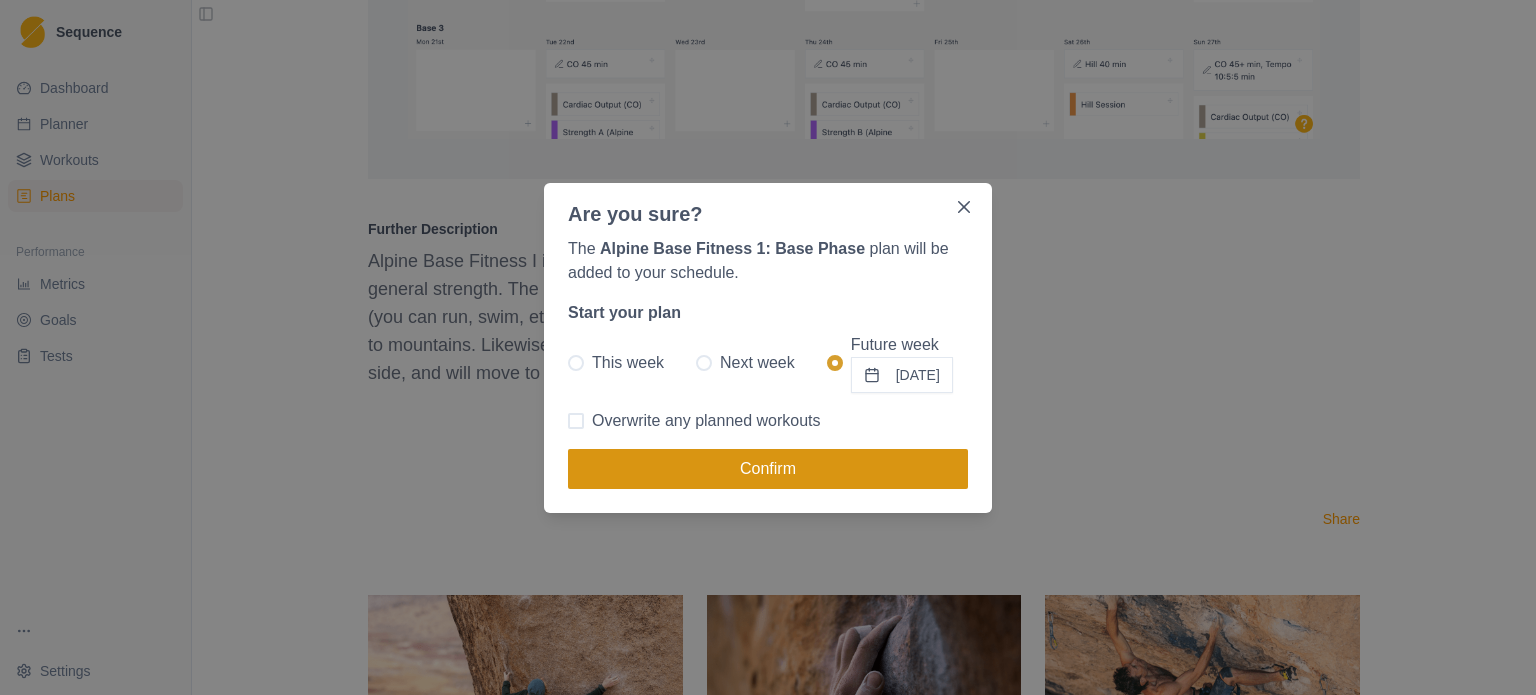 click on "Confirm" at bounding box center [768, 469] 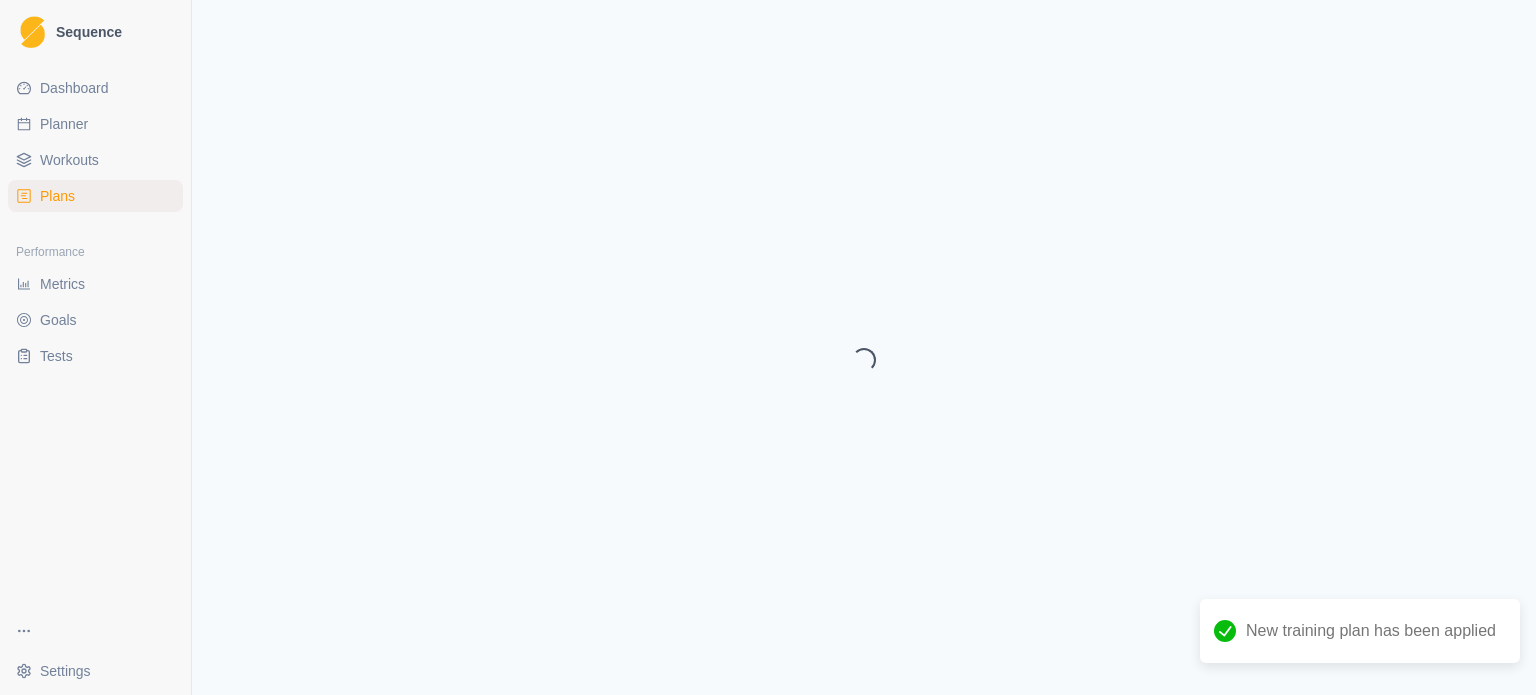 select on "month" 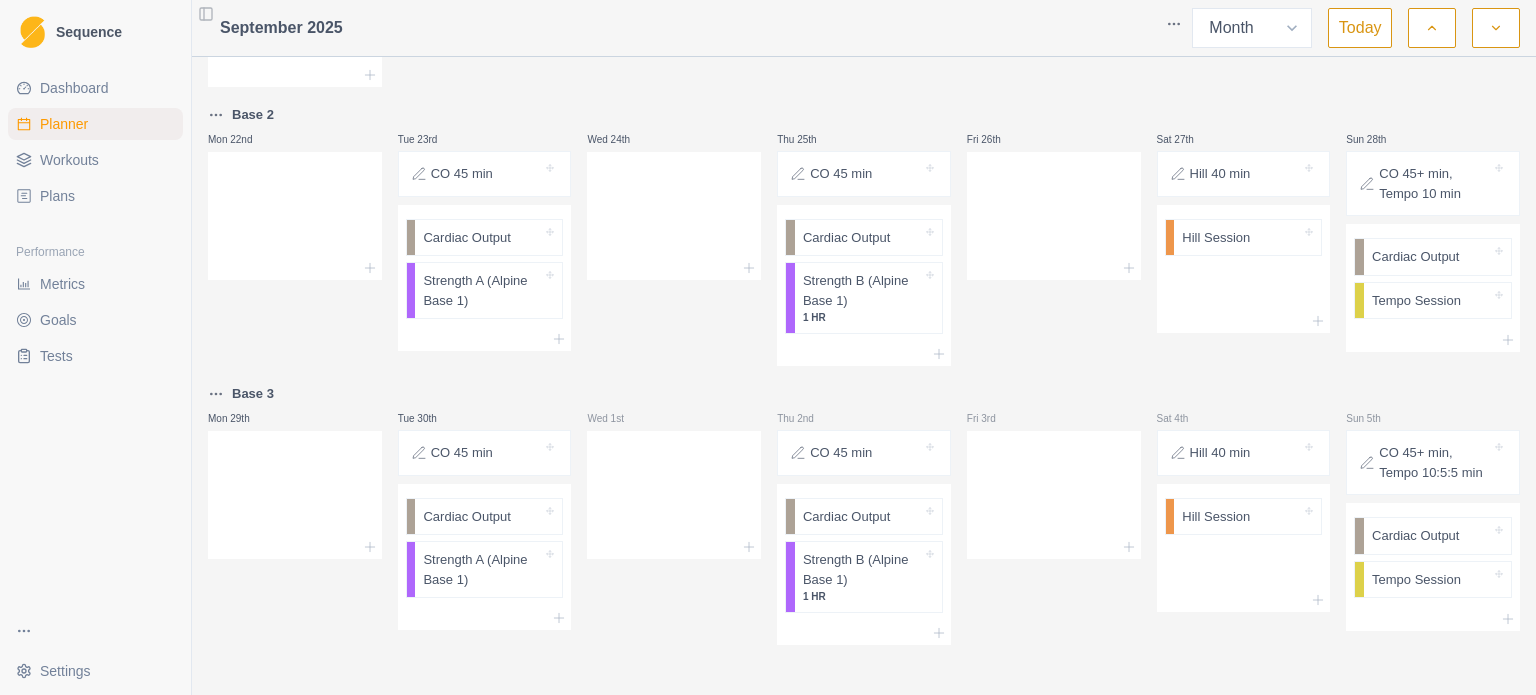 scroll, scrollTop: 794, scrollLeft: 0, axis: vertical 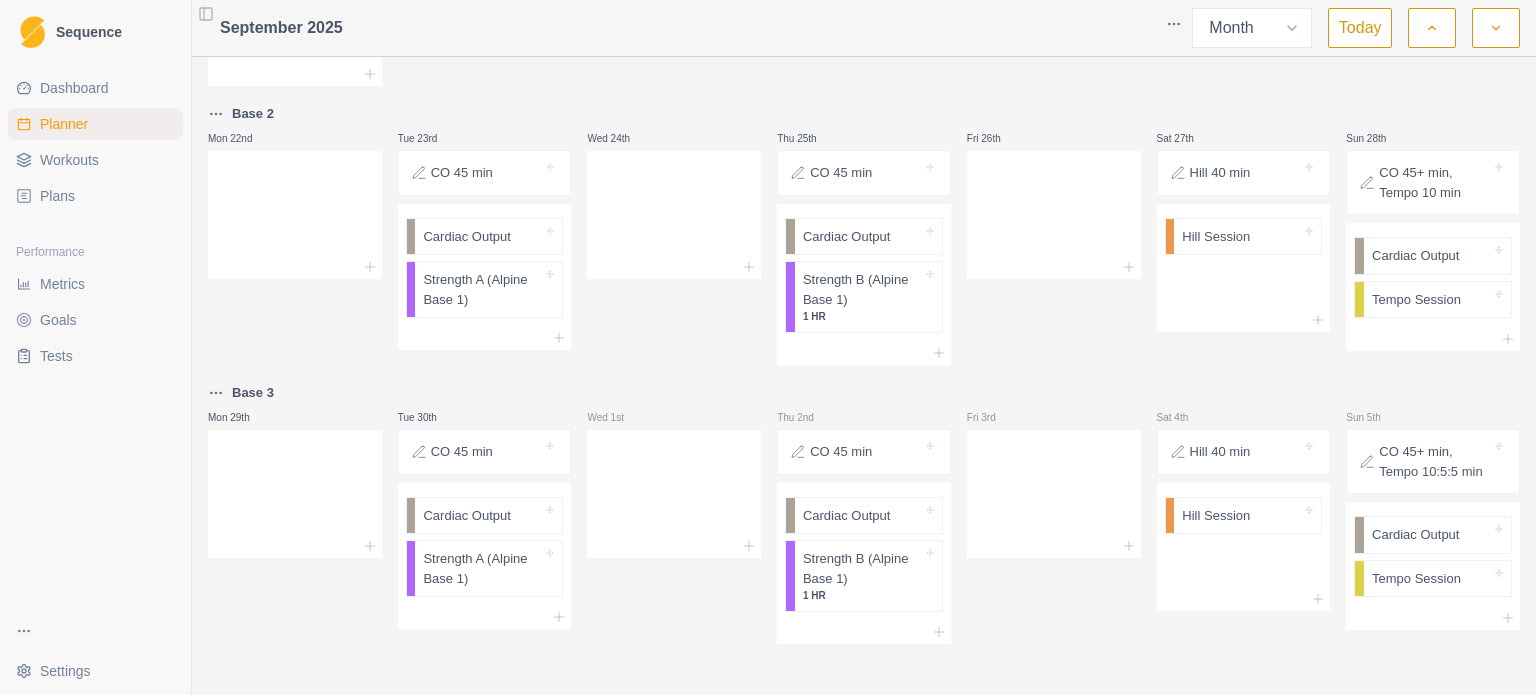 click at bounding box center [1496, 28] 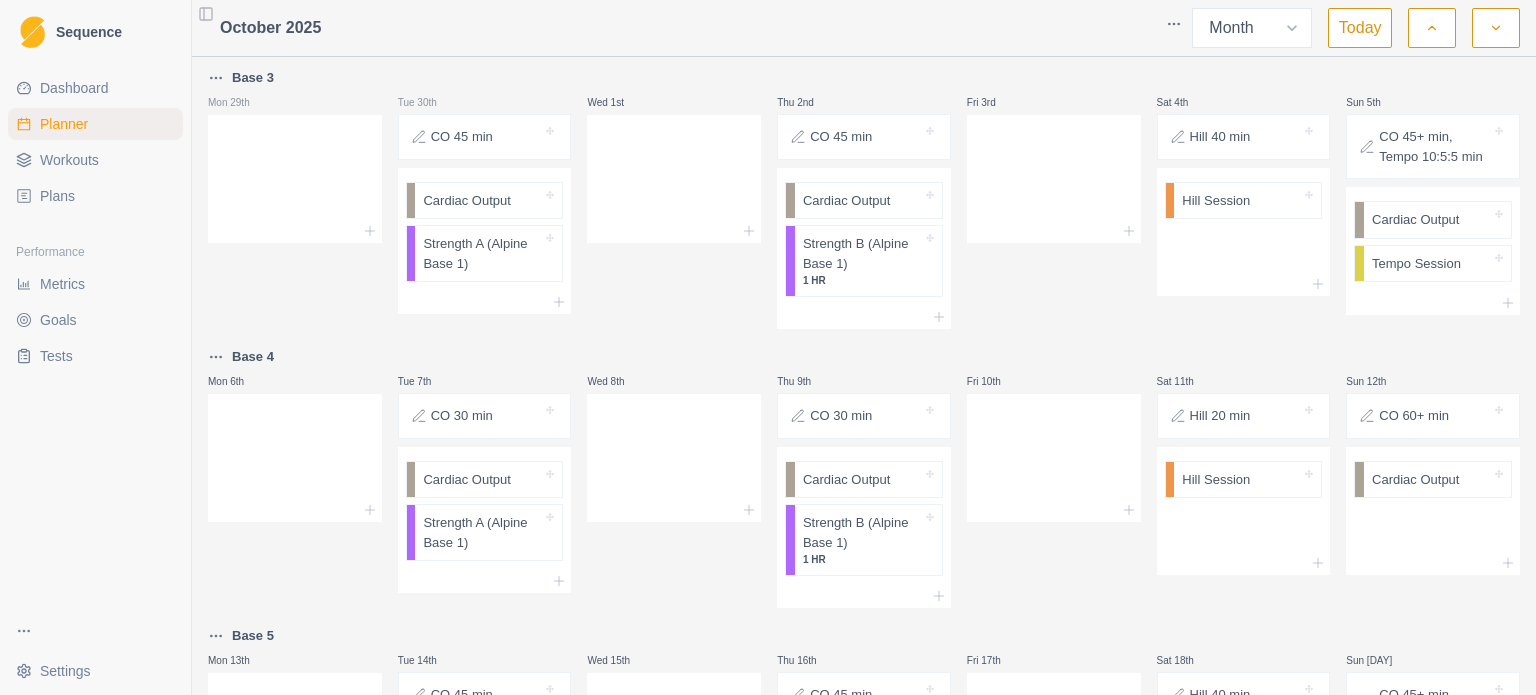 scroll, scrollTop: 755, scrollLeft: 0, axis: vertical 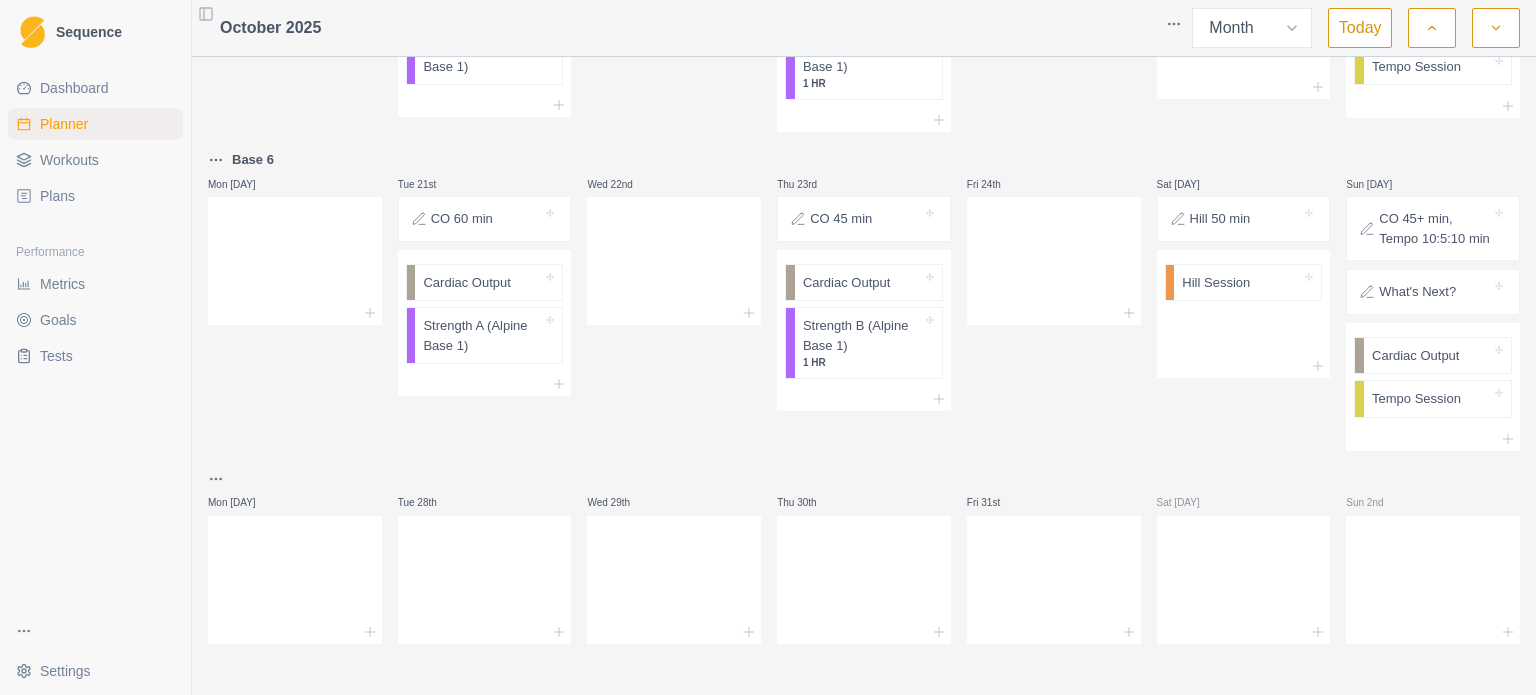 click 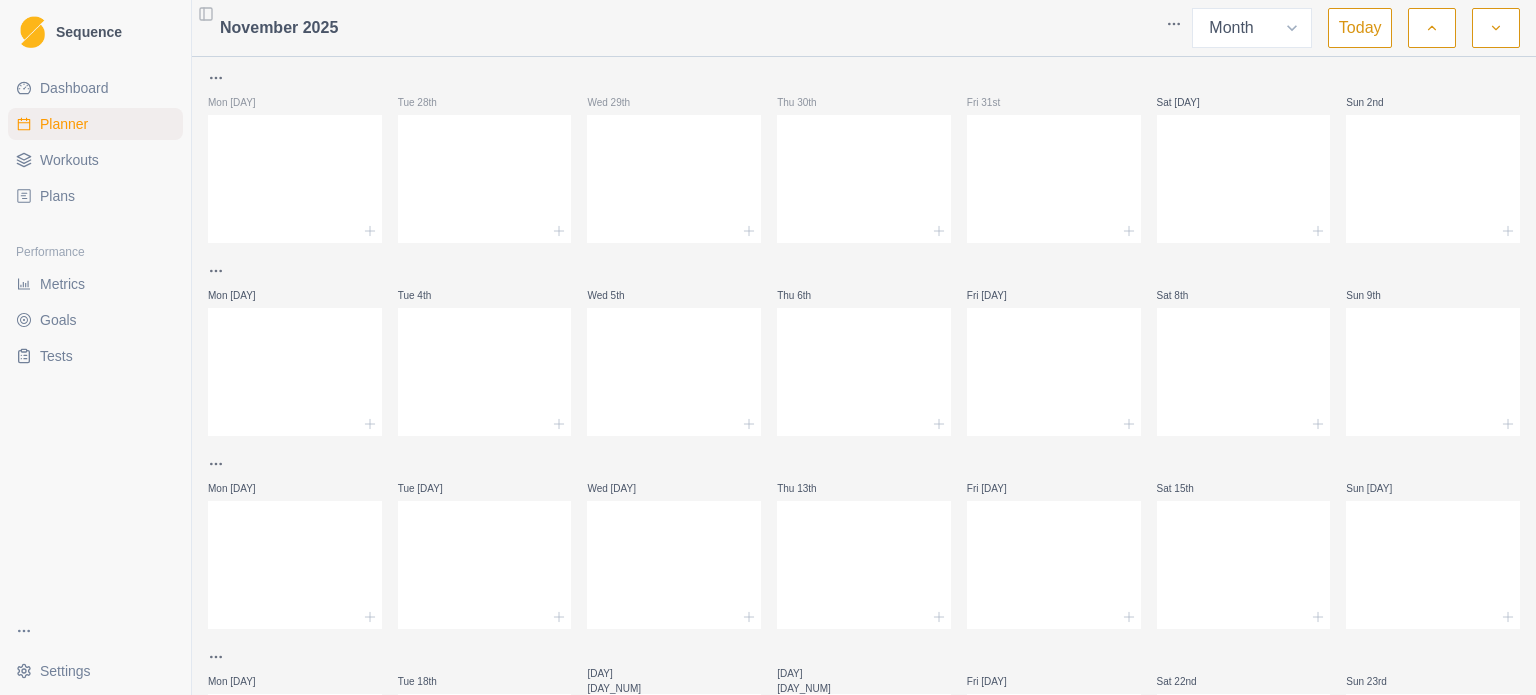 click at bounding box center (1432, 28) 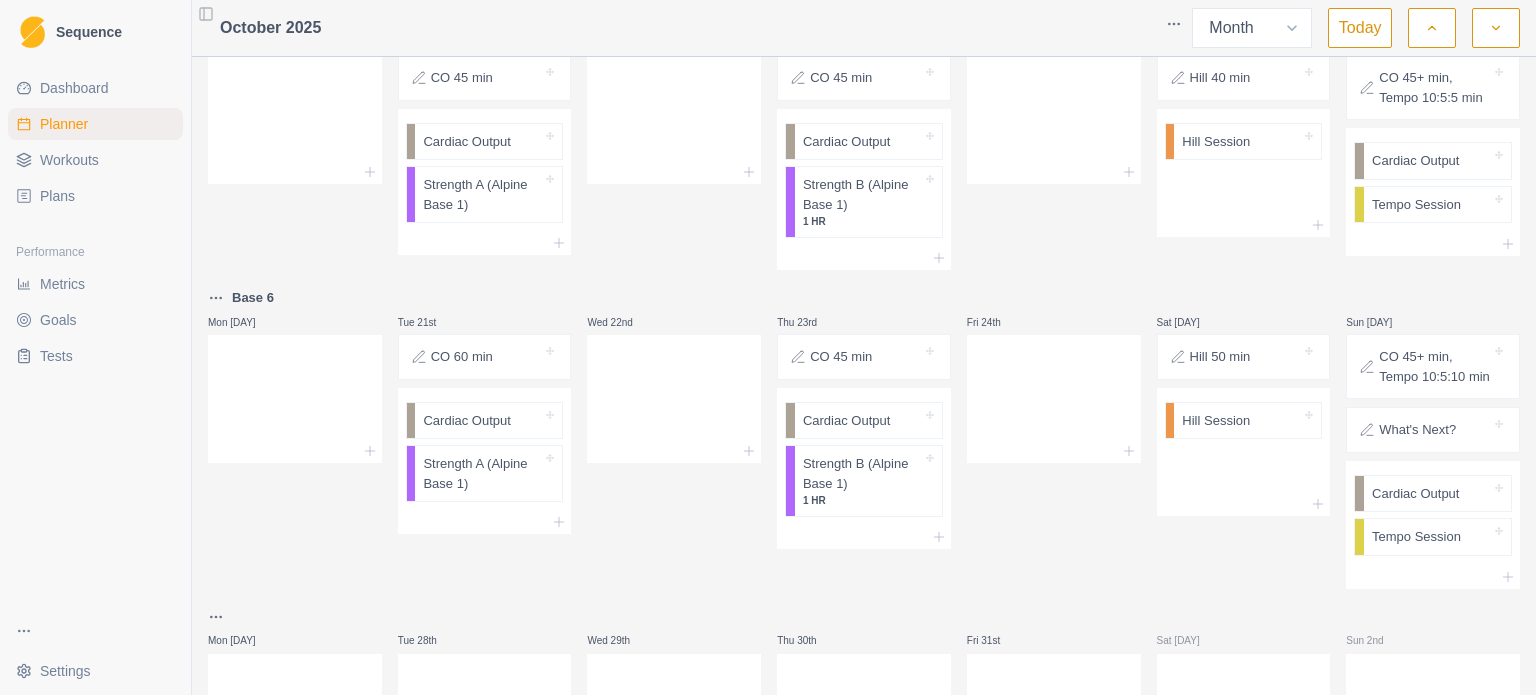 scroll, scrollTop: 755, scrollLeft: 0, axis: vertical 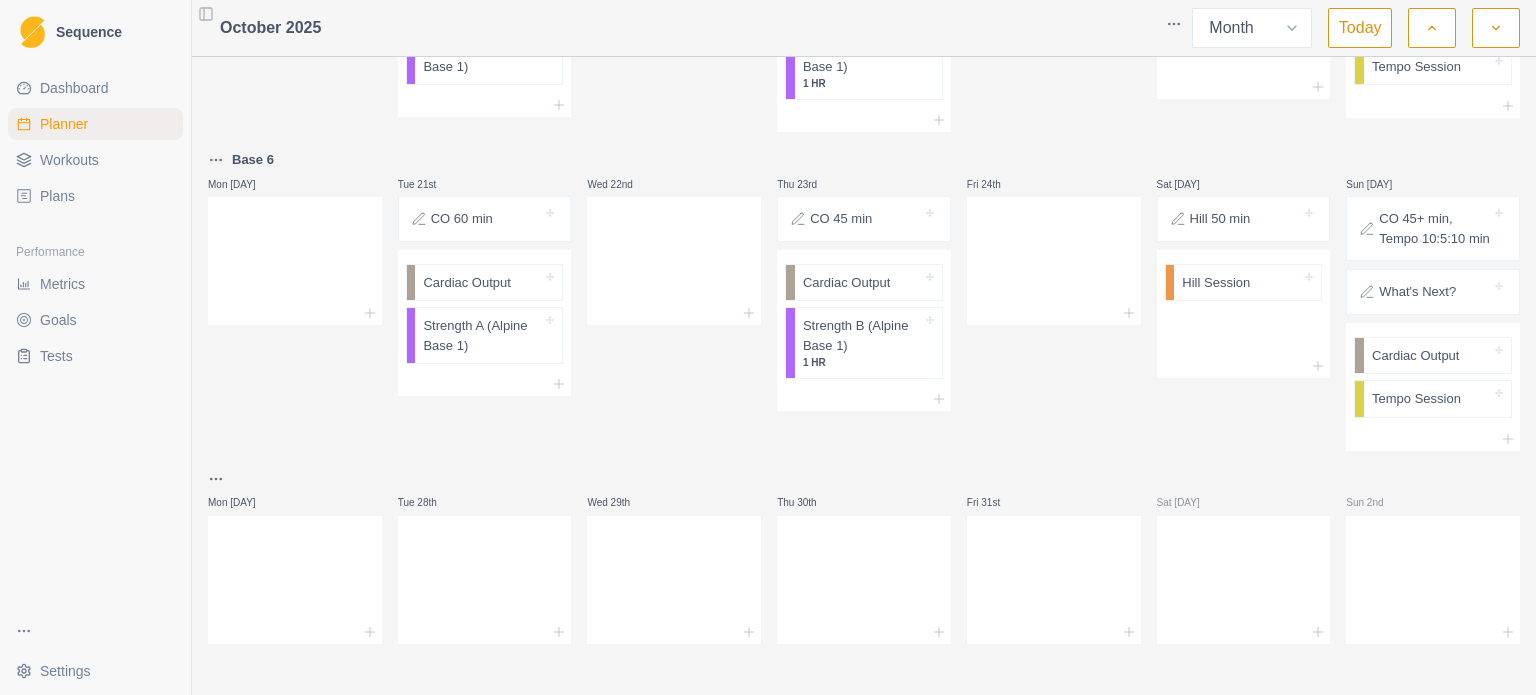 click on "What's Next?" at bounding box center (1417, 292) 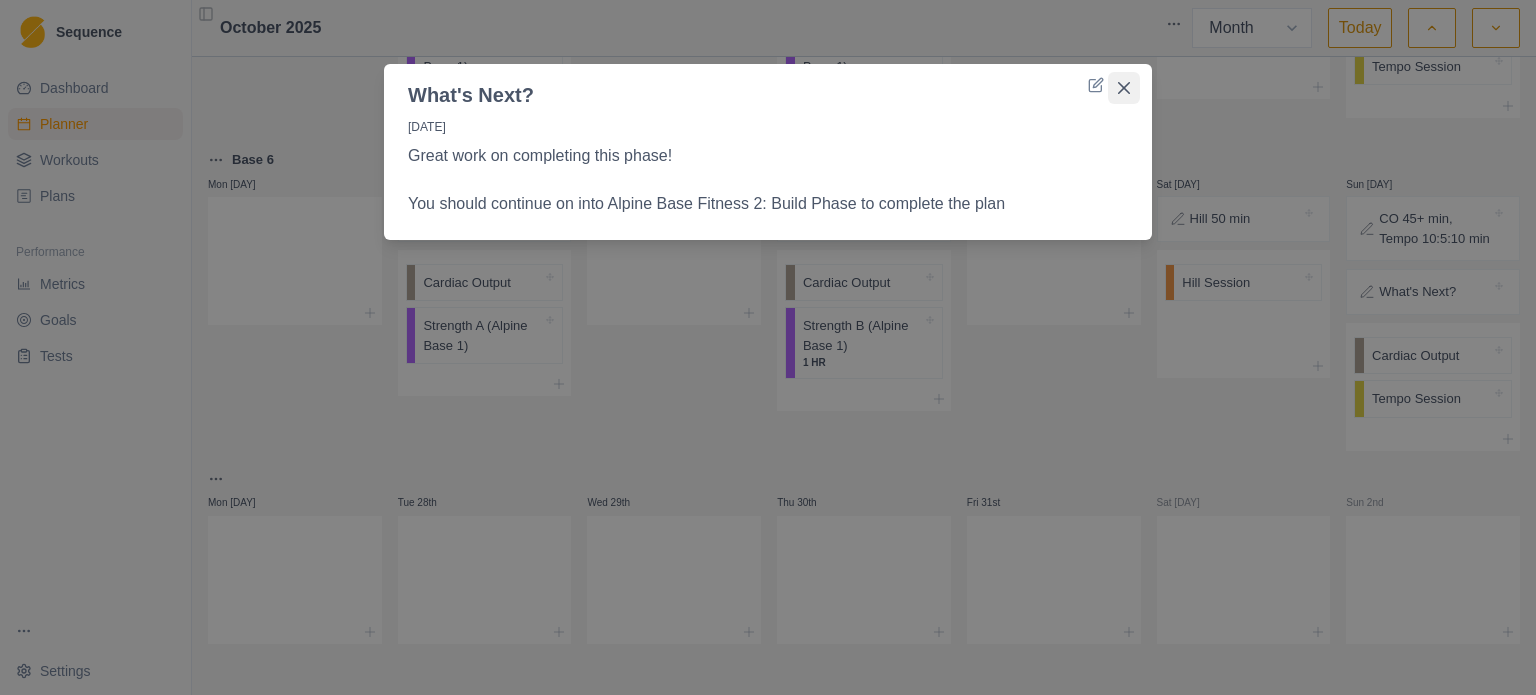 click at bounding box center [1124, 88] 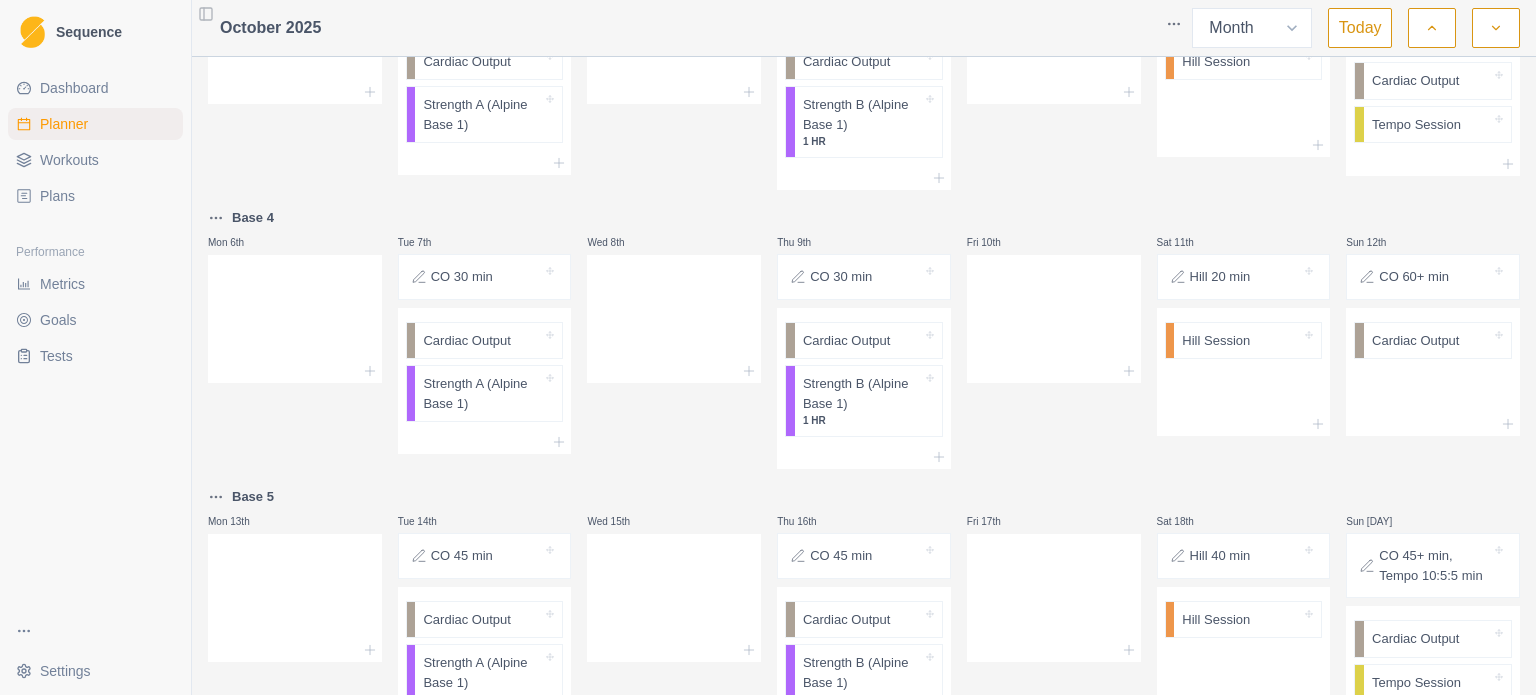 scroll, scrollTop: 130, scrollLeft: 0, axis: vertical 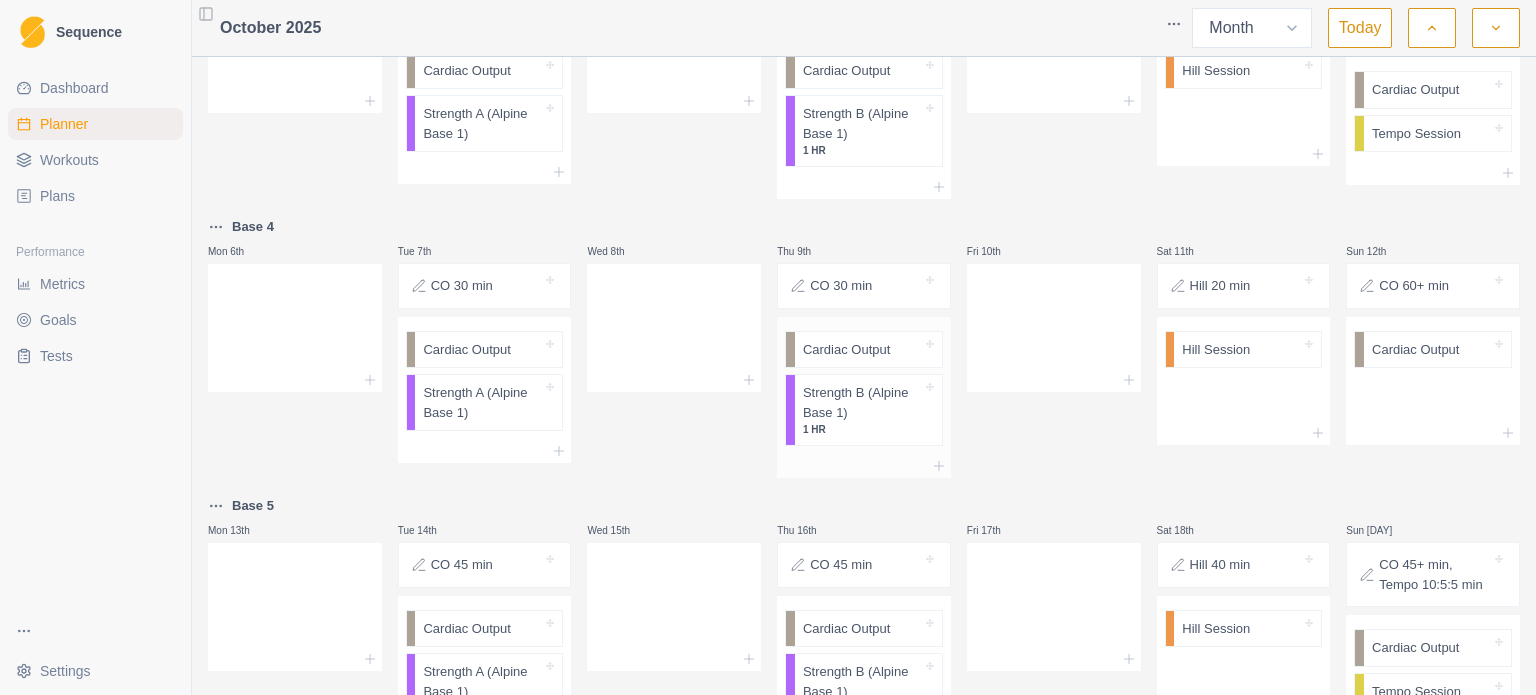 click on "Strength B (Alpine Base 1)" at bounding box center [862, 402] 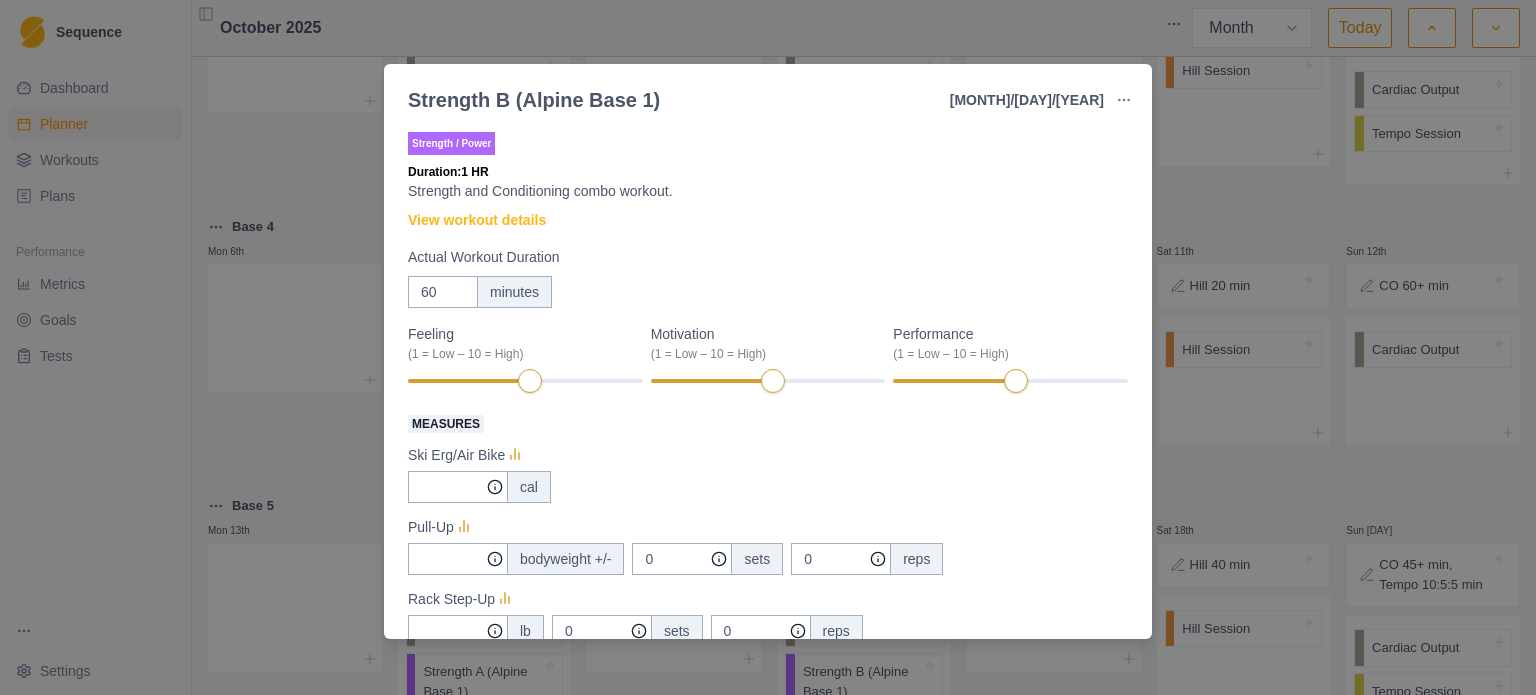 scroll, scrollTop: 4, scrollLeft: 0, axis: vertical 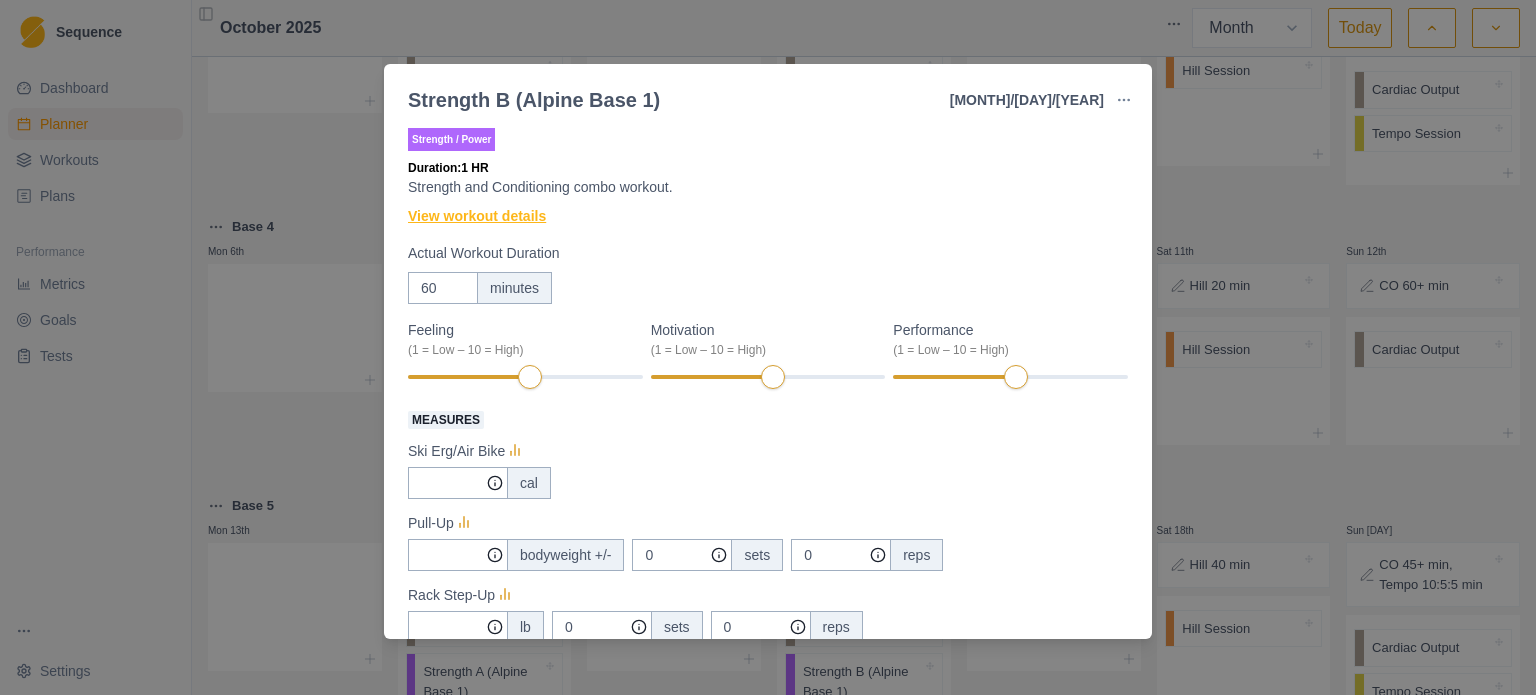 click on "View workout details" at bounding box center [477, 216] 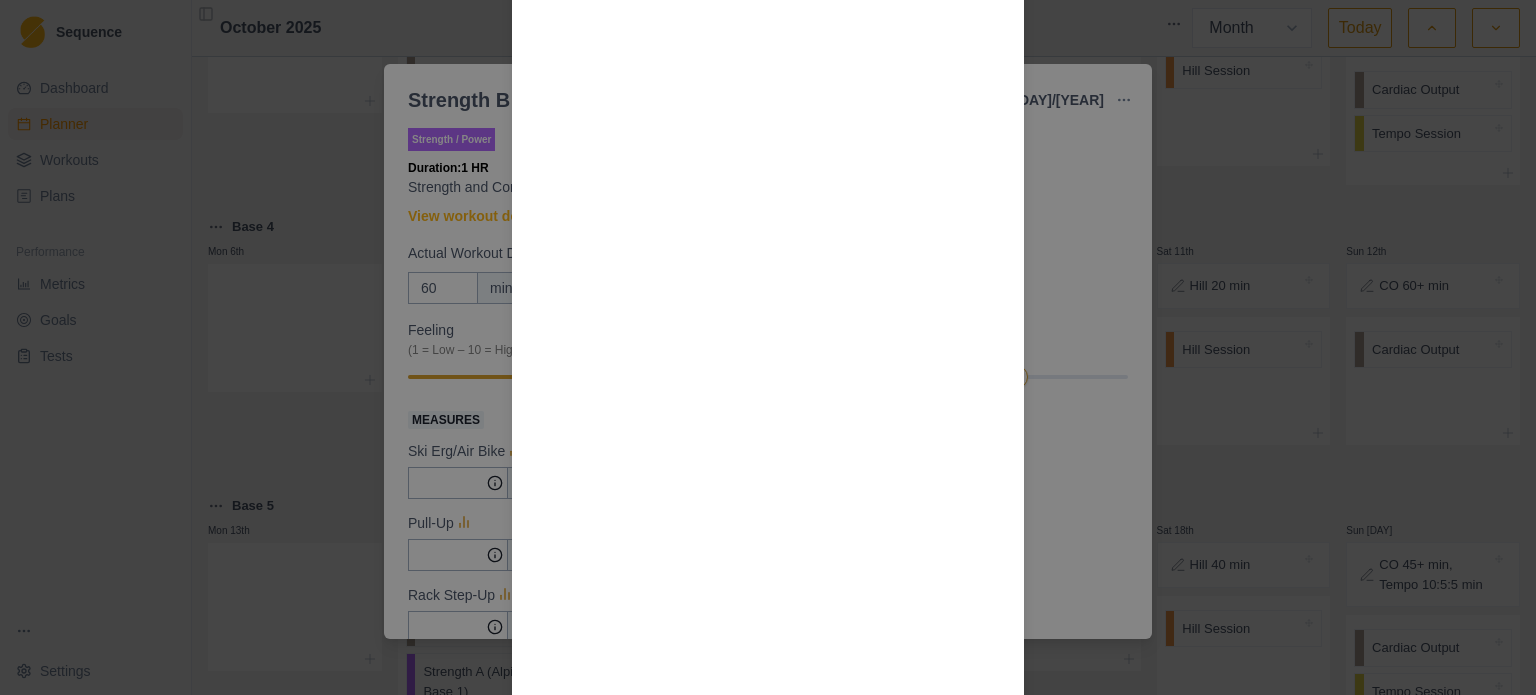 scroll, scrollTop: 3895, scrollLeft: 0, axis: vertical 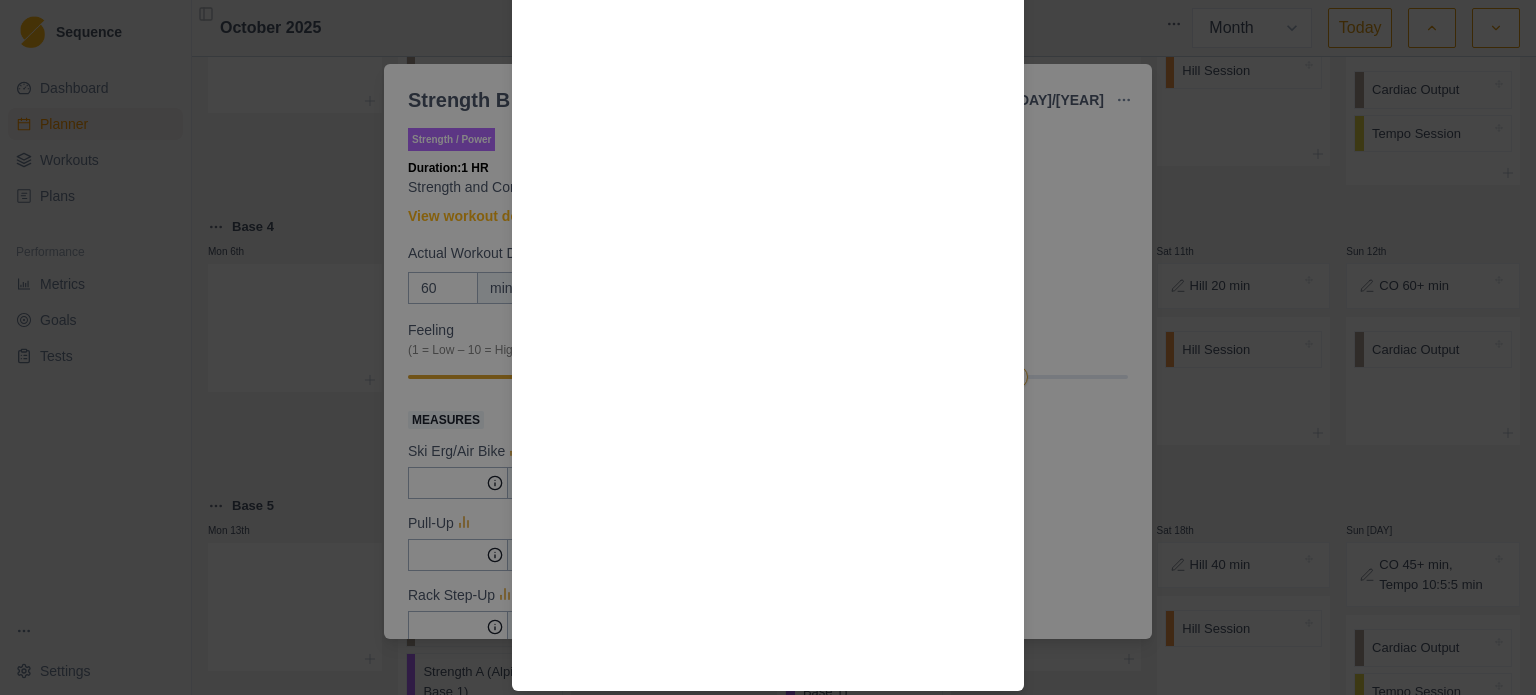 click on "[WORKOUT_DETAILS] [OVERVIEW] [REST_AS_NEEDED_BETWEEN_GROUPS] [NORMALLY] [MIN] [ALL_SETS_OF_A_STRENGTH_EXERCISE_SHOULD_BE_DONE_WITH_THE_SAME_LOAD] [ON_THE_LAST_SET] [DO_AS_MANY_REPS_AS_YOU_CAN] [IF_YOU_CAN_DO_MORE_THAN_THE_ASSIGNED_NUMBER] ([IN_MOST_EXERCISES]) [ON_THE_LAST_SET] [IT’S_TIME_TO_ADD_LOAD_FOR_THE_NEXT_SESSION] [DON’T_ADVANCE_THE_CONDITIONING] ([SKI_ERG,_ETC.]) [SETS] [THE_SESSION] [WARM-UP:] [MOVEMENT_PREP] + [EASY_SETS] [CONDITIONING:] [AIR_BIKE] [CALORIES] ([SKI_ERG_OPTIONAL_SUBSTITUTE]) [STRENGTH_GROUP] [: [SETS] [POWER_PULL-UP] [RACK_STEP_UP] [FRONT_LEVER] ([ASSIST_WITH_BAND_IF_NECESSARY]) [CONDITIONING:] [ROWING_MACHINE] [STRENGTH_GROUP] [SETS_OF:] [KB/DB_PUSH_PRESS] [BRACED_SINGLE_LEG_DEADLIFT] [PLANK/PULL,_SWITCH_SIDE_EVERY_REPS] [CONDITIONING:] [SKI_ERG_OR_AIR_BIKE] [CALORIES] [STRENGTH_GROUP] [SETS_OF:] [SINGLE_ARM_INVERTED_ROW] [SINGLE_LEG_GLUTE_BRIDGE] ([WITH_LOAD]) [TRX_PIKE] [CONDITIONING:] [ROWING_MACHINE]" at bounding box center [768, 347] 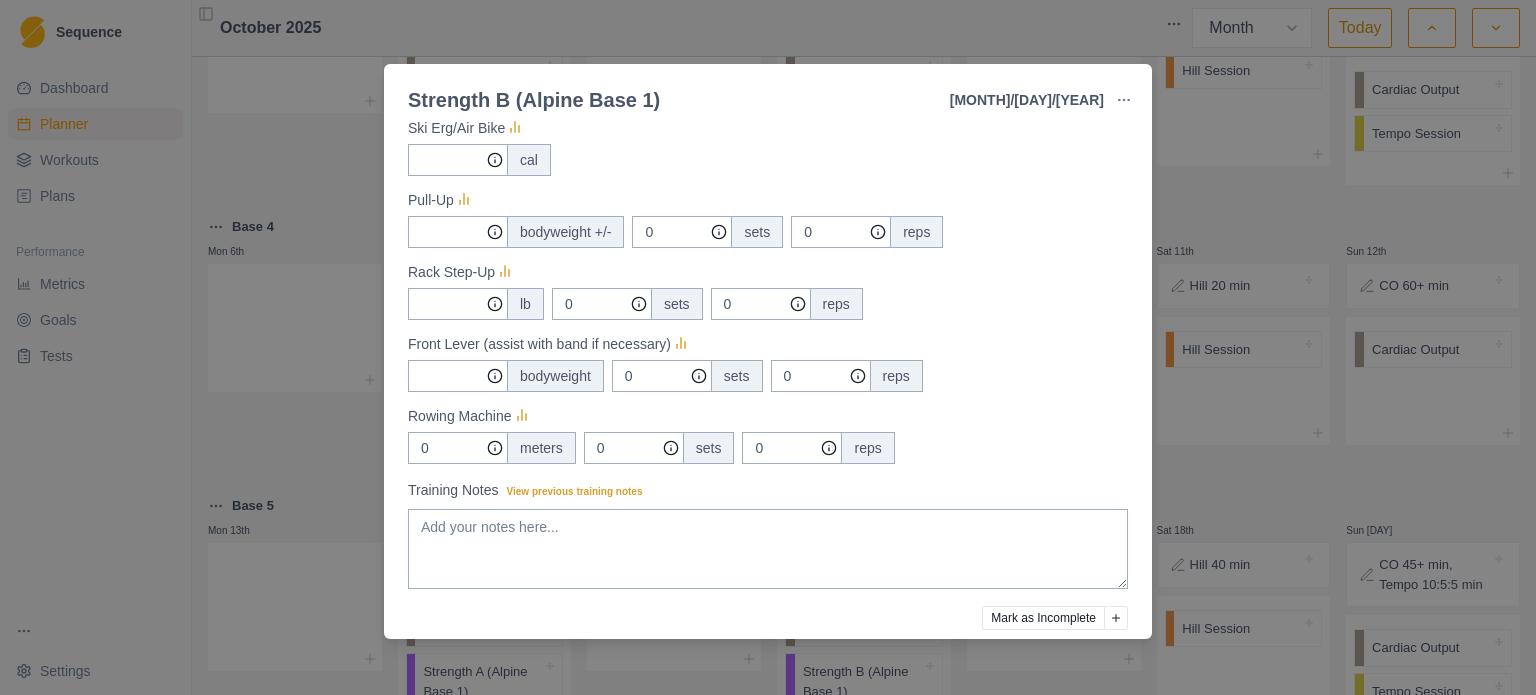scroll, scrollTop: 316, scrollLeft: 0, axis: vertical 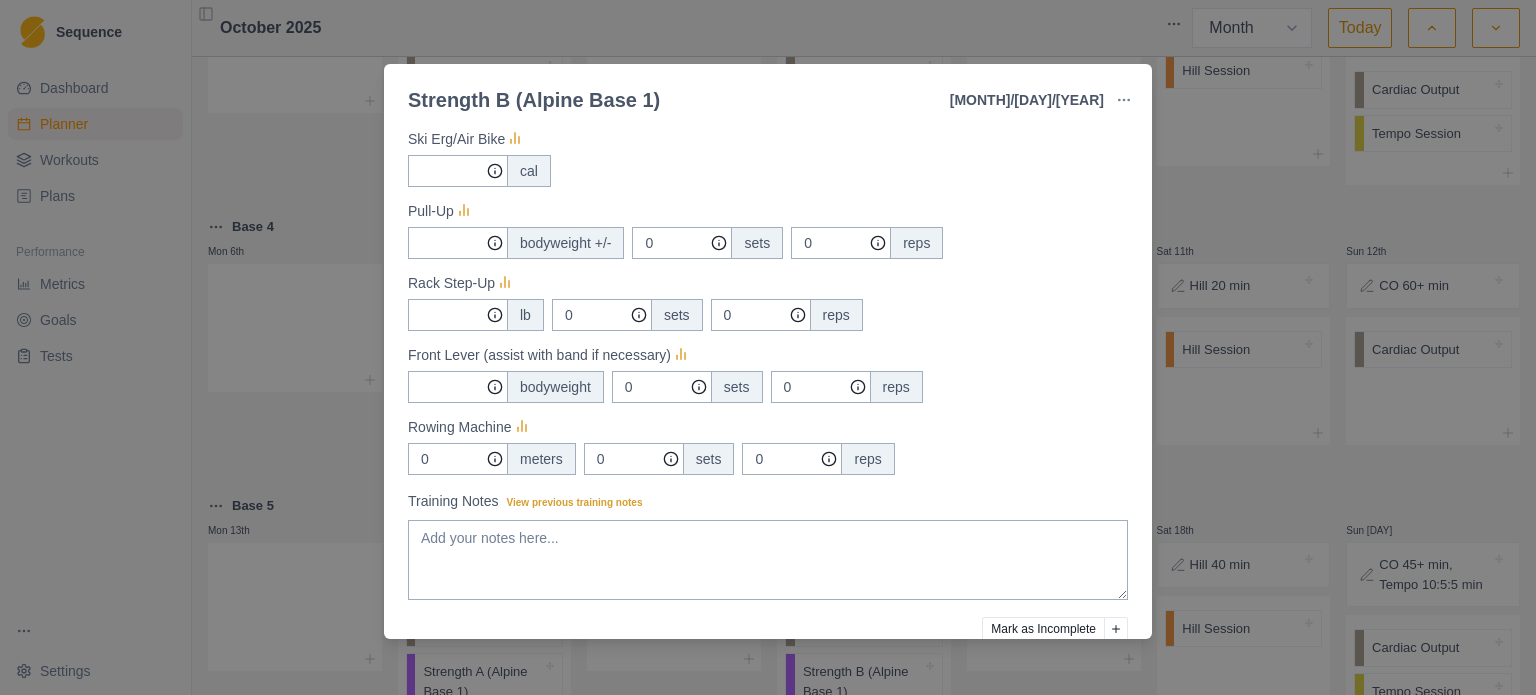 click on "[STRENGTH] [BASE] [YEAR] [LINK_TO_GOAL] [VIEW_WORKOUT_METRICS] [EDIT_ORIGINAL_WORKOUT] [RESCHEDULE_WORKOUT] [REMOVE_FROM_SCHEDULE] [STRENGTH] / [POWER] [DURATION]: [HOUR] [STRENGTH_AND_CONDITIONING] [VIEW_WORKOUT_DETAILS] [ACTUAL_WORKOUT_DURATION] [MINUTES] [FEELING] ([ = LOW – [ = HIGH) [MOTIVATION] ([ = LOW – [ = HIGH) [PERFORMANCE] ([ = LOW – [ = HIGH) [MEASURES] [SKI_ERG/AIR_BIKE] [CAL] [PULL-UP] [BODYWEIGHT] [SETS] [REPS] [RACK_STEP-UP] [LB] [SETS] [REPS] [FRONT_LEVER] ([ASSIST_WITH_BAND_IF_NECESSARY]) [BODYWEIGHT] [SETS] [REPS] [ROWING_MACHINE] [METERS] [SETS] [REPS] [TRAINING_NOTES] [VIEW_PREVIOUS_TRAINING_NOTES] [MARK_AS_INCOMPLETE] [COMPLETE_WORKOUT]" at bounding box center [768, 347] 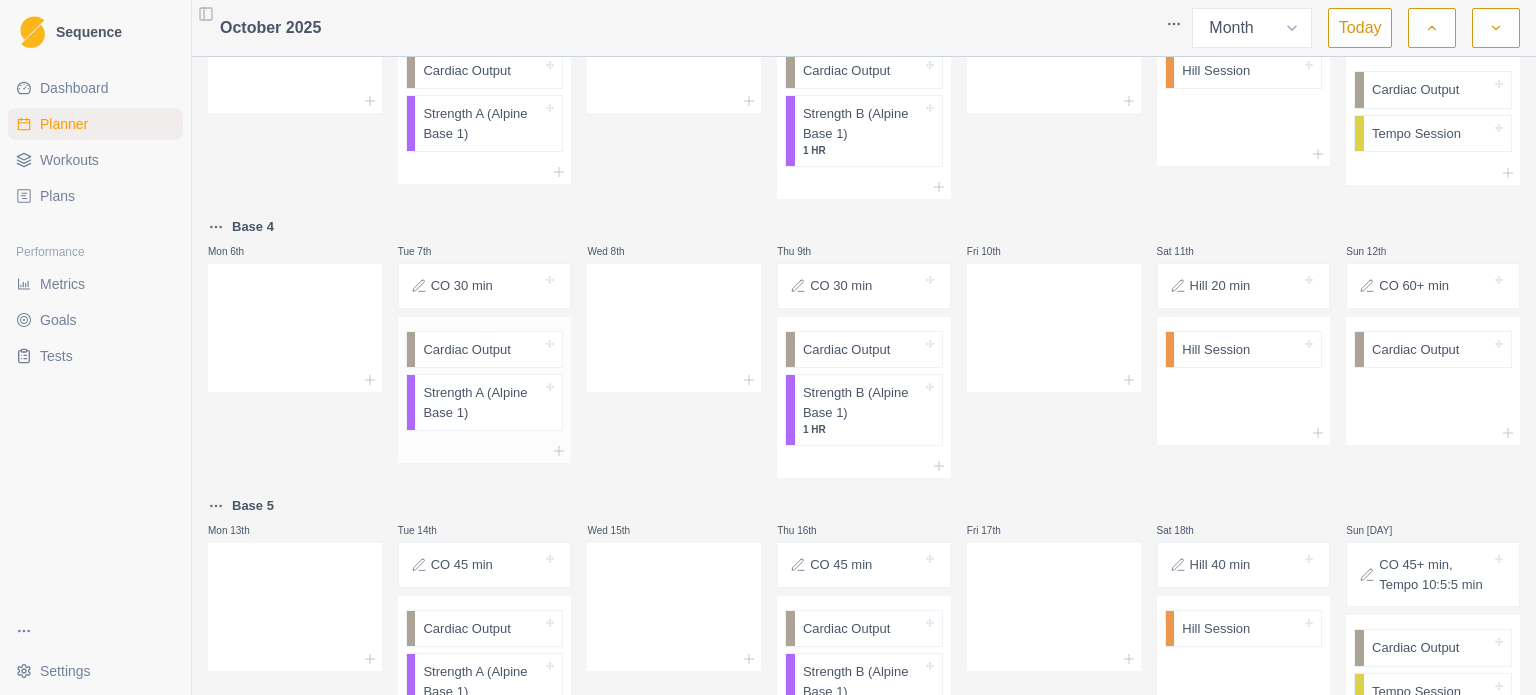 click on "Strength A (Alpine Base 1)" at bounding box center (482, 402) 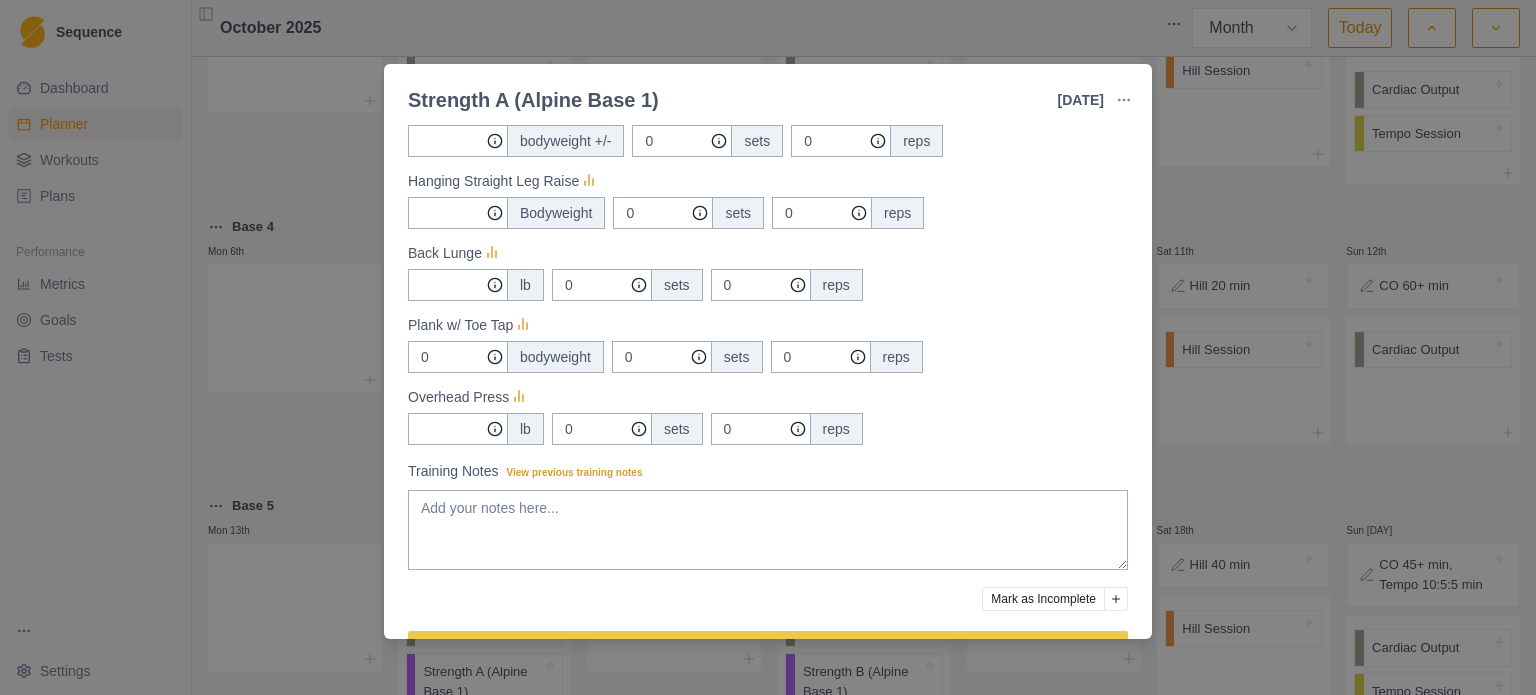 scroll, scrollTop: 436, scrollLeft: 0, axis: vertical 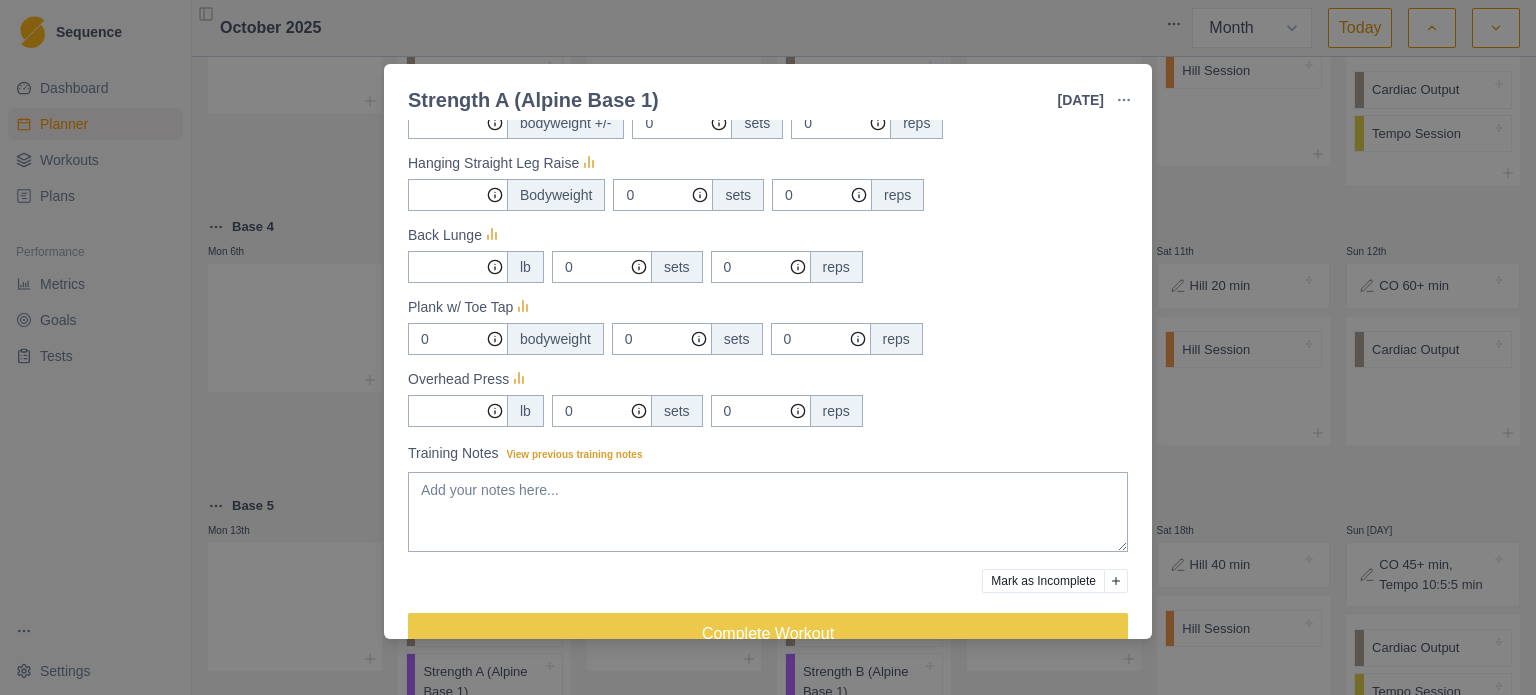 click on "Strength A (Alpine Base 1) [DATE] Link To Goal View Workout Metrics Edit Original Workout Reschedule Workout Remove From Schedule Strength / Power Duration:  - Gym based strength training session: 5x5
View workout details Actual Workout Duration 0 minutes Feeling (1 = Low – 10 = High) Motivation (1 = Low – 10 = High) Performance (1 = Low – 10 = High) Measures Deadlift lb 0 sets 0 reps Pull-Up bodyweight +/- 0 sets 0 reps Hanging Straight Leg Raise Bodyweight 0 sets 0 reps Back Lunge lb 0 sets 0 reps Plank w/ Toe Tap 0 bodyweight 0 sets 0 reps Overhead Press lb 0 sets 0 reps Training Notes View previous training notes Mark as Incomplete Complete Workout" at bounding box center [768, 347] 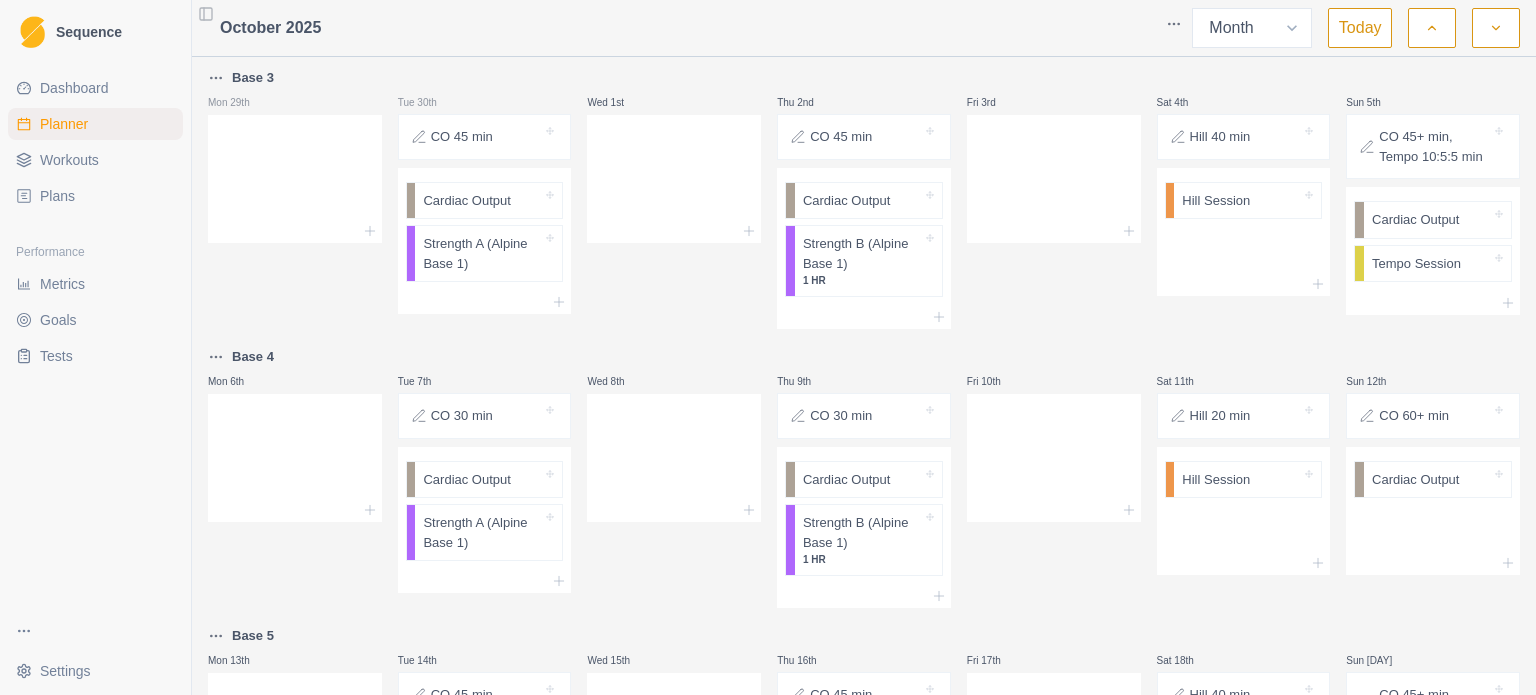 scroll, scrollTop: 755, scrollLeft: 0, axis: vertical 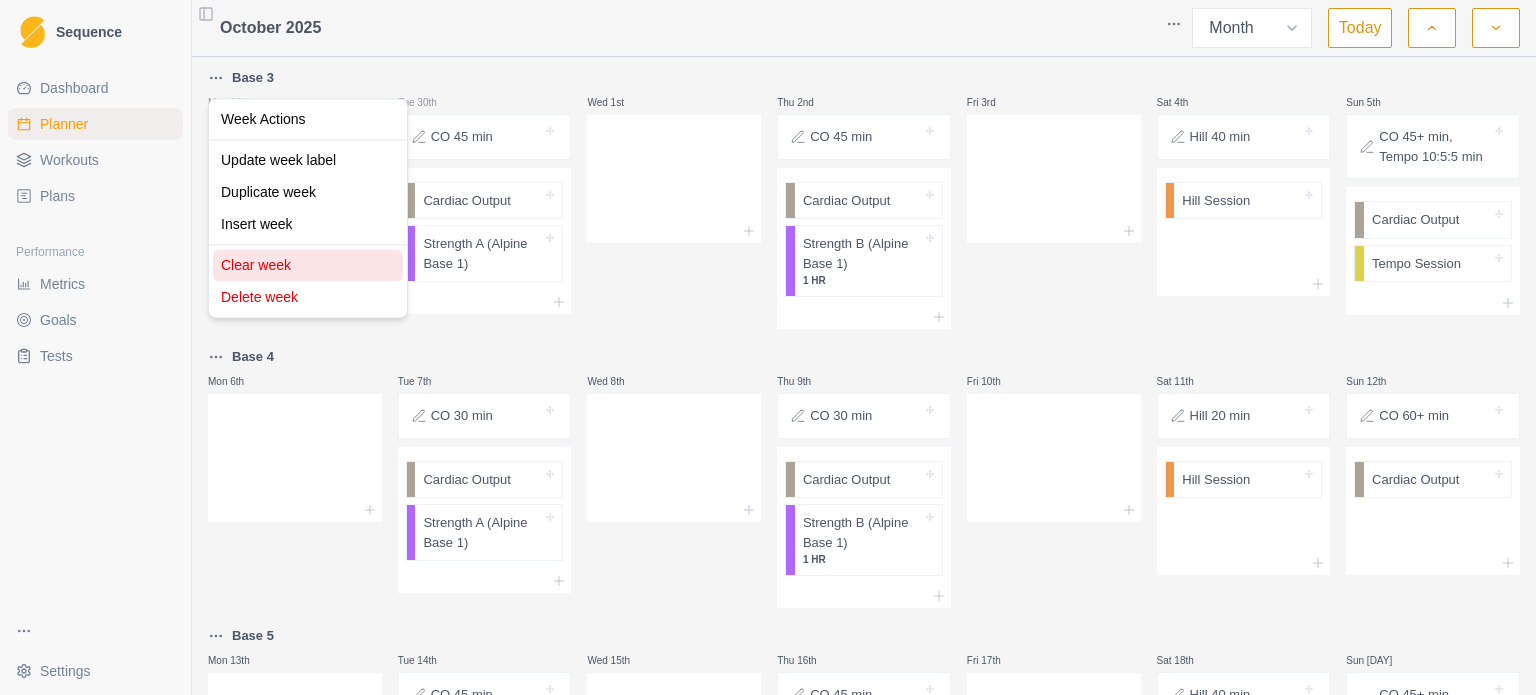 click on "Clear week" at bounding box center (308, 265) 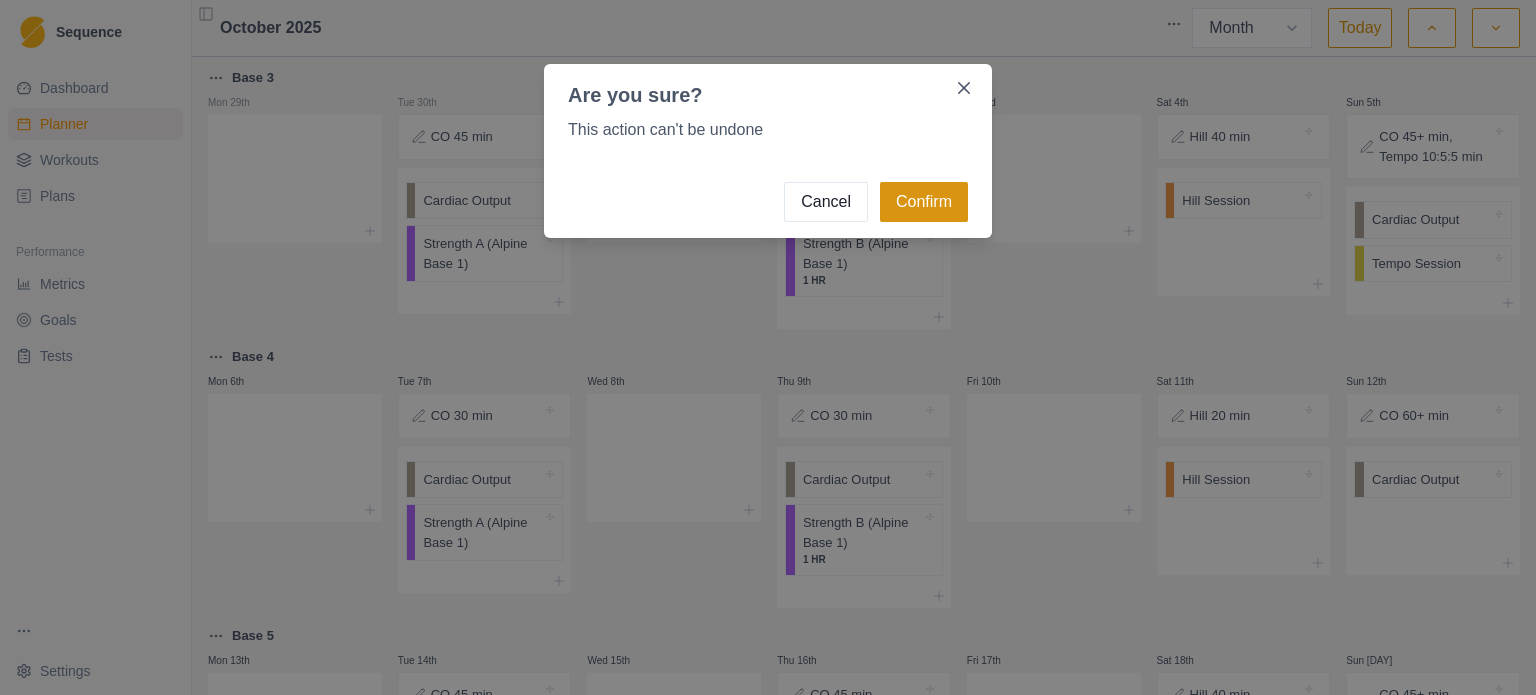 click on "Confirm" at bounding box center [924, 202] 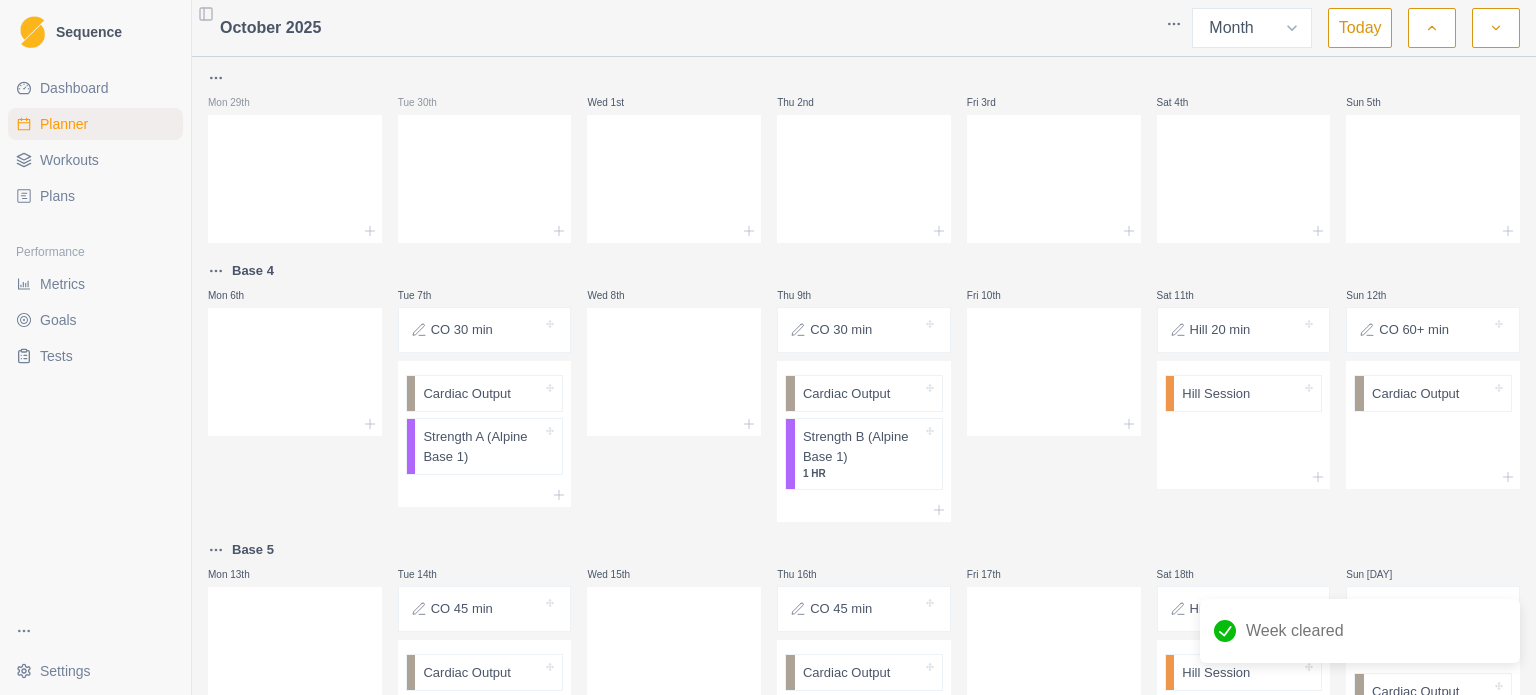 click on "[SEQUENCE] [DASHBOARD] [PLANNER] [WORKOUTS] [PLANS] [PERFORMANCE] [METRICS] [GOALS] [TESTS] [SETTINGS] [TOGGLE_SIDEBAR] [MONTH] [YEAR] [WEEK] [MONTH] [TODAY] [DAY] [DAY] [DAY] [DAY] [DAY] [DAY] [DAY] [BASE] [DAY] [DAY] [CO] [CARDIAC_OUTPUT] [STRENGTH] [ALPINE_BASE] [WED] [DAY] [CO] [CARDIAC_OUTPUT] [STRENGTH] [ALPINE_BASE] [HOUR] [FRI] [DAY] [HILL] [HILL_SESSION] [DAY] [CO] [CARDIAC_OUTPUT] [TEMPO] [CARDIAC_OUTPUT] [TEMPO_SESSION] [BASE] [DAY] [DAY] [CO] [CARDIAC_OUTPUT] [STRENGTH] [ALPINE_BASE] [WED] [DAY] [CO] [CARDIAC_OUTPUT] [STRENGTH] [ALPINE_BASE] [HOUR] [FRI] [DAY] [HILL] [HILL_SESSION] [DAY] [CO] [CARDIAC_OUTPUT] [TEMPO] [CARDIAC_OUTPUT] [TEMPO_SESSION] [BASE] [DAY] [DAY] [CO] [CARDIAC_OUTPUT] [STRENGTH] [ALPINE_BASE] [WED] [DAY] [CO] [CARDIAC_OUTPUT] [STRENGTH] [ALPINE_BASE] [HOUR] [FRI] [DAY] [HILL] [HILL_SESSION] [DAY] [CO] [CARDIAC_OUTPUT] [TEMPO] [CARDIAC_OUTPUT] [TEMPO_SESSION] [WHAT'S_NEXT] [CARDIAC_OUTPUT] [TEMPO_SESSION] [DAY] [DAY] [DAY] [DAY] [DAY] [DAY] [DAY]" at bounding box center (768, 347) 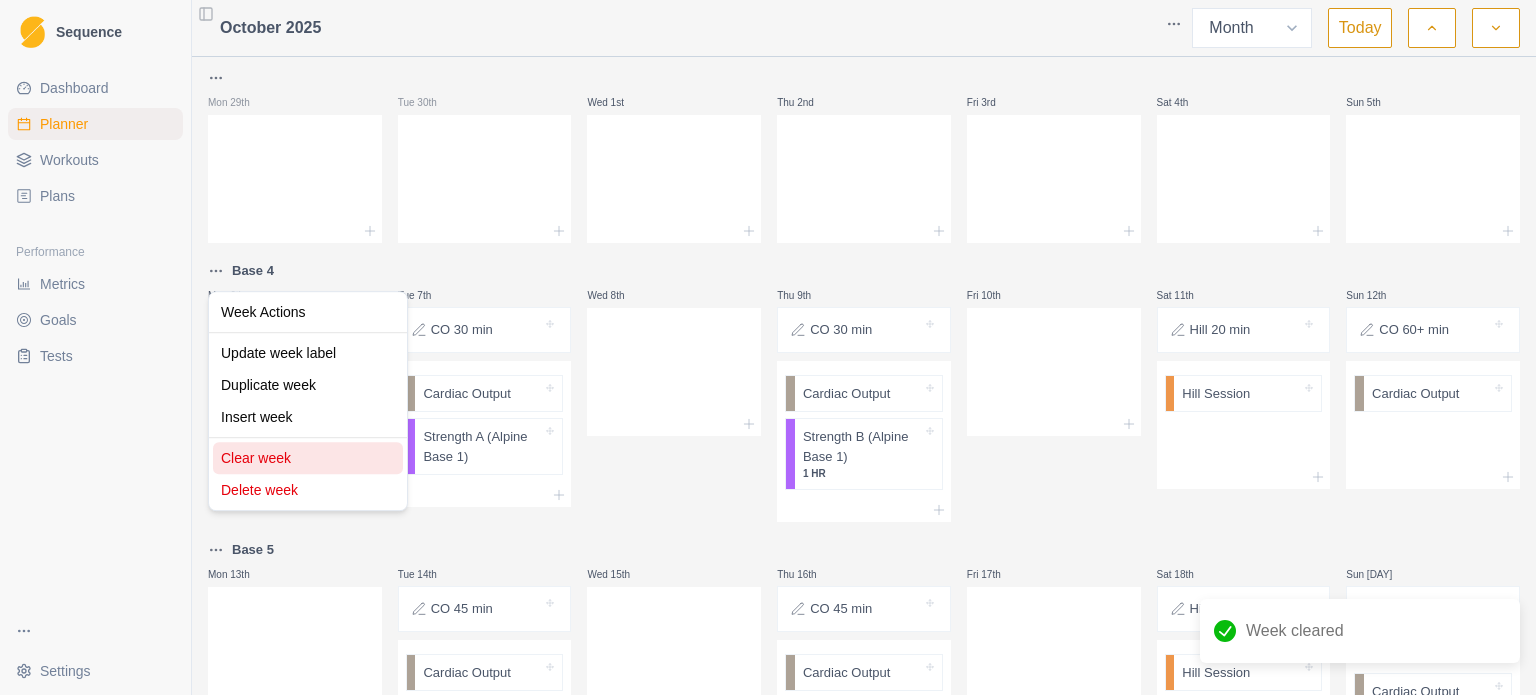 click on "Clear week" at bounding box center (308, 458) 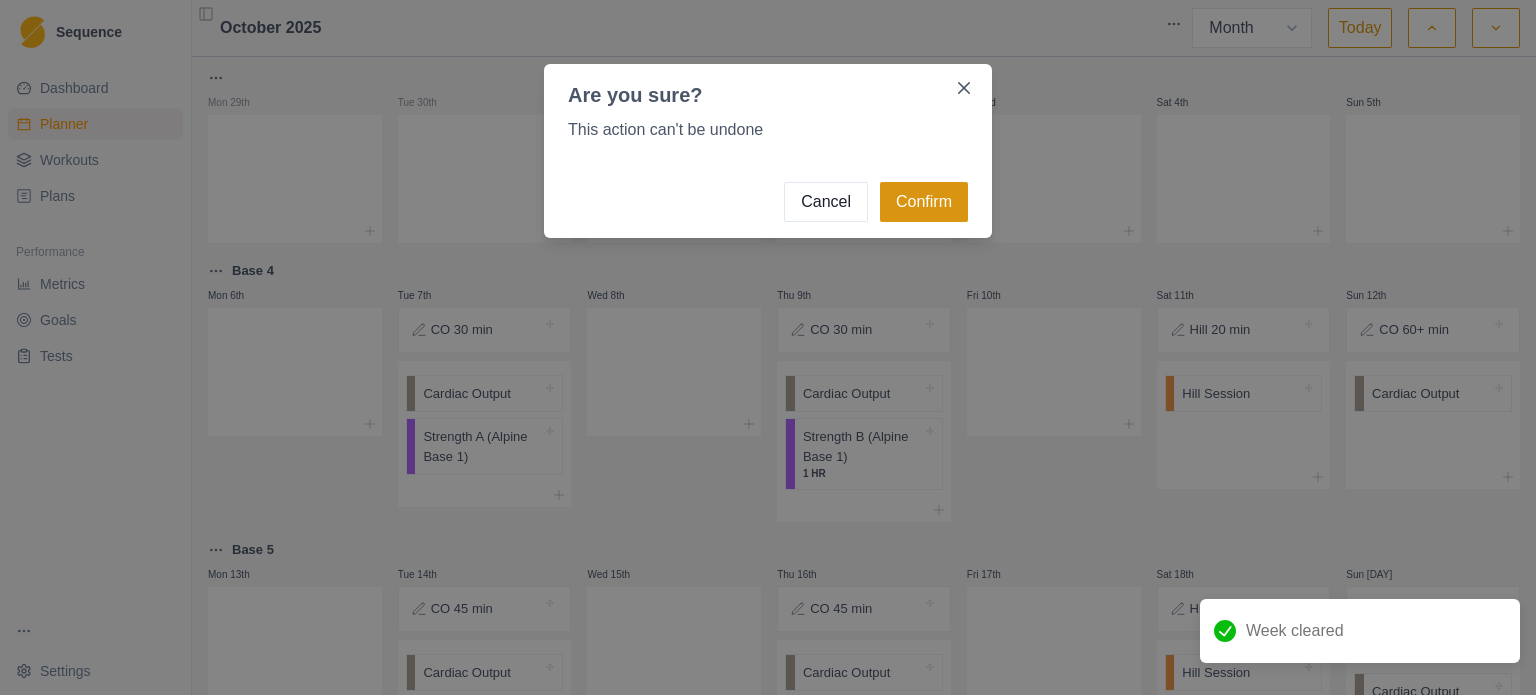 click on "Confirm" at bounding box center [924, 202] 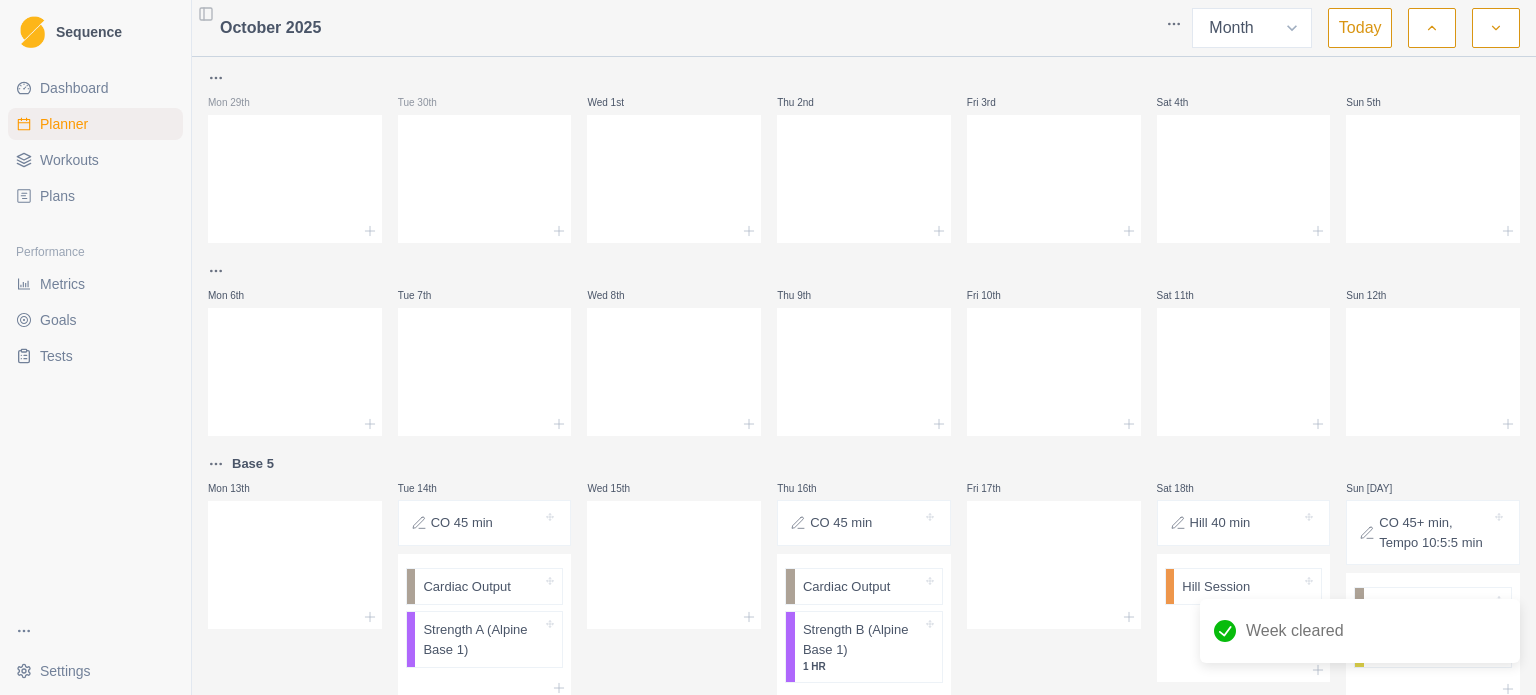 click on "[SEQUENCE] [DASHBOARD] [PLANNER] [WORKOUTS] [PLANS] [PERFORMANCE] [METRICS] [GOALS] [TESTS] [SETTINGS] [TOGGLE_SIDEBAR] [MONTH] [YEAR] [WEEK] [MONTH] [TODAY] [DAY] [DAY] [DAY] [DAY] [DAY] [DAY] [DAY] [BASE] [DAY] [DAY] [CO] [CARDIAC_OUTPUT] [STRENGTH] [ALPINE_BASE] [WED] [DAY] [CO] [CARDIAC_OUTPUT] [STRENGTH] [ALPINE_BASE] [HOUR] [FRI] [DAY] [HILL] [HILL_SESSION] [DAY] [CO] [CARDIAC_OUTPUT] [TEMPO] [CARDIAC_OUTPUT] [TEMPO_SESSION] [BASE] [DAY] [DAY] [CO] [CARDIAC_OUTPUT] [STRENGTH] [ALPINE_BASE] [WED] [DAY] [CO] [CARDIAC_OUTPUT] [STRENGTH] [ALPINE_BASE] [HOUR] [FRI] [DAY] [HILL] [HILL_SESSION] [DAY] [CO] [CARDIAC_OUTPUT] [TEMPO] [CARDIAC_OUTPUT] [TEMPO_SESSION] [WHAT'S_NEXT] [CARDIAC_OUTPUT] [TEMPO_SESSION] [DAY] [DAY] [DAY] [DAY] [DAY] [DAY] [DAY] [WEEK_CLEARED]" at bounding box center (768, 347) 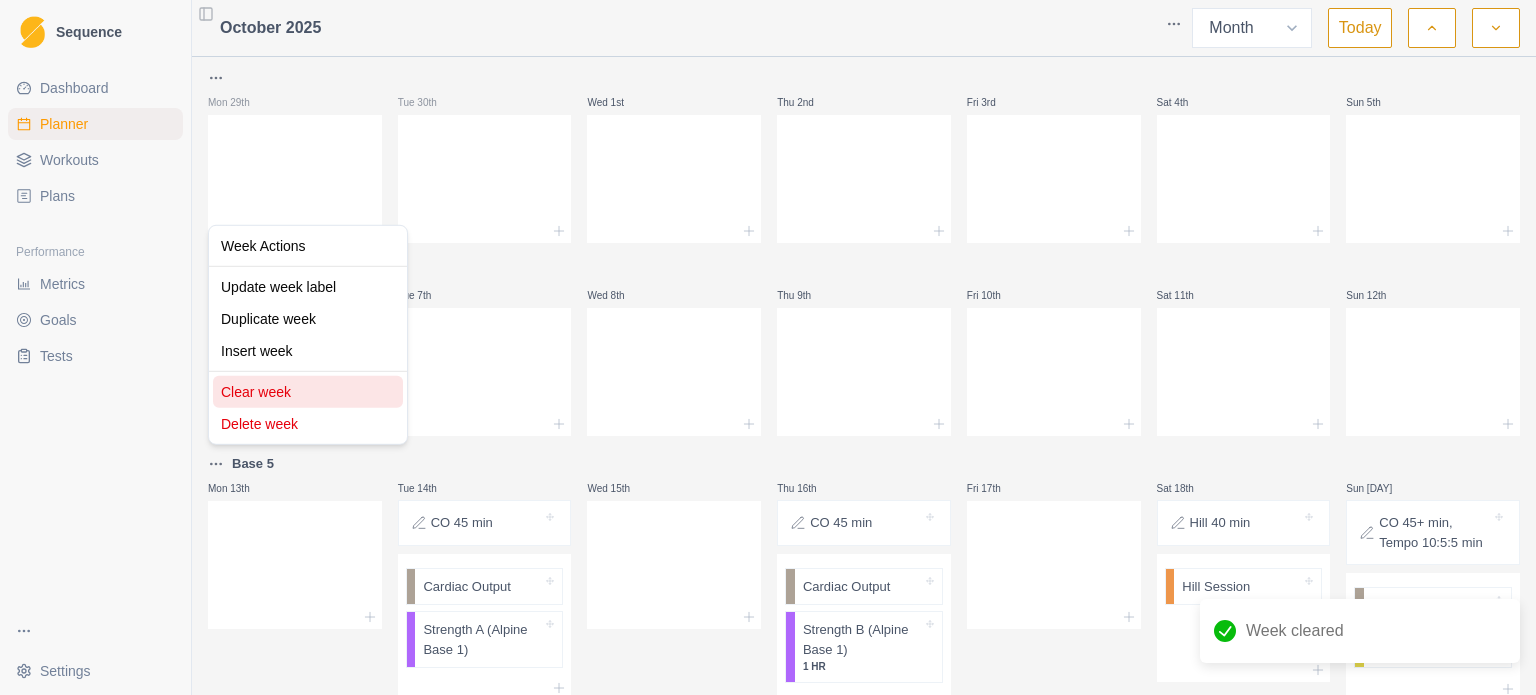 click on "Clear week" at bounding box center (308, 392) 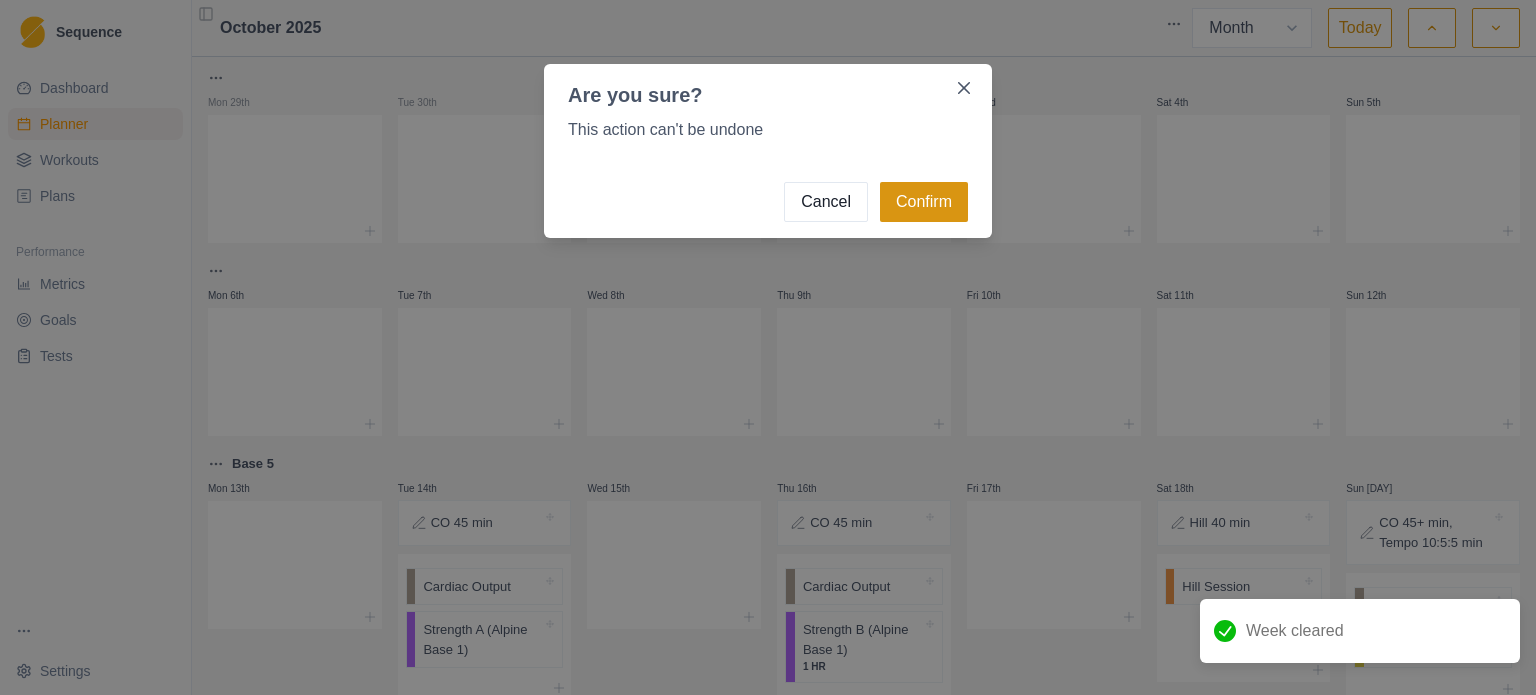 click on "Confirm" at bounding box center (924, 202) 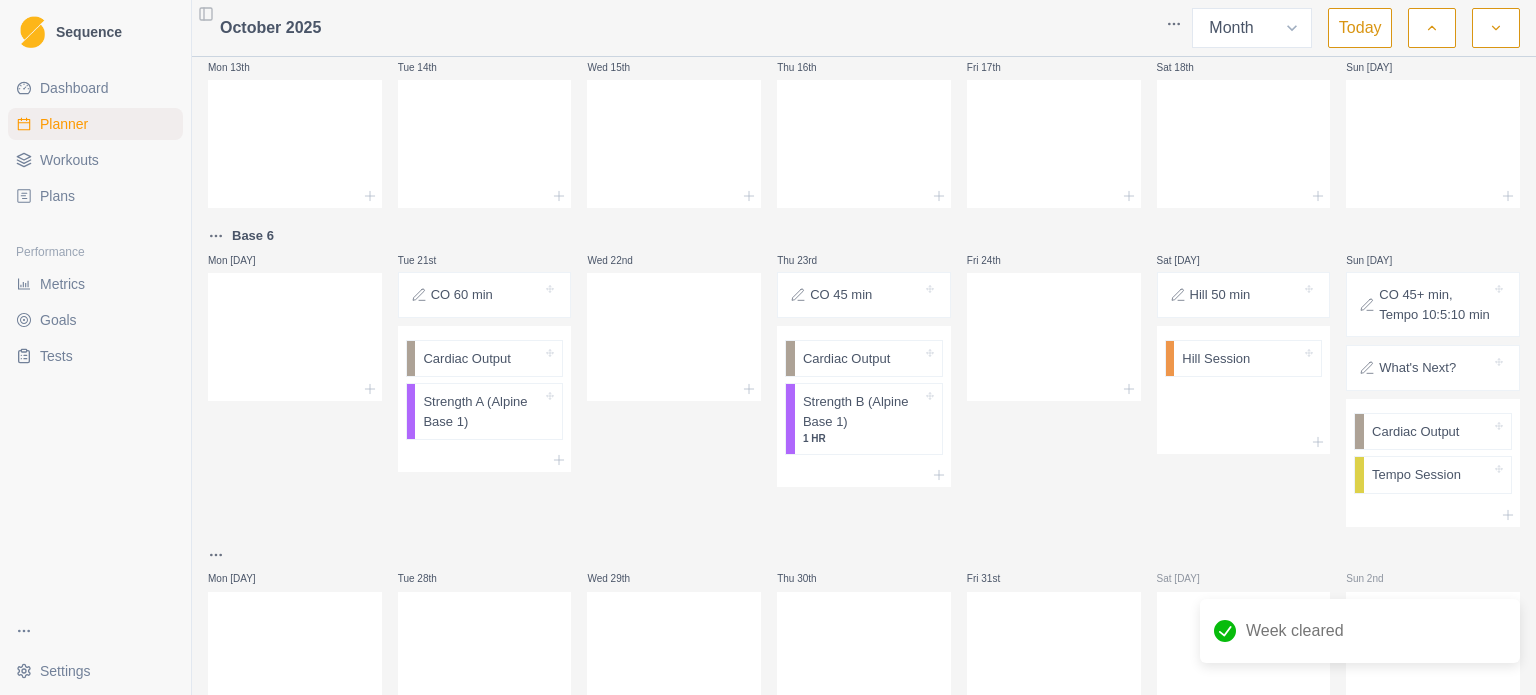 scroll, scrollTop: 446, scrollLeft: 0, axis: vertical 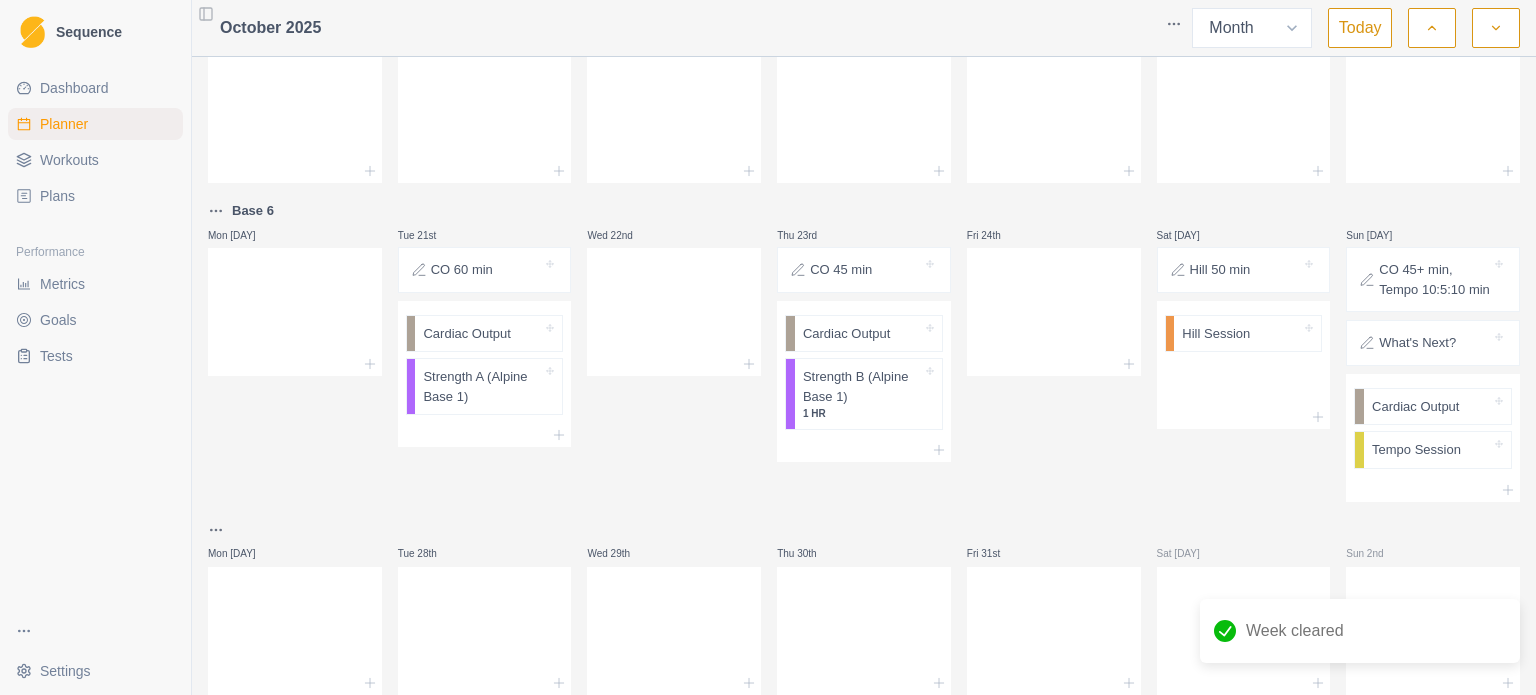 click on "Sequence Dashboard Planner Workouts Plans Performance Metrics Goals Tests Settings Toggle Sidebar [MONTH] [YEAR] Week Month Today Mon [DAY] Tue [DAY] Wed [DAY] Thu [DAY] Fri [DAY] Sat [DAY] Sun [DAY] Mon [DAY] Tue [DAY] Wed [DAY] Thu [DAY] Fri [DAY] Sat [DAY] Sun [DAY] Mon [DAY] Tue [DAY] Wed [DAY] Thu [DAY] Fri [DAY] Sat [DAY] Sun [DAY] Base 6 Mon [DAY] Tue [DAY] CO 60 min Cardiac Output Strength A (Alpine Base 1) Wed [DAY] Thu [DAY] CO 45 min Cardiac Output Strength B (Alpine Base 1) 1 HR Fri [DAY] Sat [DAY] Hill 50 min Hill Session Sun [DAY] CO 45+ min, Tempo 10:5:10 min What's Next? Cardiac Output Tempo Session Mon [DAY] Tue [DAY] Wed [DAY] Thu [DAY] Fri [DAY] Sat [DAY] Sun [DAY] Week cleared
Press space bar to start a drag.
When dragging you can use the arrow keys to move the item around and escape to cancel.
Some screen readers may require you to be in focus mode or to use your pass through key" at bounding box center (768, 347) 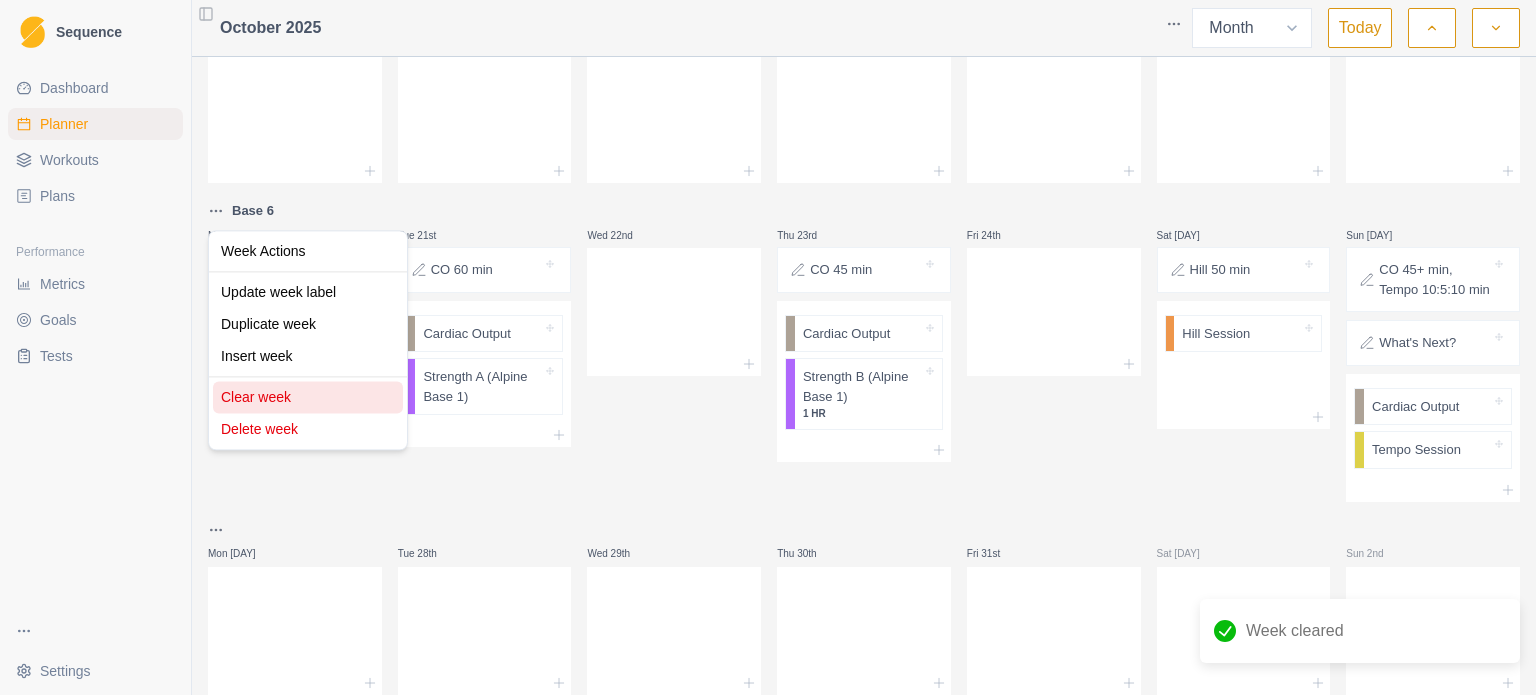 click on "Clear week" at bounding box center [308, 397] 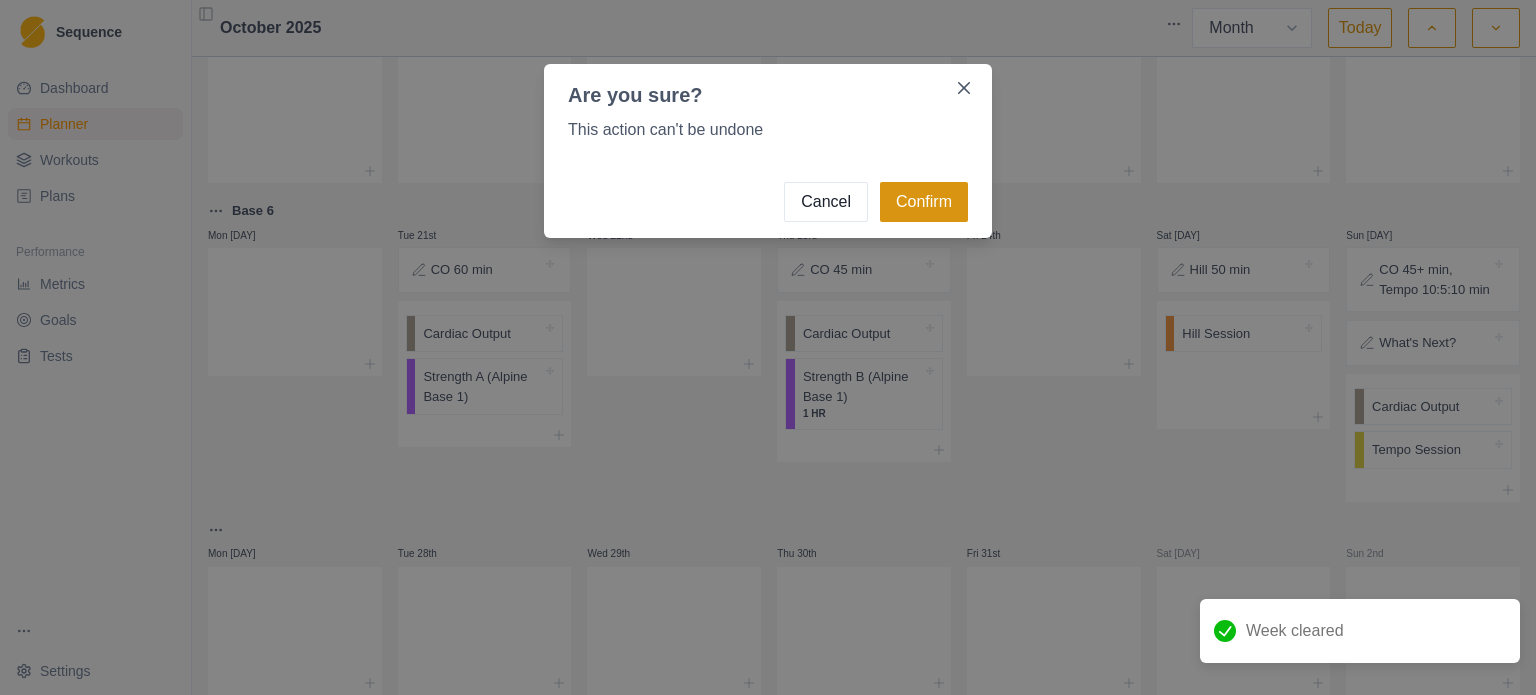 click on "Confirm" at bounding box center [924, 202] 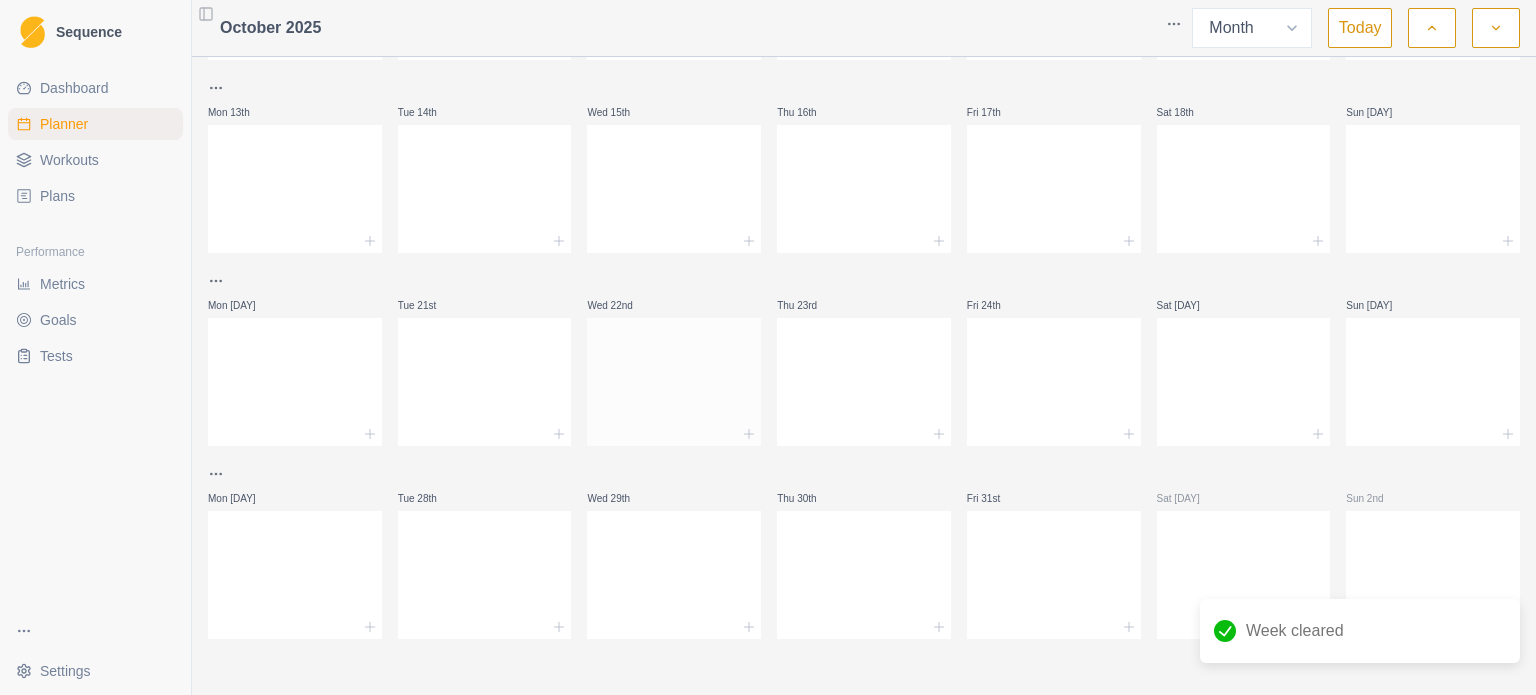 scroll, scrollTop: 0, scrollLeft: 0, axis: both 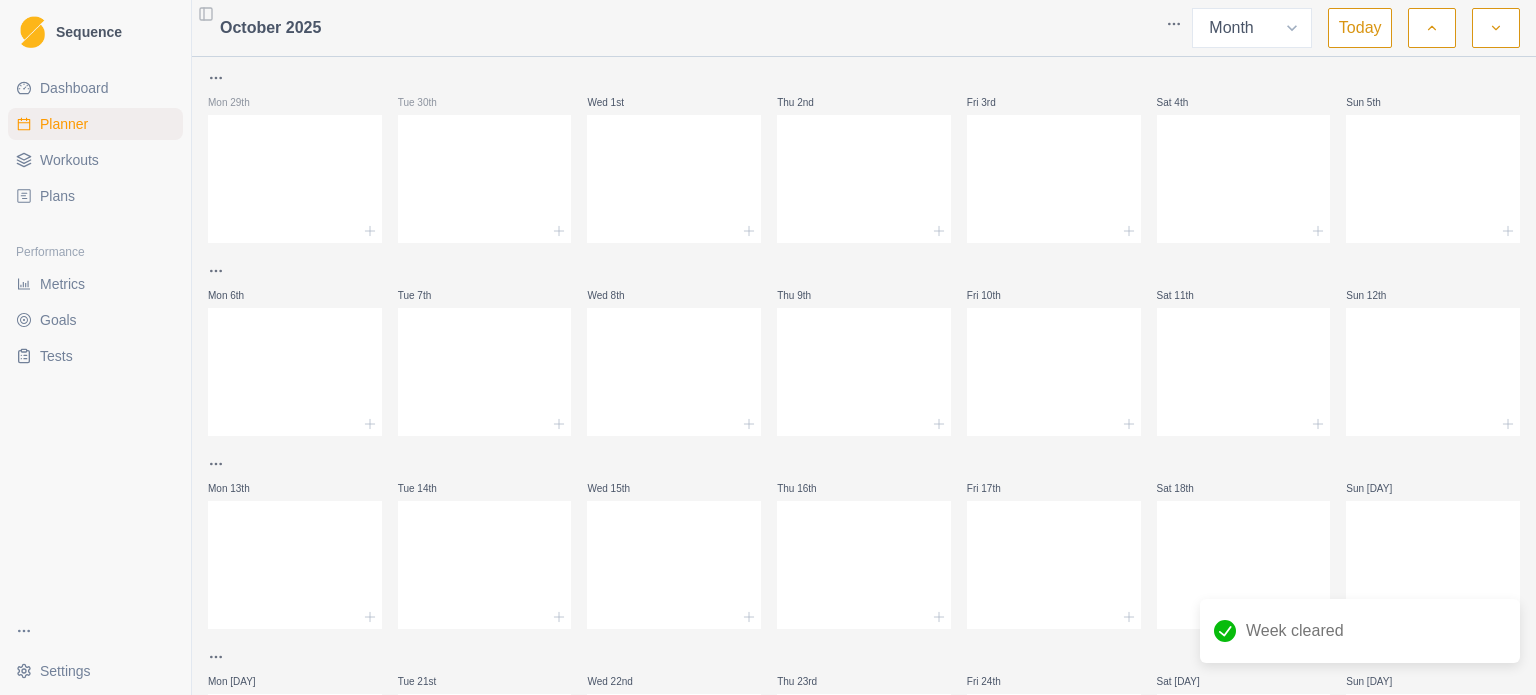 click at bounding box center [1432, 28] 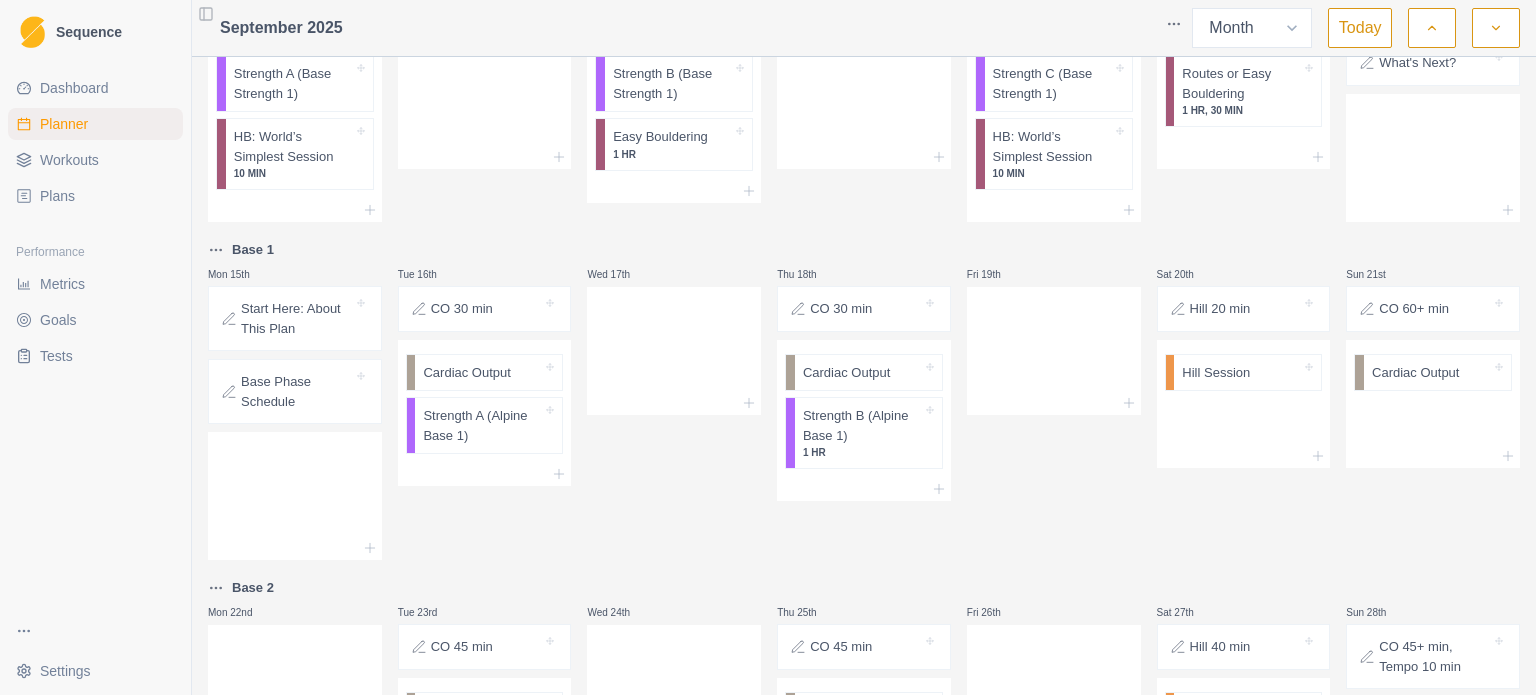 scroll, scrollTop: 314, scrollLeft: 0, axis: vertical 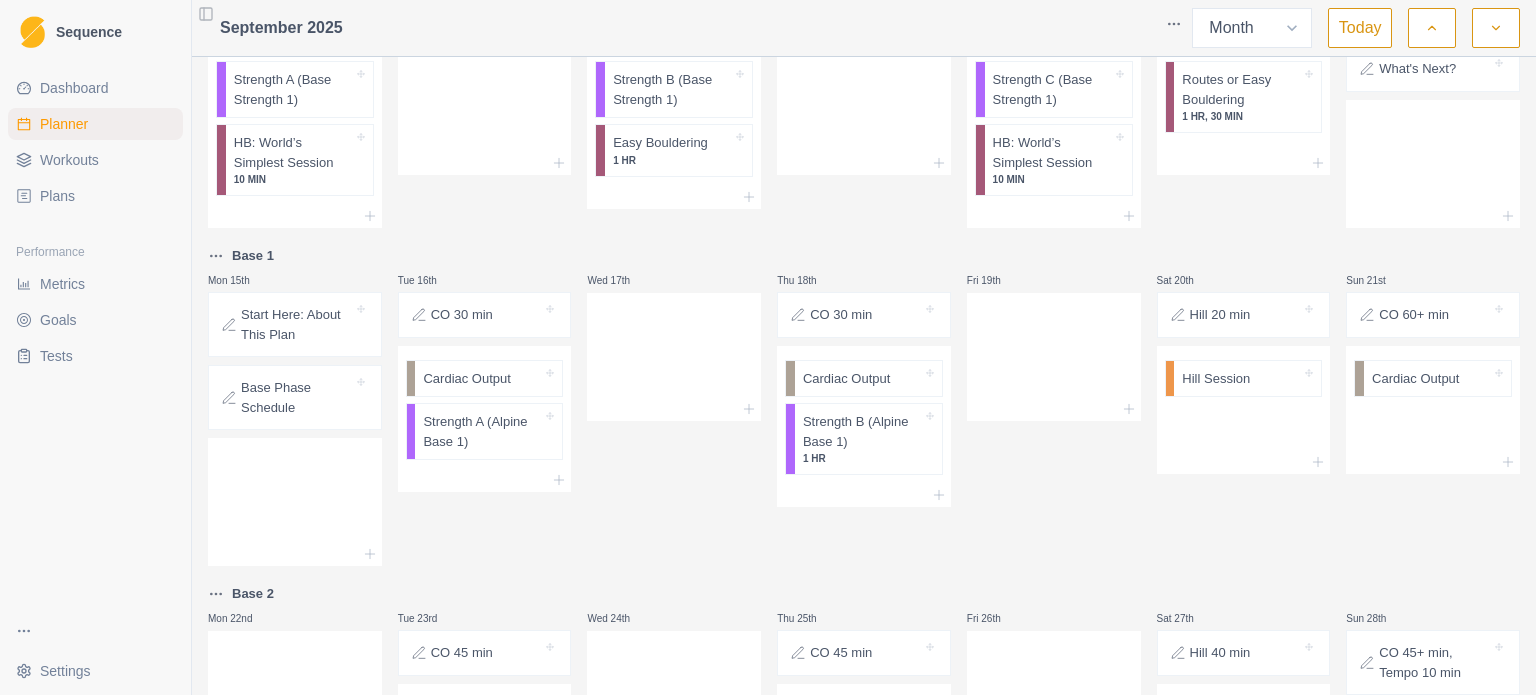 click on "Sequence Dashboard Planner Workouts Plans Performance Metrics Goals Tests Settings Toggle Sidebar [MONTH] [YEAR] Week Month Today Week 3 Mon [DAY] Strength A (Base Strength 1) HB: World’s Simplest Session 10 MIN Tue [DAY] Wed [DAY] Strength B (Base Strength 1) Easy Bouldering 1 HR Thu [DAY] Fri [DAY] Strength C (Base Strength 1) HB: World’s Simplest Session 10 MIN Sat [DAY] Routes or Easy Bouldering 1 HR, 30 MIN Sun [DAY] Week 4 Mon [DAY] Strength A (Base Strength 1) HB: World’s Simplest Session 10 MIN Tue [DAY] Wed [DAY] Strength B (Base Strength 1) Easy Bouldering 1 HR Thu [DAY] Fri [DAY] Strength C (Base Strength 1) HB: World’s Simplest Session 10 MIN Sat [DAY] Routes or Easy Bouldering 1 HR, 30 MIN Sun [DAY] What's Next? Base 1 Mon [DAY] Start Here: About This Plan Base Phase Schedule Tue [DAY] CO 30 min Cardiac Output Strength A (Alpine Base 1) Wed [DAY] Thu [DAY] CO 30 min Cardiac Output Strength B (Alpine Base 1) 1 HR Fri [DAY] Sat [DAY] Hill 20 min Hill Session Sun [DAY] CO 60+ min Cardiac Output Base 2" at bounding box center (768, 347) 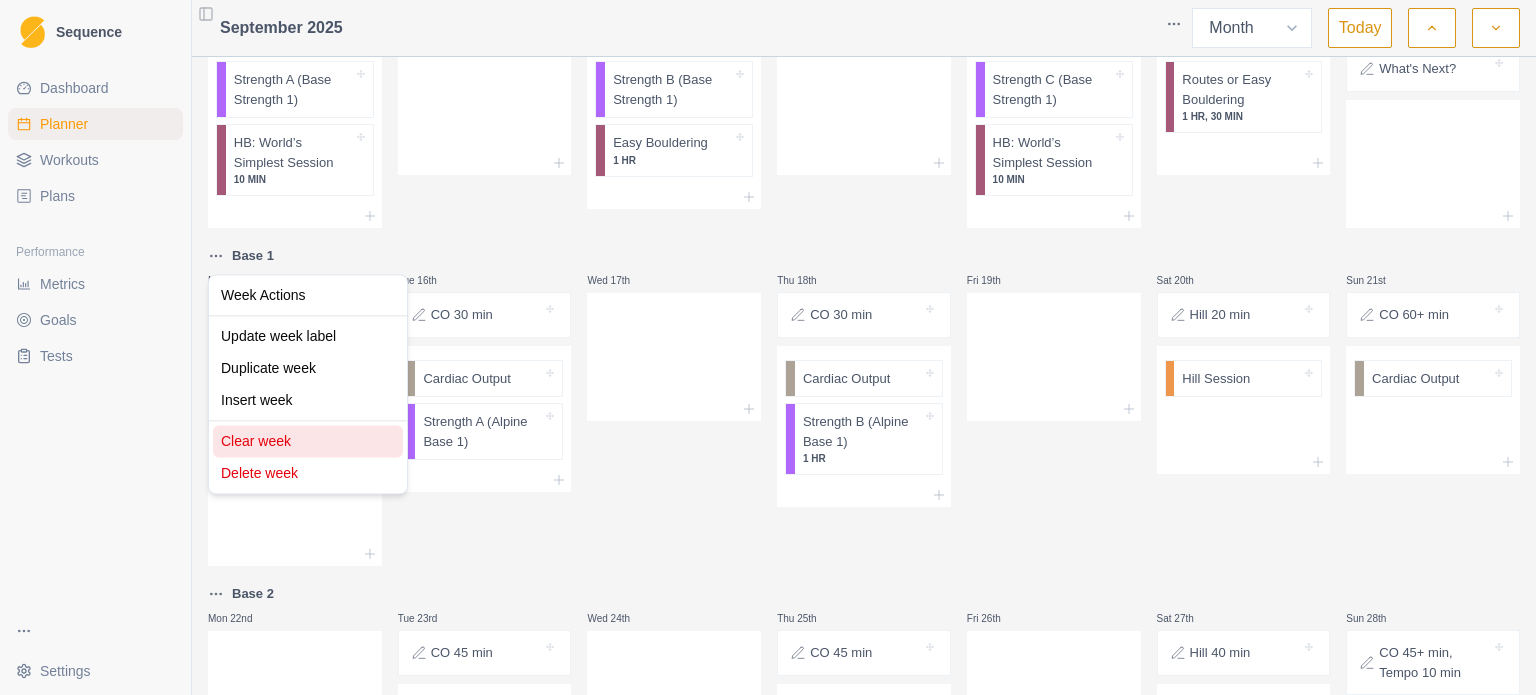 click on "Clear week" at bounding box center [308, 441] 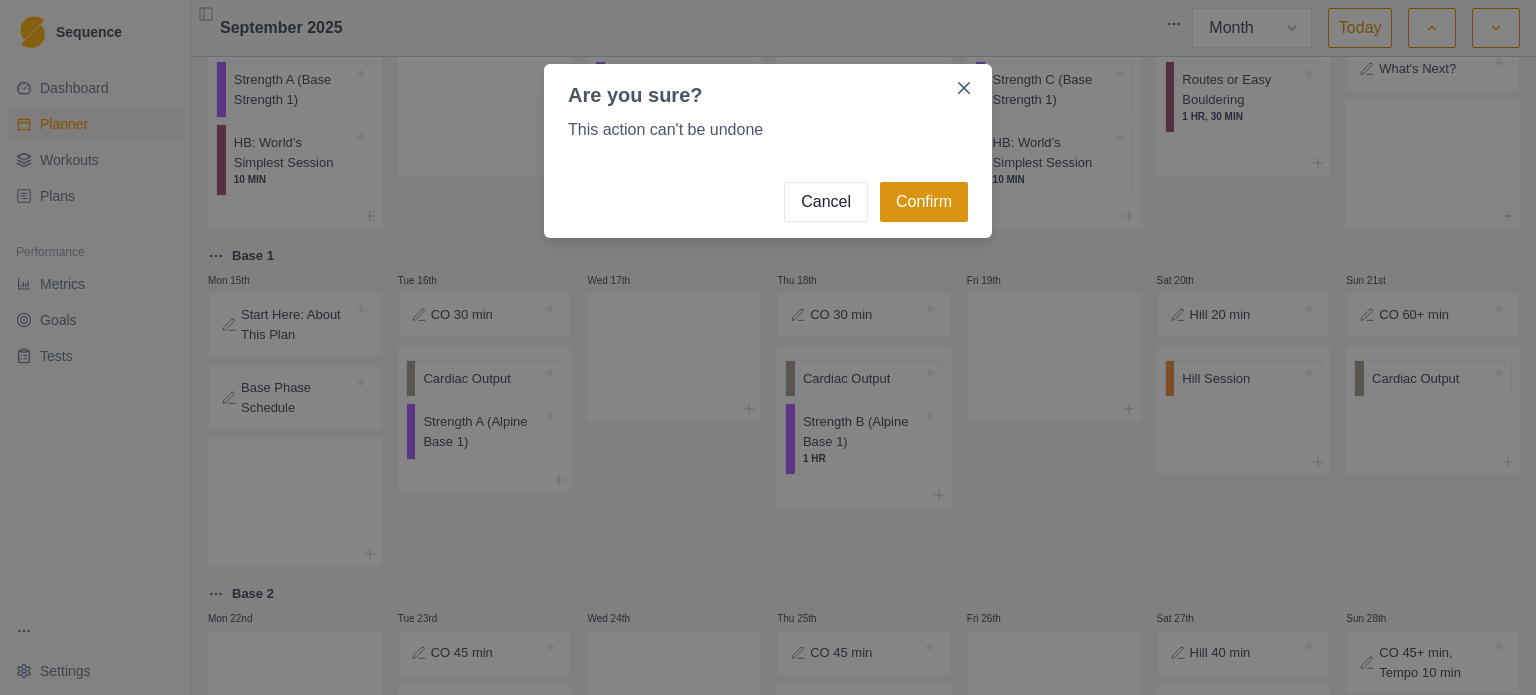 click on "Confirm" at bounding box center (924, 202) 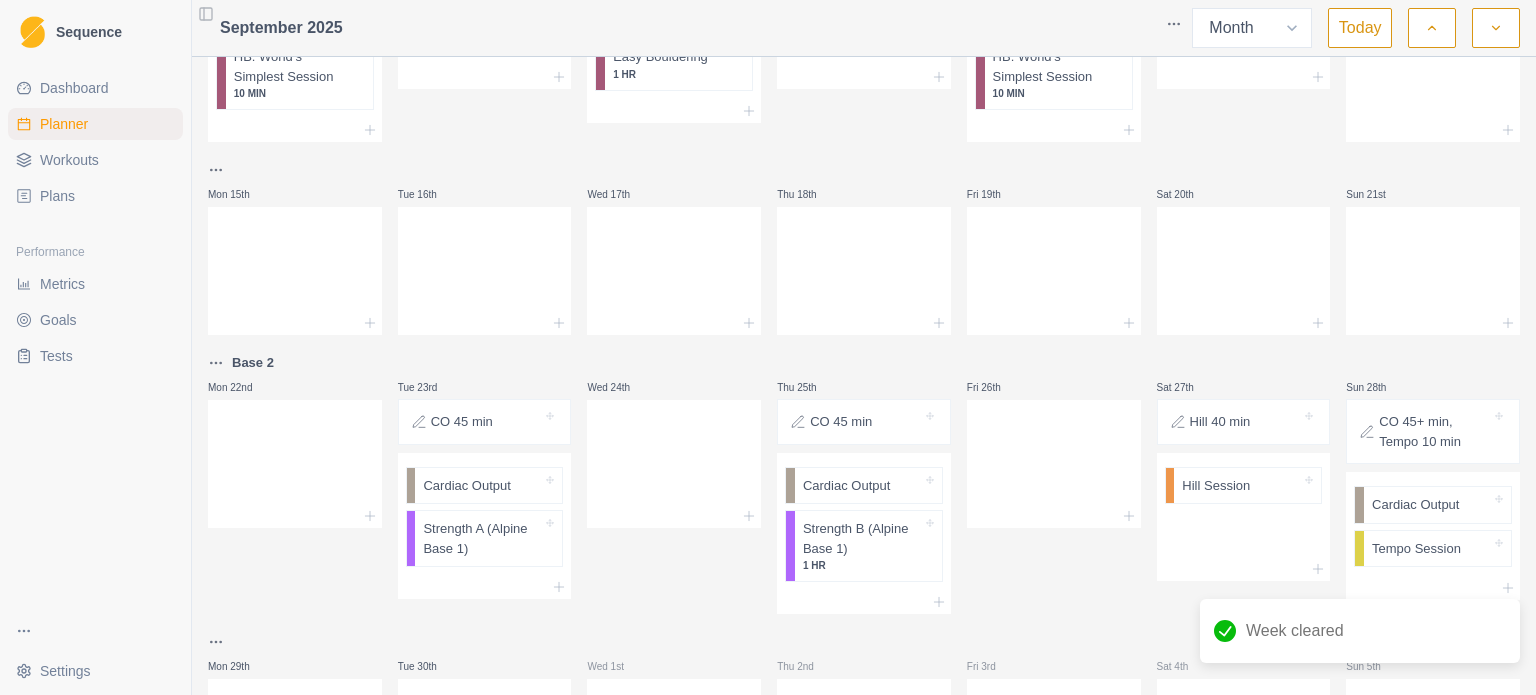 scroll, scrollTop: 412, scrollLeft: 0, axis: vertical 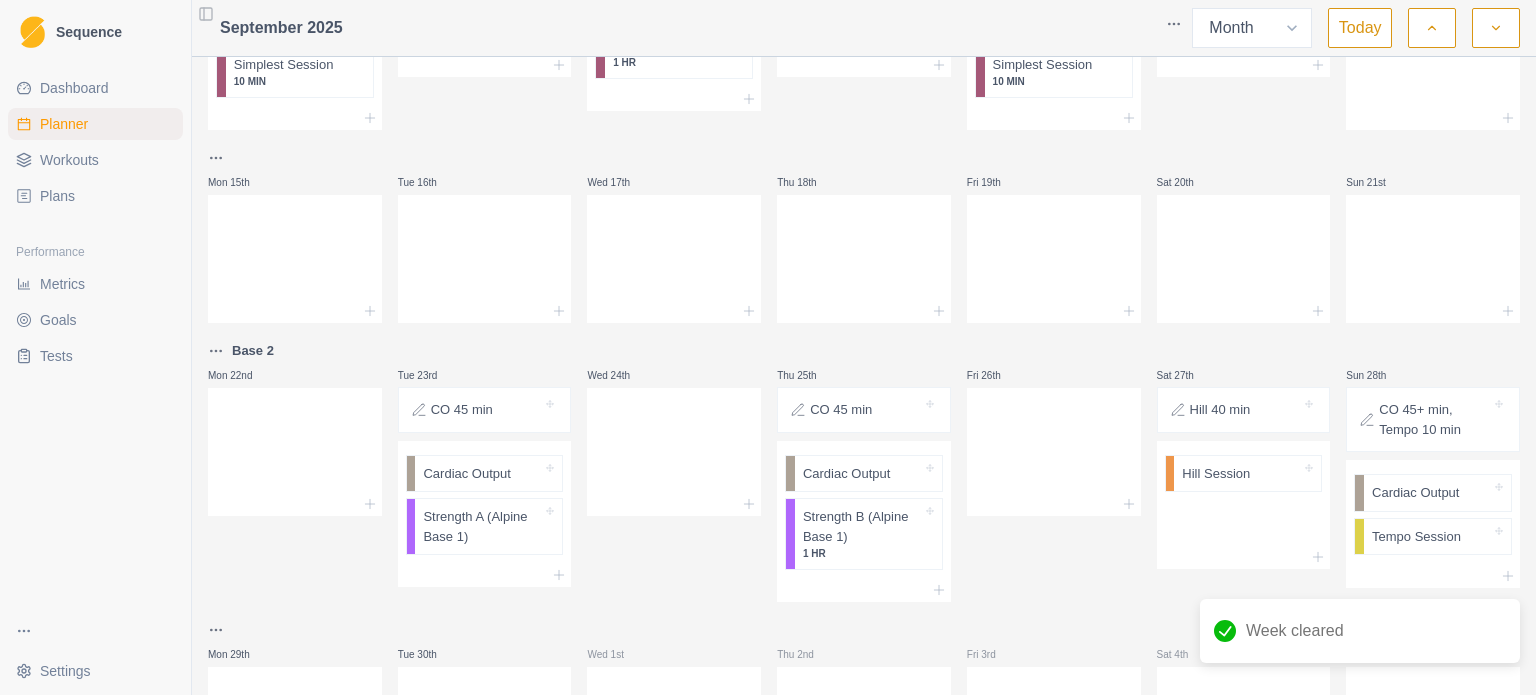 click on "[SEQUENCE] [DASHBOARD] [PLANNER] [WORKOUTS] [PLANS] [PERFORMANCE] [METRICS] [GOALS] [TESTS] [SETTINGS] [TOGGLE_SIDEBAR] [MONTH] [YEAR] [WEEK] [MONTH] [TODAY] [WEEK] [DAY] [STRENGTH] [HB: WORLD’S SIMPLEST SESSION] [DAY] [DAY] [STRENGTH] [EASY BOULDERING] [DAY] [DAY] [STRENGTH] [HB: WORLD’S SIMPLEST SESSION] [DAY] [DAY] [ROUTES OR EASY BOULDERING] [DAY] [WEEK] [DAY] [STRENGTH] [HB: WORLD’S SIMPLEST SESSION] [DAY] [DAY] [STRENGTH] [EASY BOULDERING] [DAY] [DAY] [STRENGTH] [HB: WORLD’S SIMPLEST SESSION] [DAY] [DAY] [ROUTES OR EASY BOULDERING] [DAY] [WHAT'S_NEXT] [DAY] [DAY] [DAY] [DAY] [DAY] [DAY] [DAY] [BASE] [DAY] [DAY] [CO] [CARDIAC_OUTPUT] [STRENGTH] [ALPINE_BASE] [WED] [DAY] [CO] [CARDIAC_OUTPUT] [STRENGTH] [ALPINE_BASE] [HOUR] [FRI] [DAY] [HILL] [HILL_SESSION] [DAY] [CARDIAC_OUTPUT]" at bounding box center [768, 347] 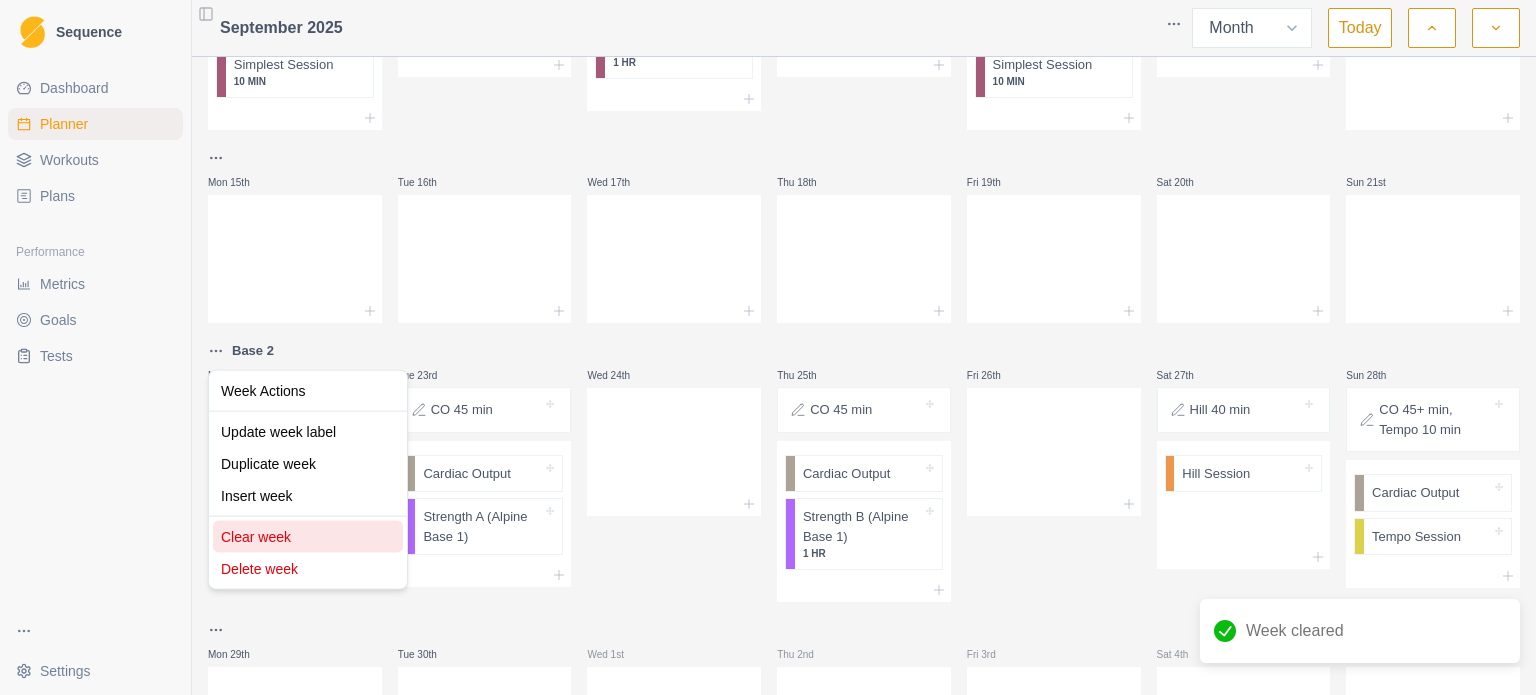 click on "Clear week" at bounding box center (308, 537) 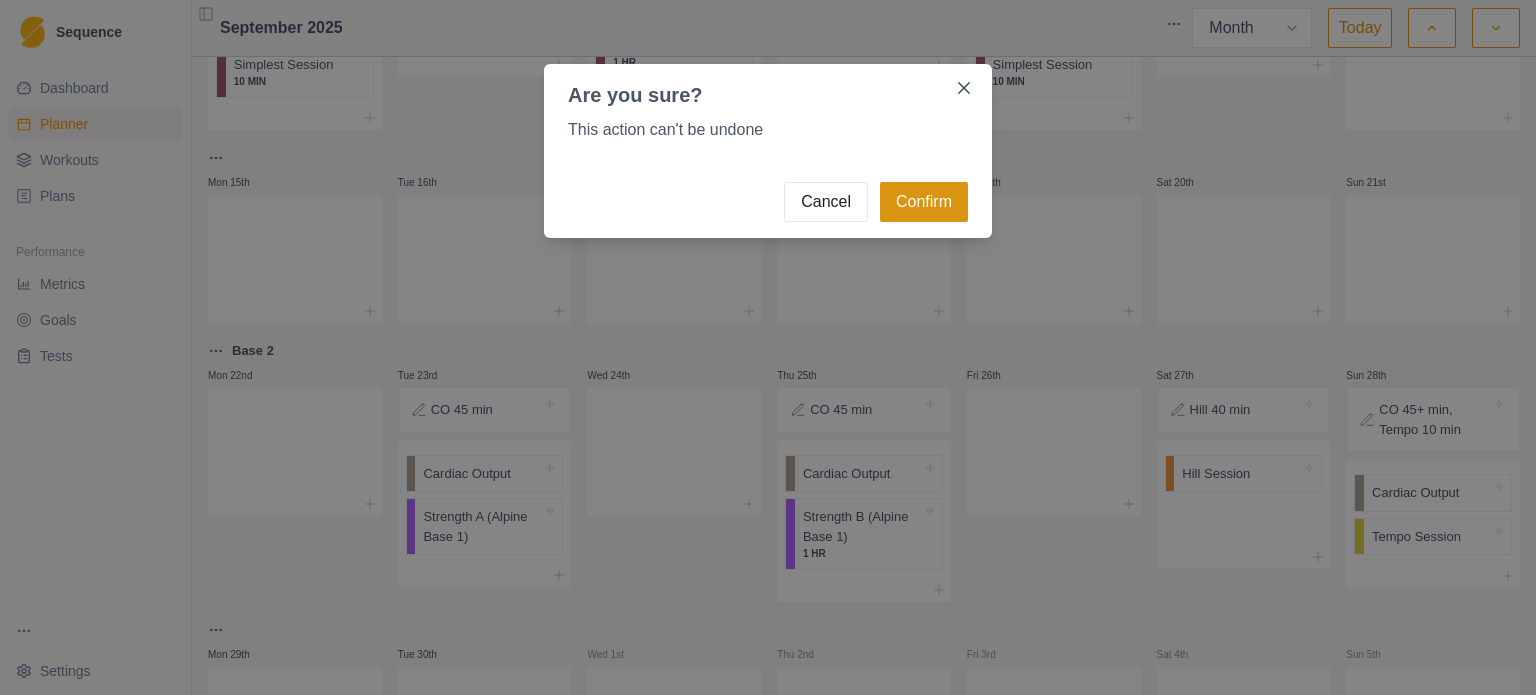 click on "Confirm" at bounding box center [924, 202] 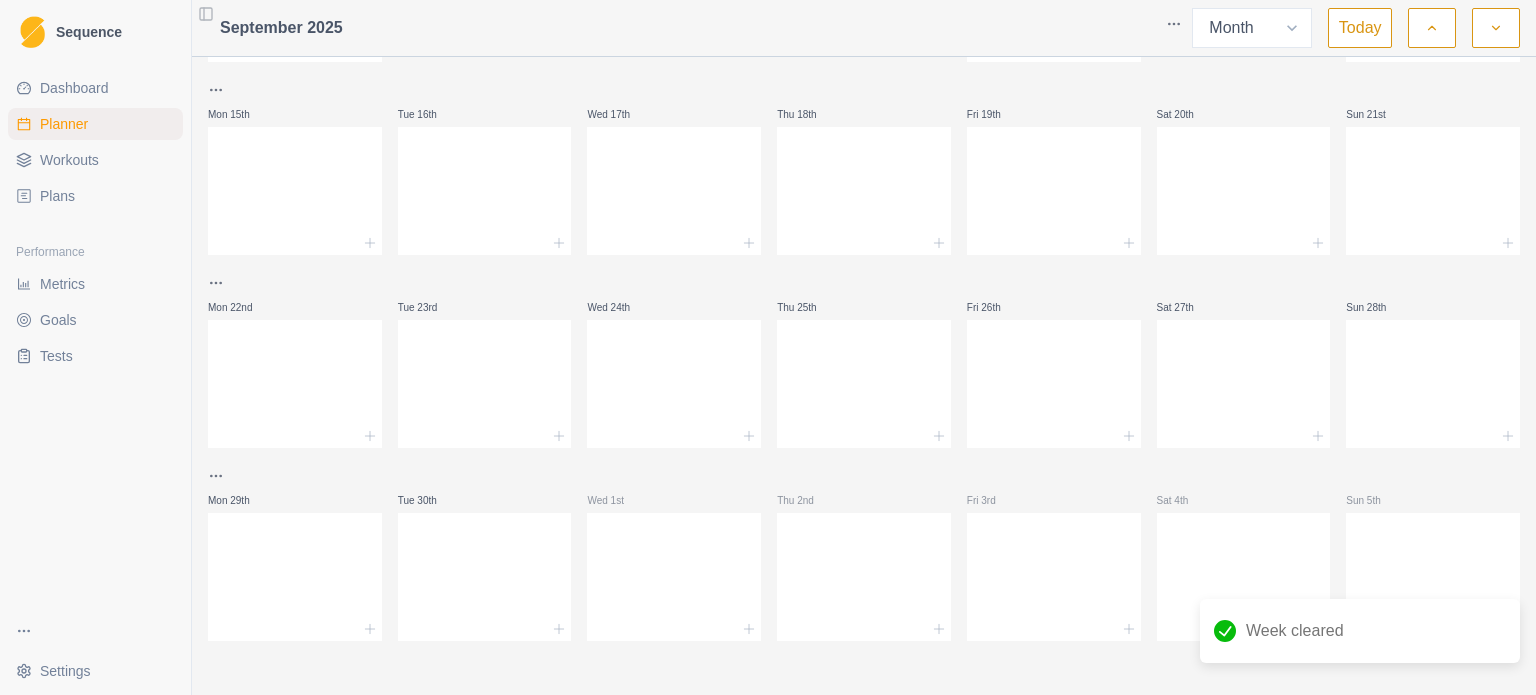 scroll, scrollTop: 0, scrollLeft: 0, axis: both 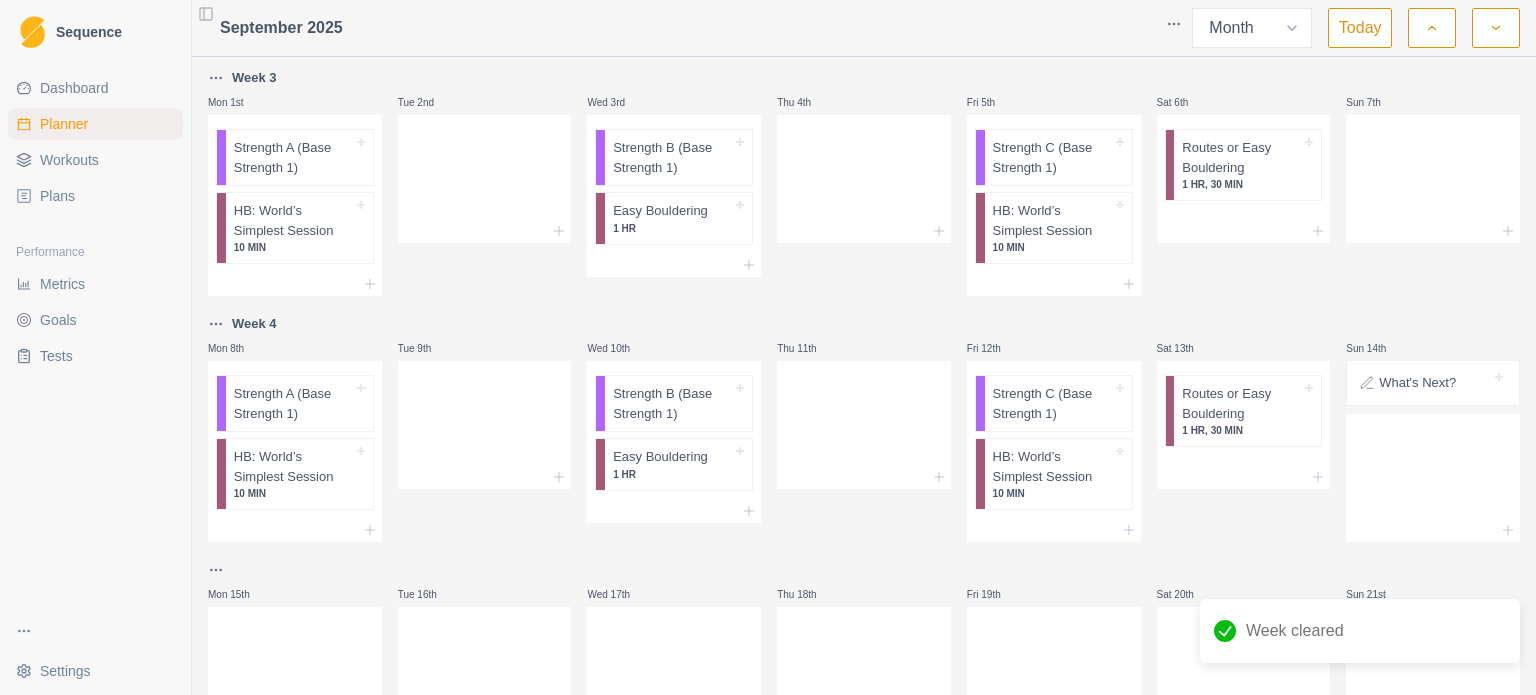 click on "Plans" at bounding box center [57, 196] 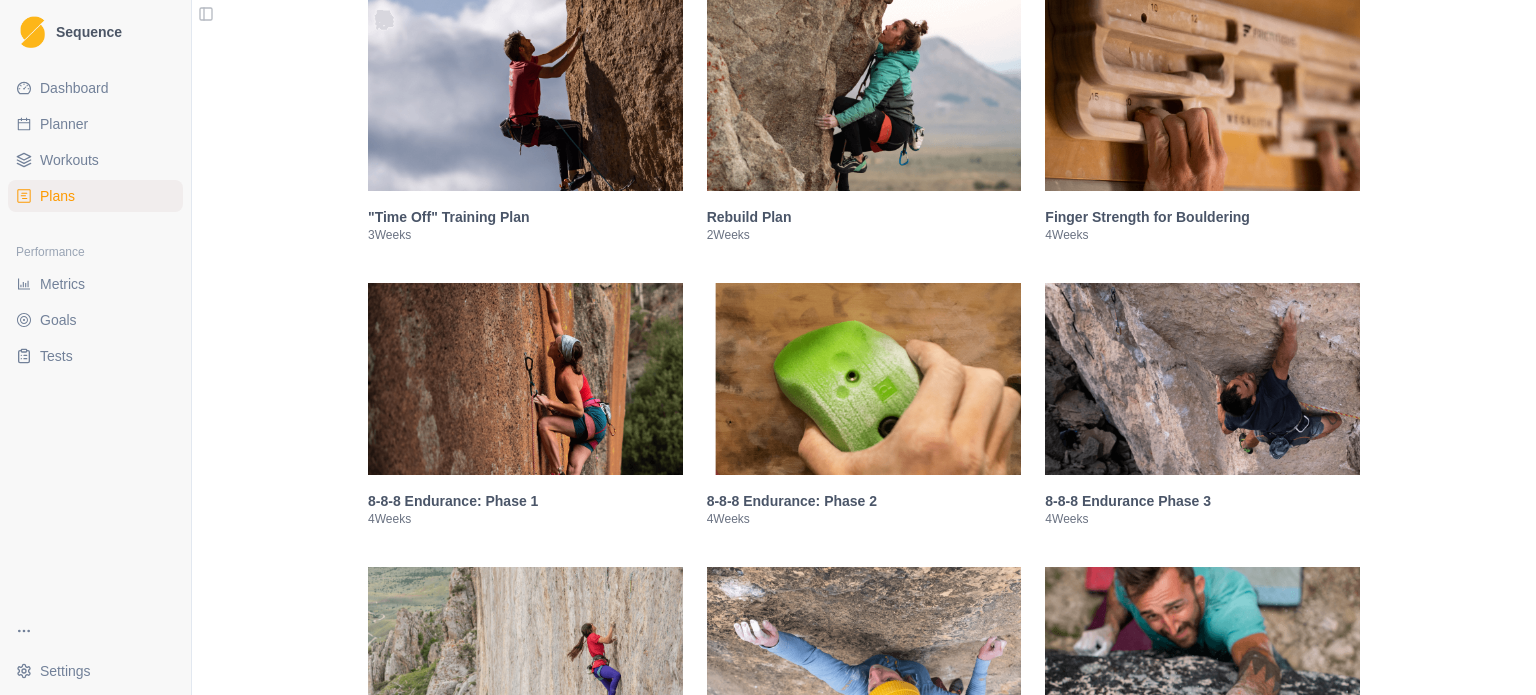 scroll, scrollTop: 1002, scrollLeft: 0, axis: vertical 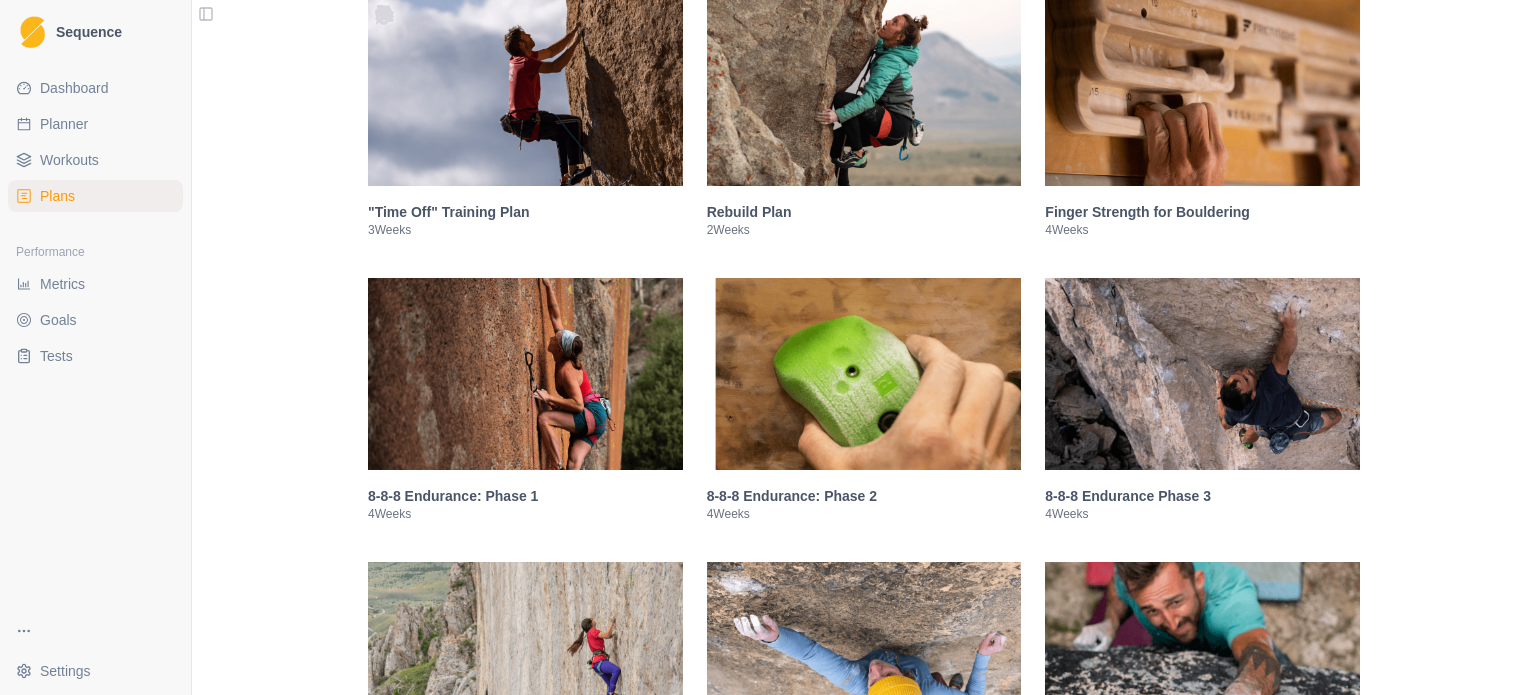 click at bounding box center [1202, 90] 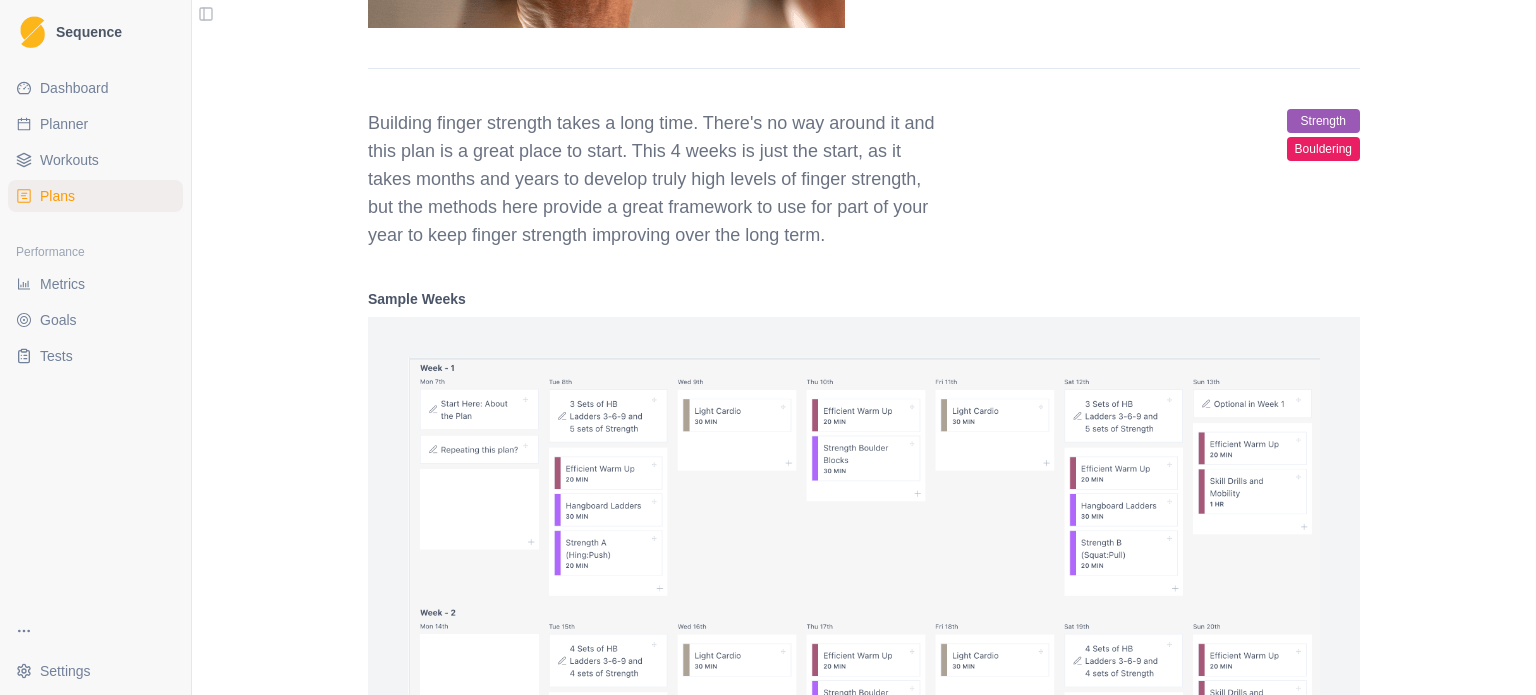 scroll, scrollTop: 1716, scrollLeft: 0, axis: vertical 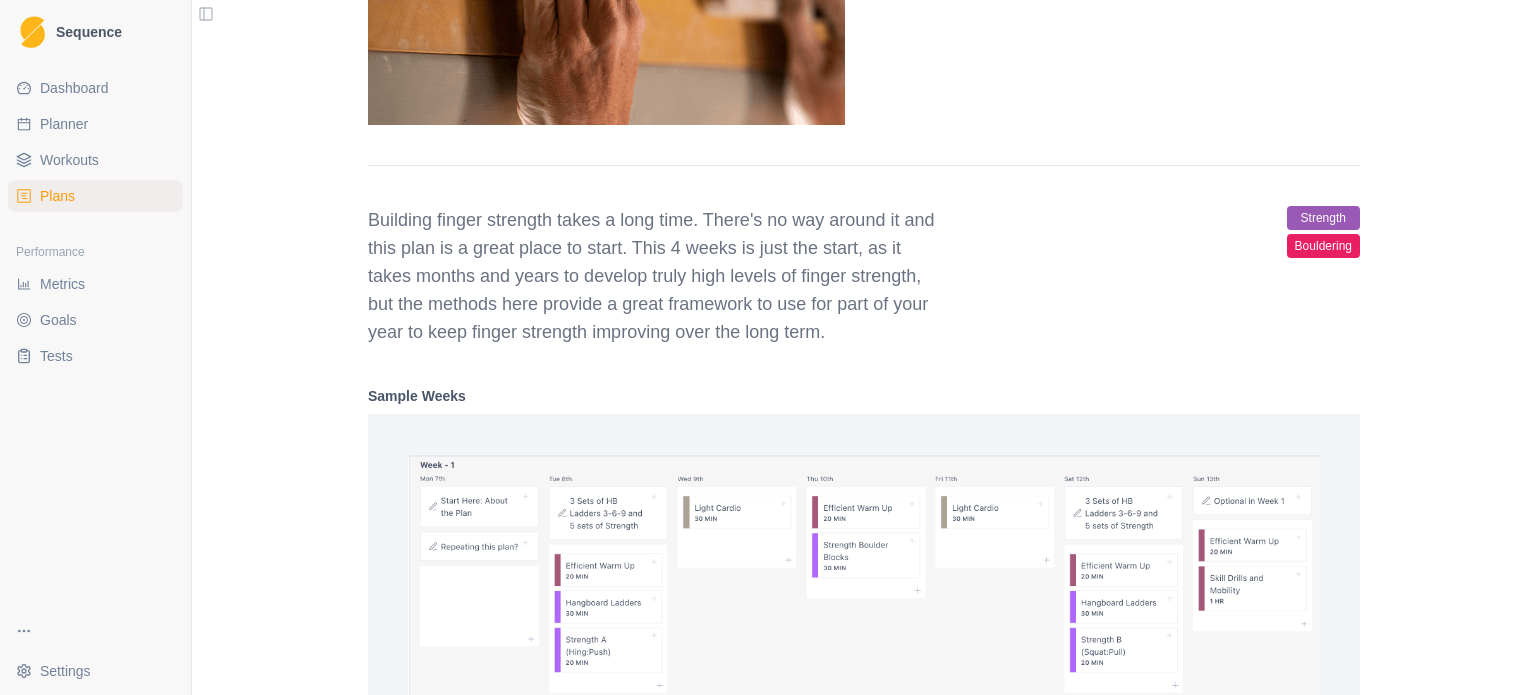 click on "[MAKE_TRAINING_SIMPLE] [PLAN] [CLIMB_STRONG] [SEND_YOUR_PROJECT] [INCREASE_FINGER_STRENGTH] [BETTER_CLIMBER] [CLIMB_STRONG] [TRAINING_PLANS] [GET_STARTED] [BROWSE_COLLECTION] [FIND_ONE] [CLEAR_FILTERS] [BOULDERING_PLAN] [WEEKS] [SPORT_CLIMBING_PLAN] [WEEKS] [BASE_STRENGTH] [WEEKS] [BASE_STRENGTH] [WEEKS] [BOULDER_PERFORMANCE: PHASE] [STRENGTH] [WEEKS] [BOULDER_PERFORMANCE: PHASE] [POWER] [WEEKS] ["TIME_OFF"] [TRAINING_PLAN] [WEEKS] [REBUILD_PLAN] [WEEKS] [FINGER_STRENGTH_FOR_BOULDERING] [WEEKS] [FINGER_STRENGTH_FOR_BOULDERING] [WEEKS] [APPLY_PLAN] [BUILDING_FINGER_STRENGTH] [LONG_TIME] [NO_WAY_AROUND_IT] [PLAN] [GREAT_PLACE_TO_START] [WEEKS] [JUST_THE_START] [MONTHS_AND_YEARS] [DEVELOP_TRULY_HIGH_LEVELS] [FINGER_STRENGTH] [METHODS_HERE] [GREAT_FRAMEWORK] [PART_OF_YOUR_YEAR] [KEEP_FINGER_STRENGTH_IMPROVING] [LONG_TERM] [STRENGTH_BOULDERING] [SAMPLE_WEEKS]" at bounding box center (864, 1431) 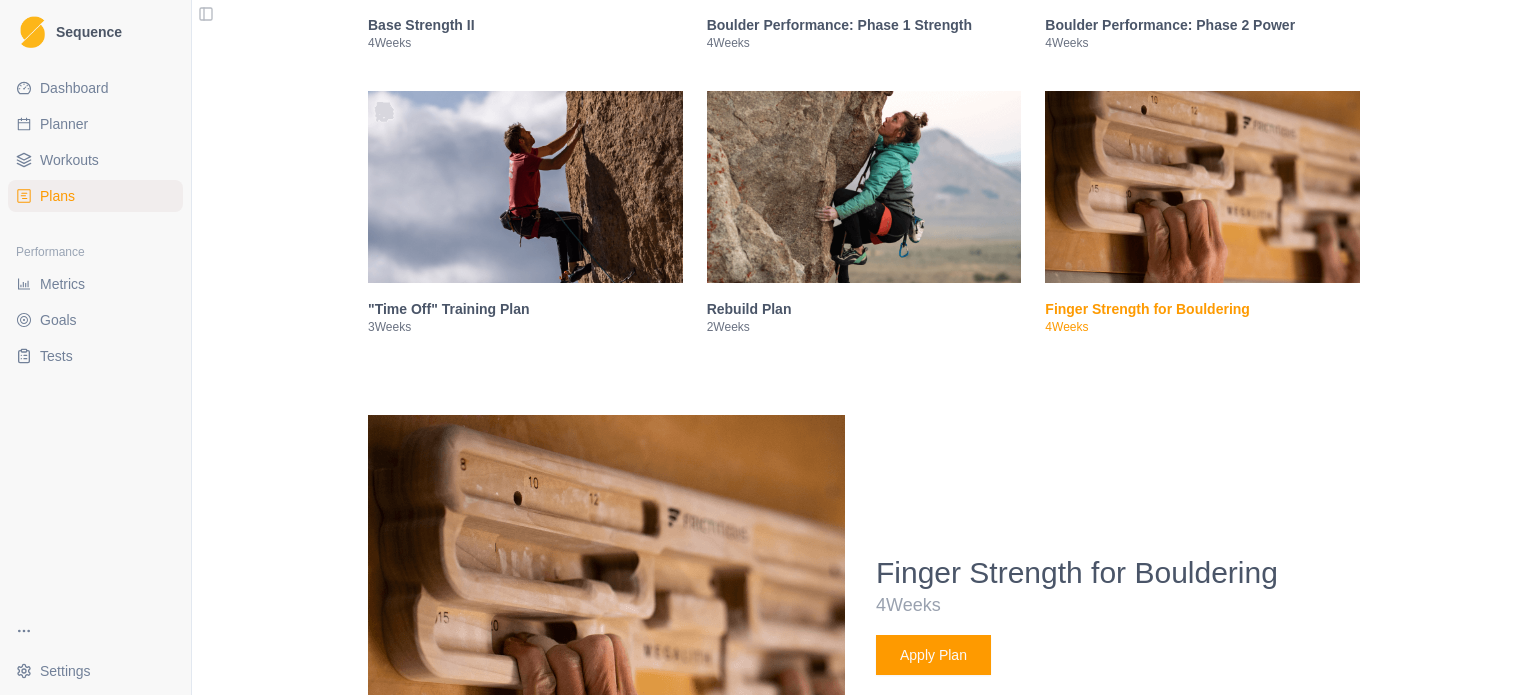 scroll, scrollTop: 906, scrollLeft: 0, axis: vertical 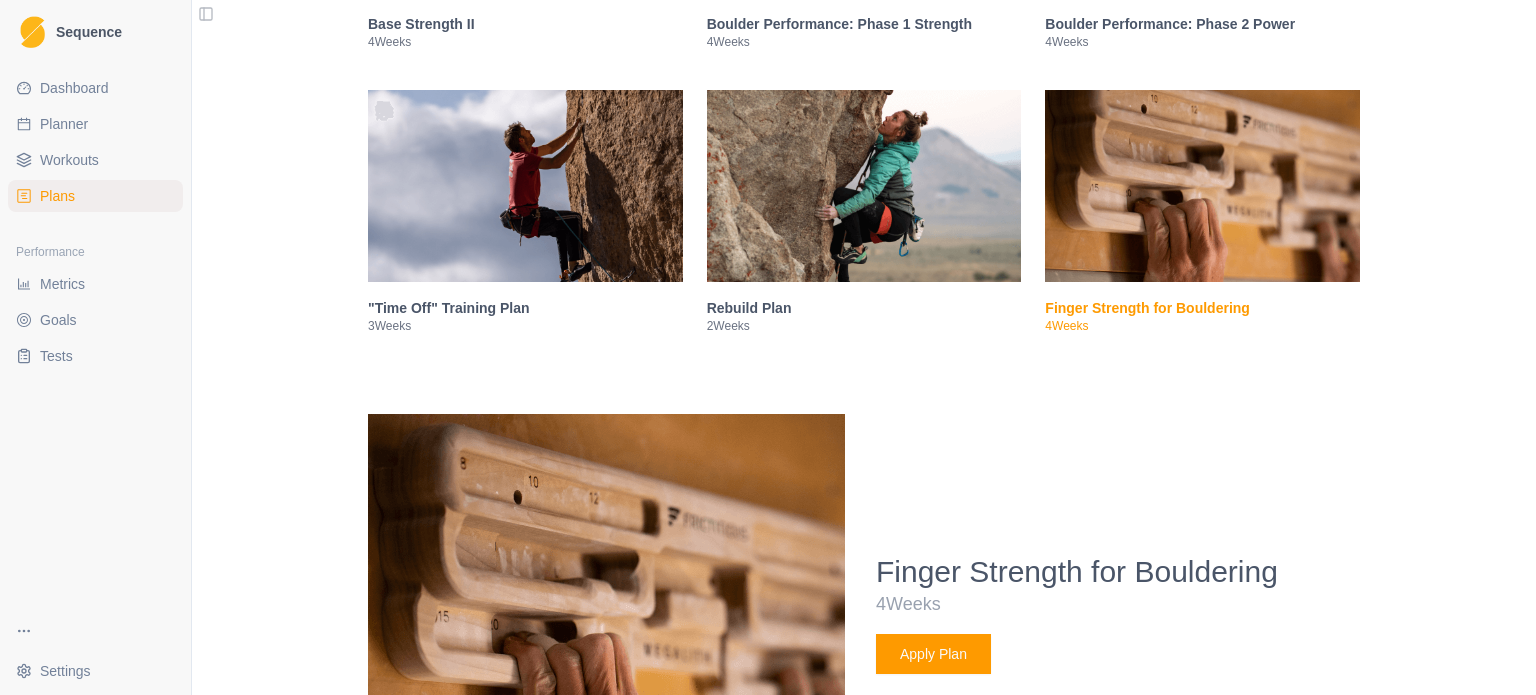 click at bounding box center [1202, 186] 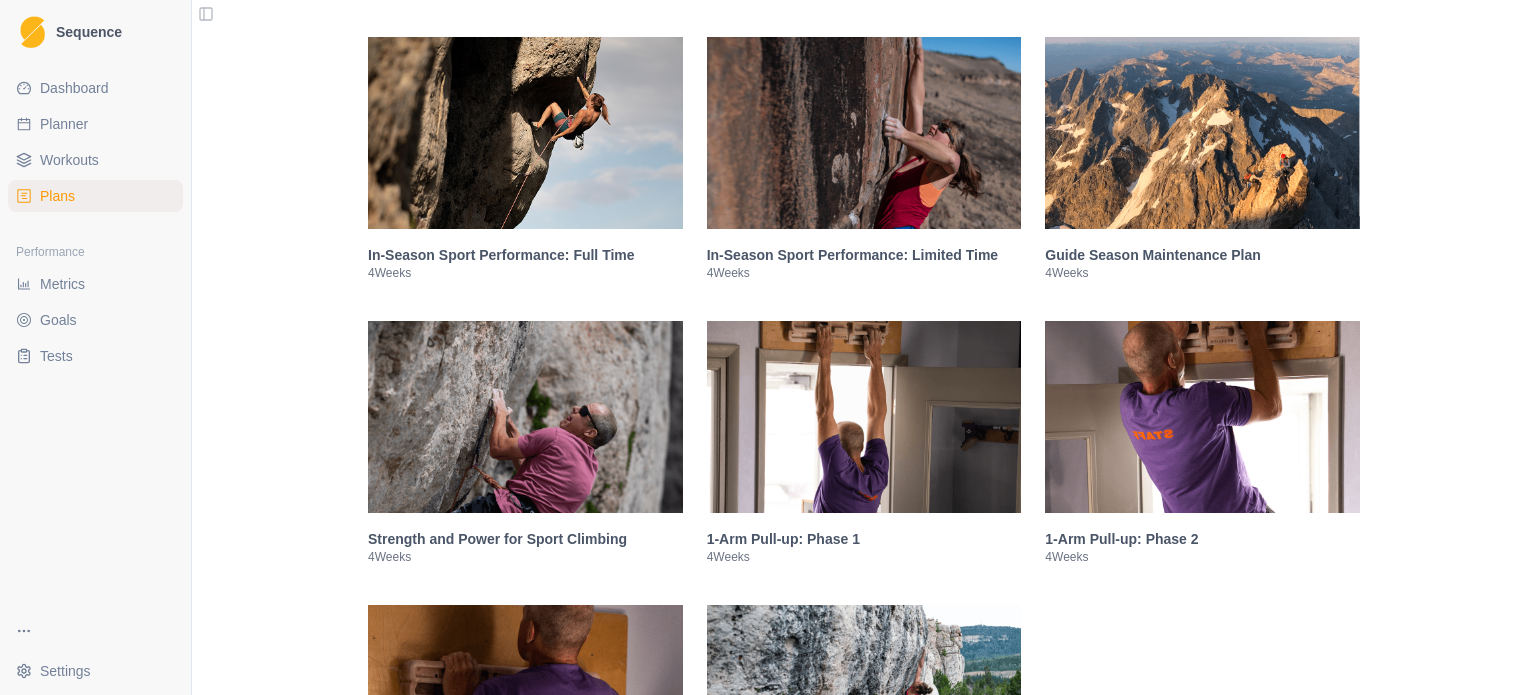 scroll, scrollTop: 2674, scrollLeft: 0, axis: vertical 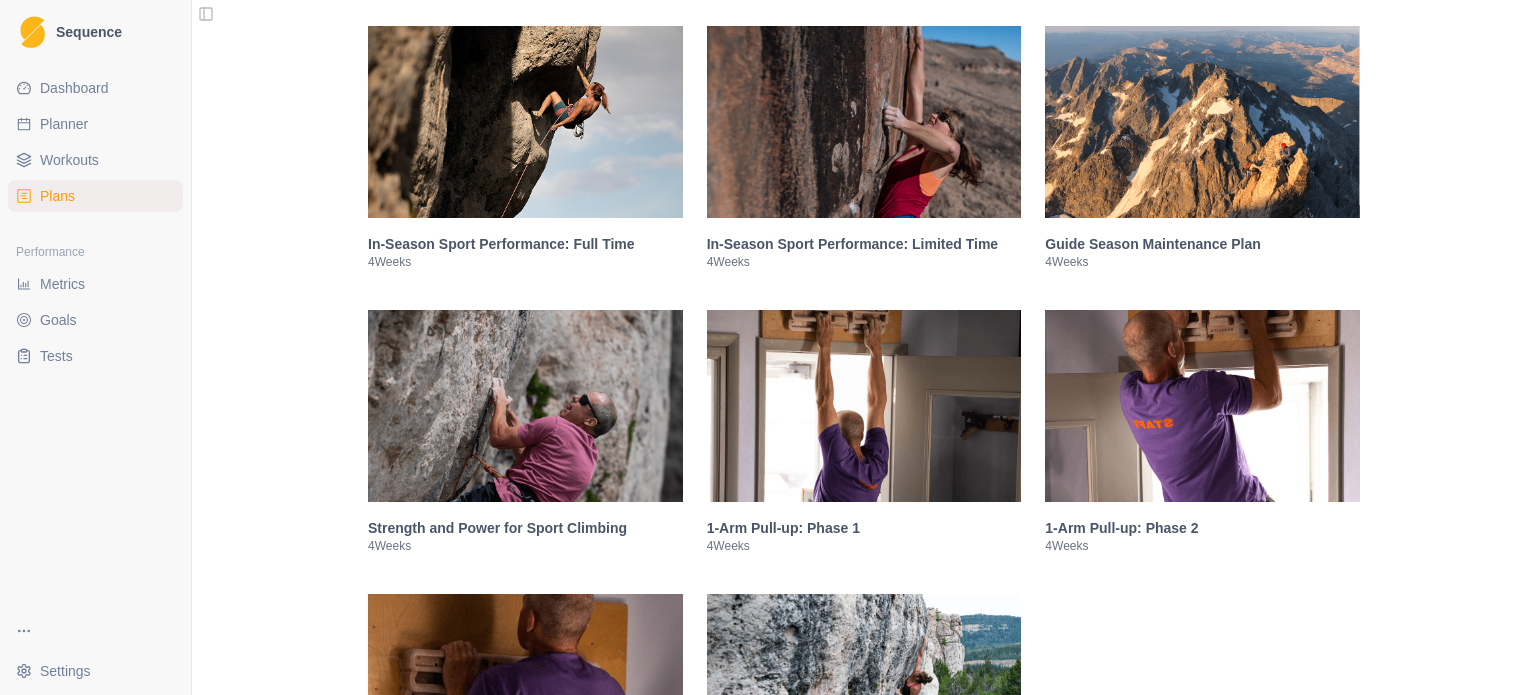 click at bounding box center (1202, 122) 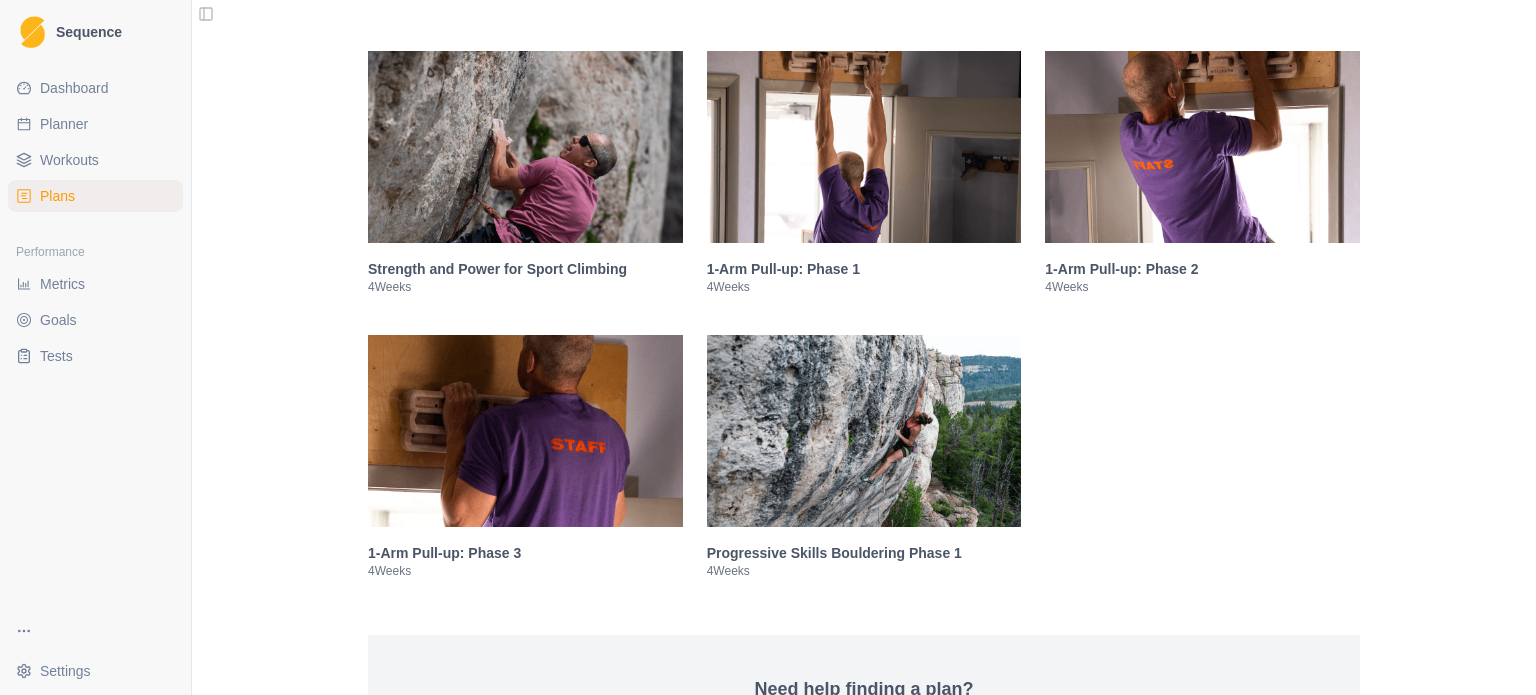scroll, scrollTop: 4484, scrollLeft: 0, axis: vertical 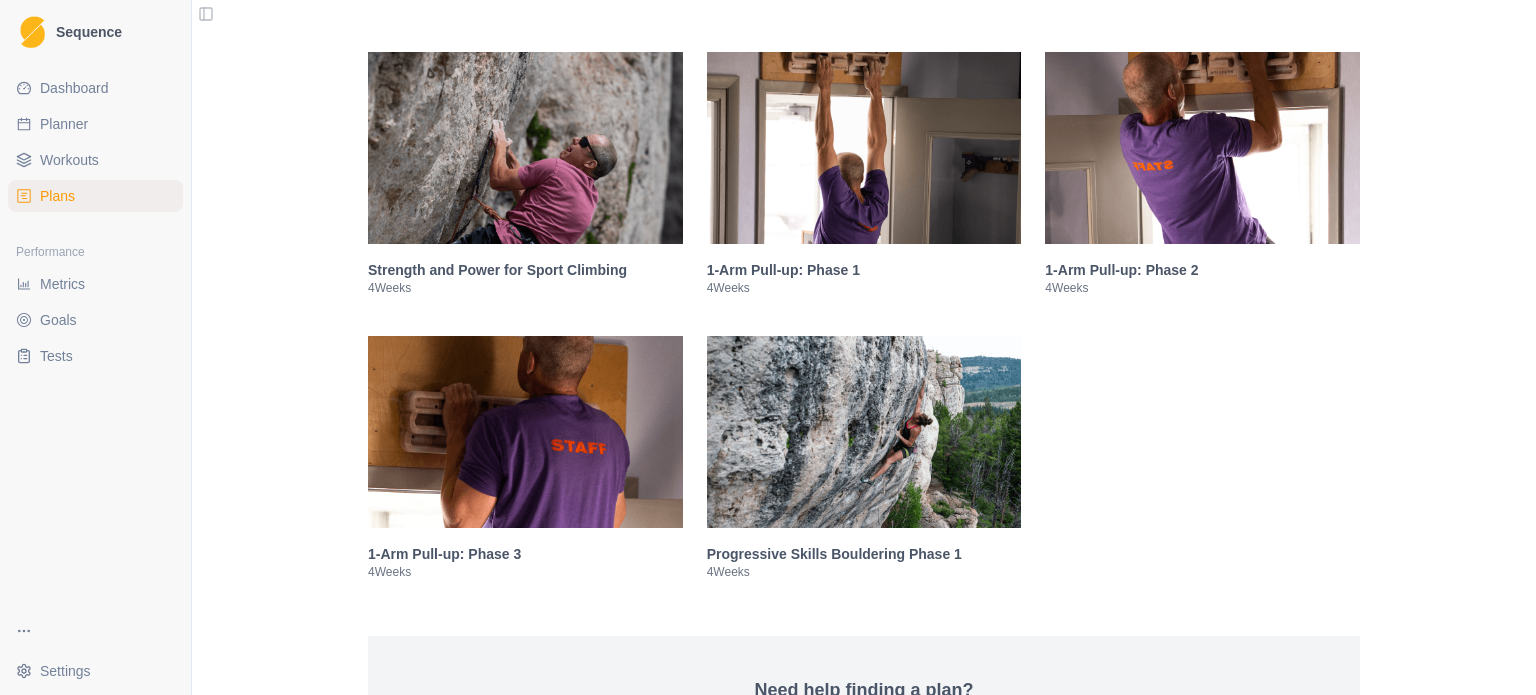 click at bounding box center (864, 432) 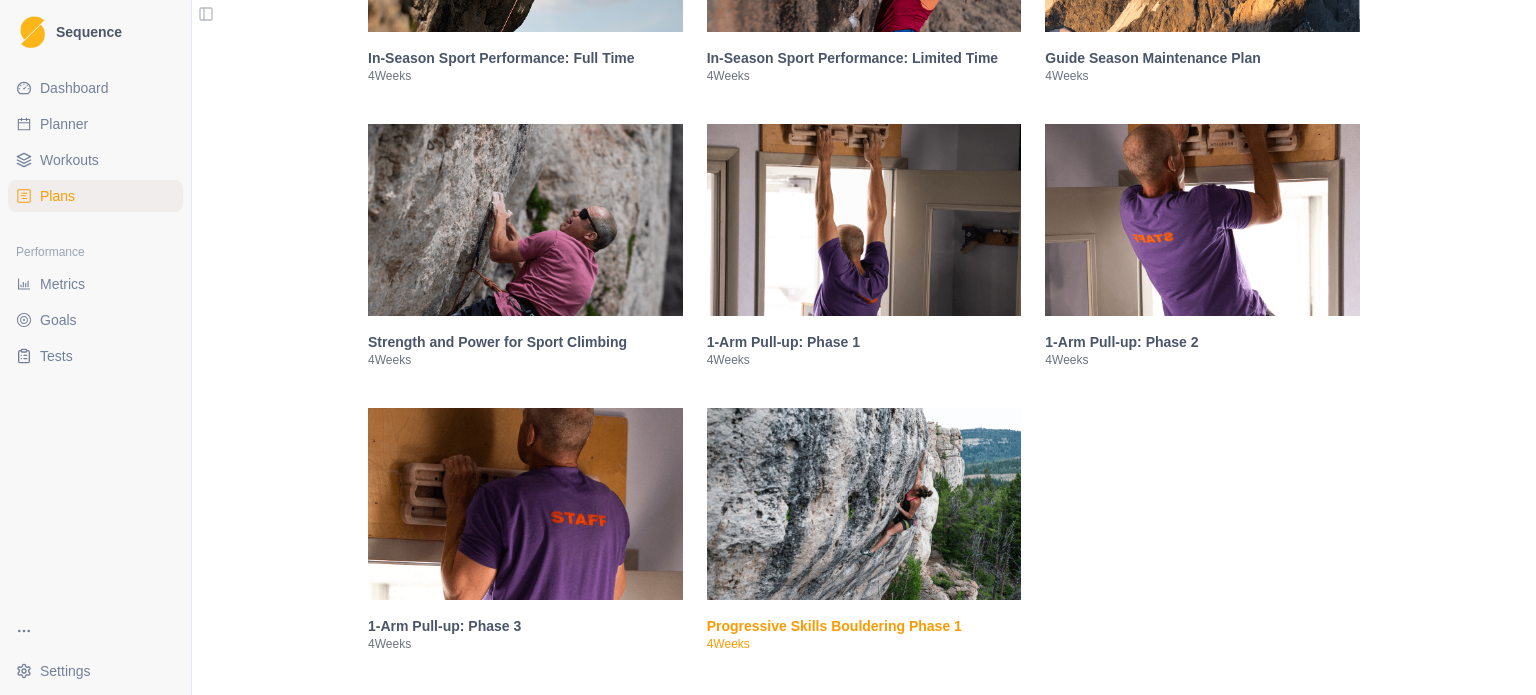 scroll, scrollTop: 2856, scrollLeft: 0, axis: vertical 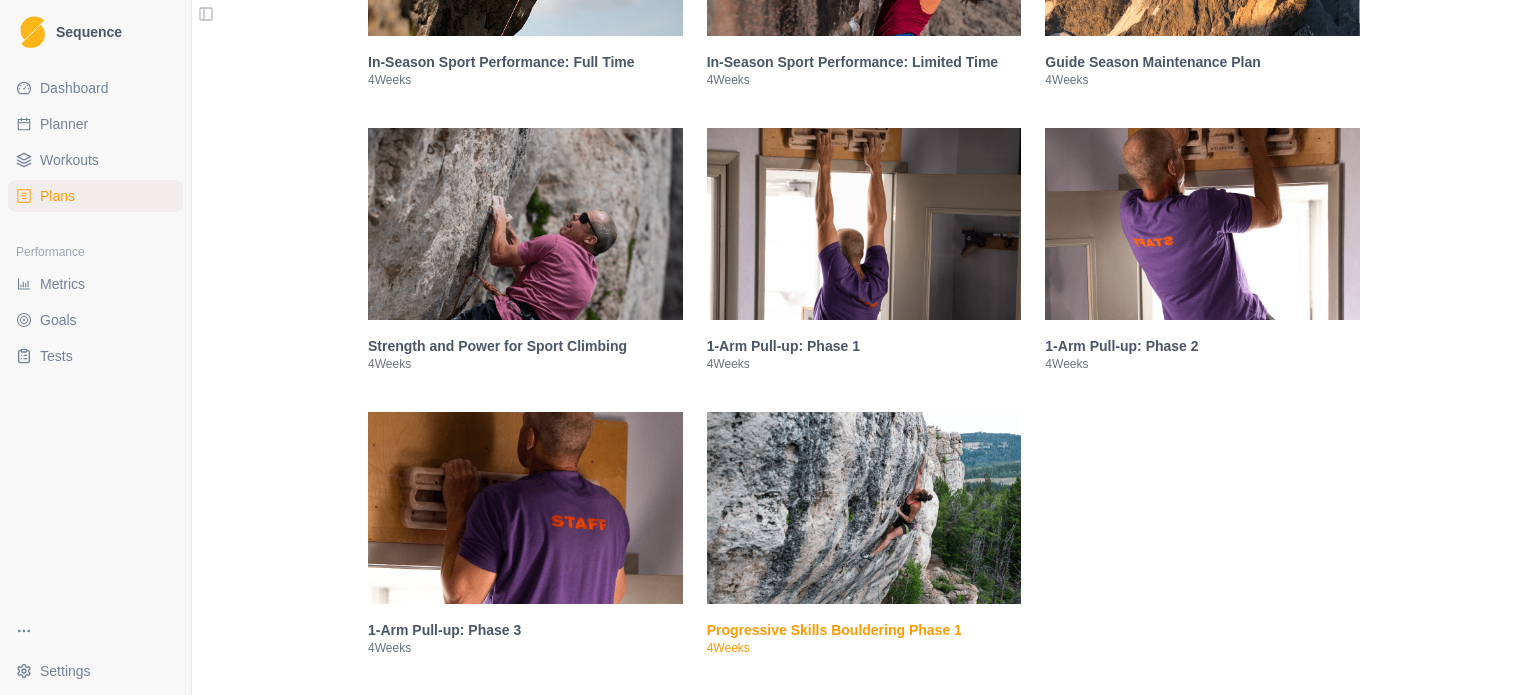 click at bounding box center [864, 508] 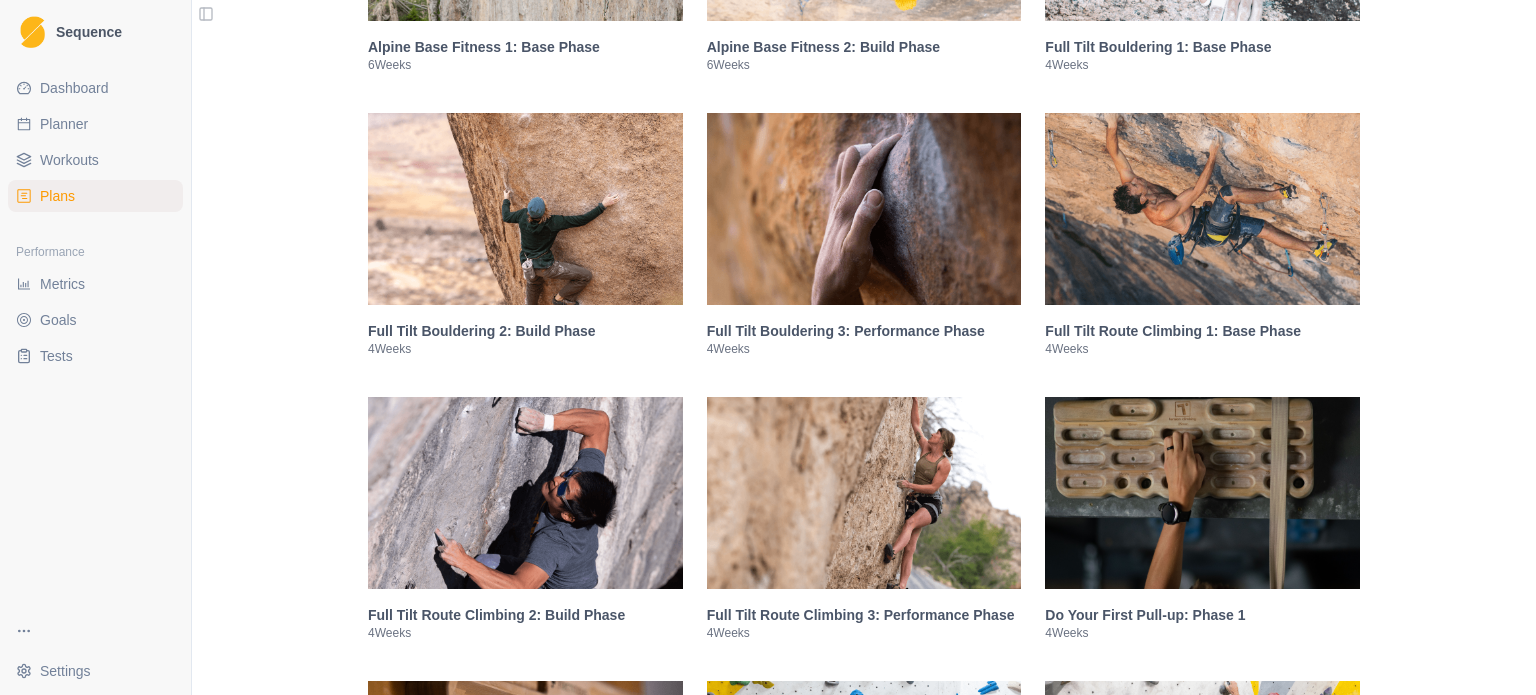 scroll, scrollTop: 1727, scrollLeft: 0, axis: vertical 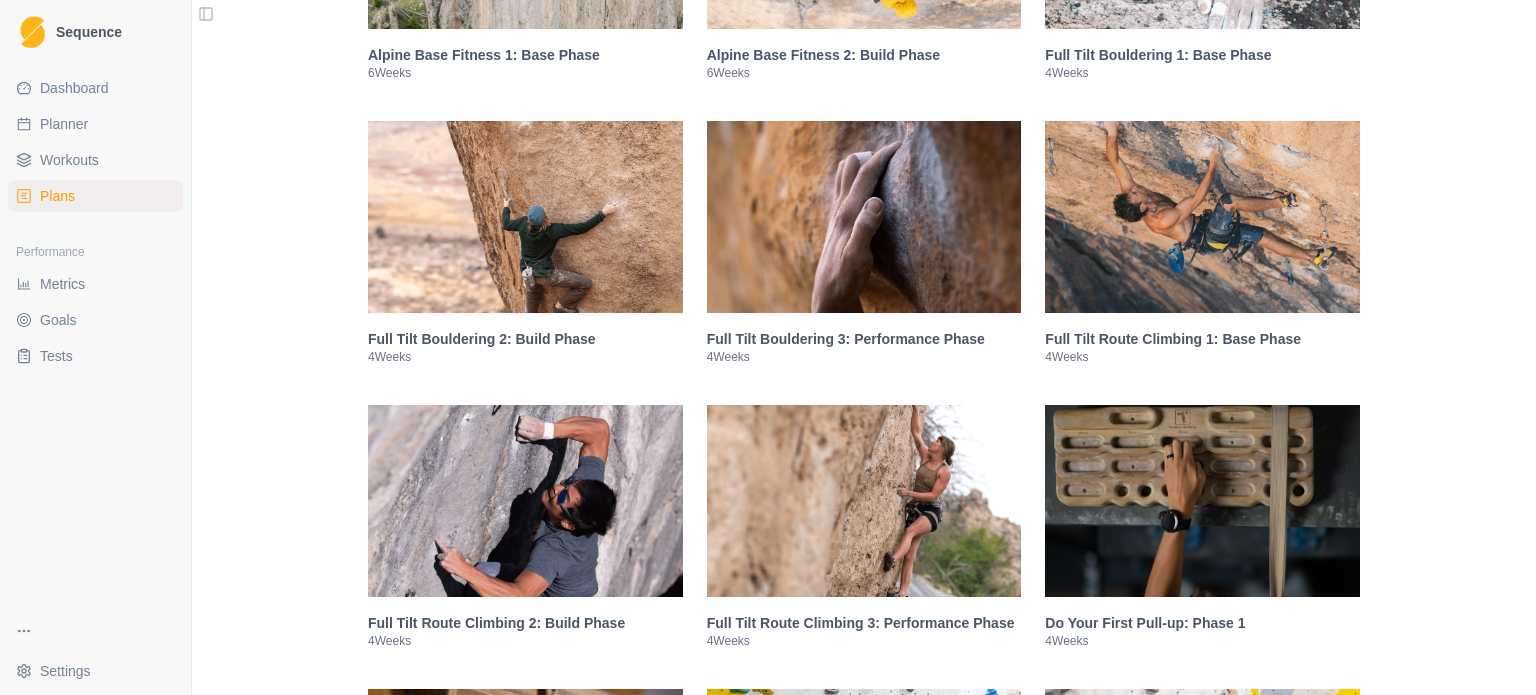 click at bounding box center (1202, 217) 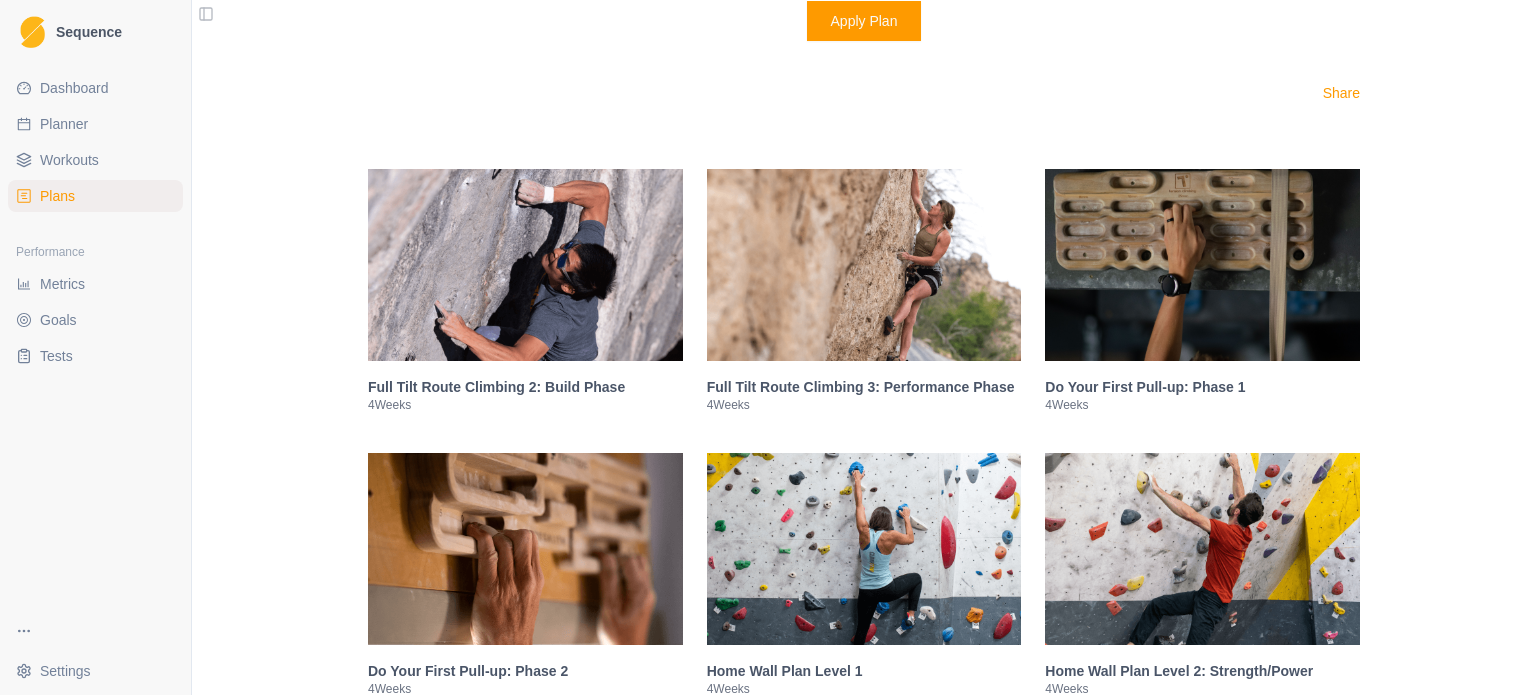 scroll, scrollTop: 3602, scrollLeft: 0, axis: vertical 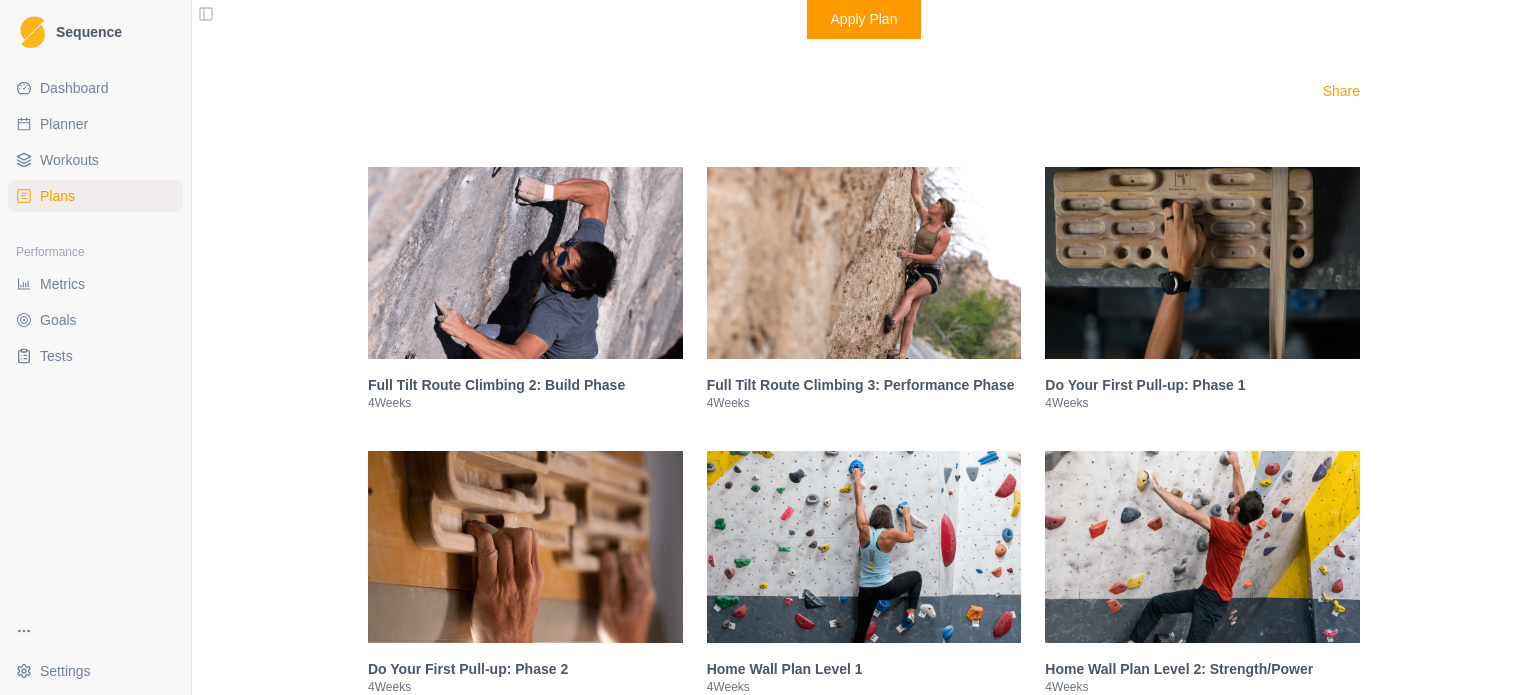 click at bounding box center [525, 263] 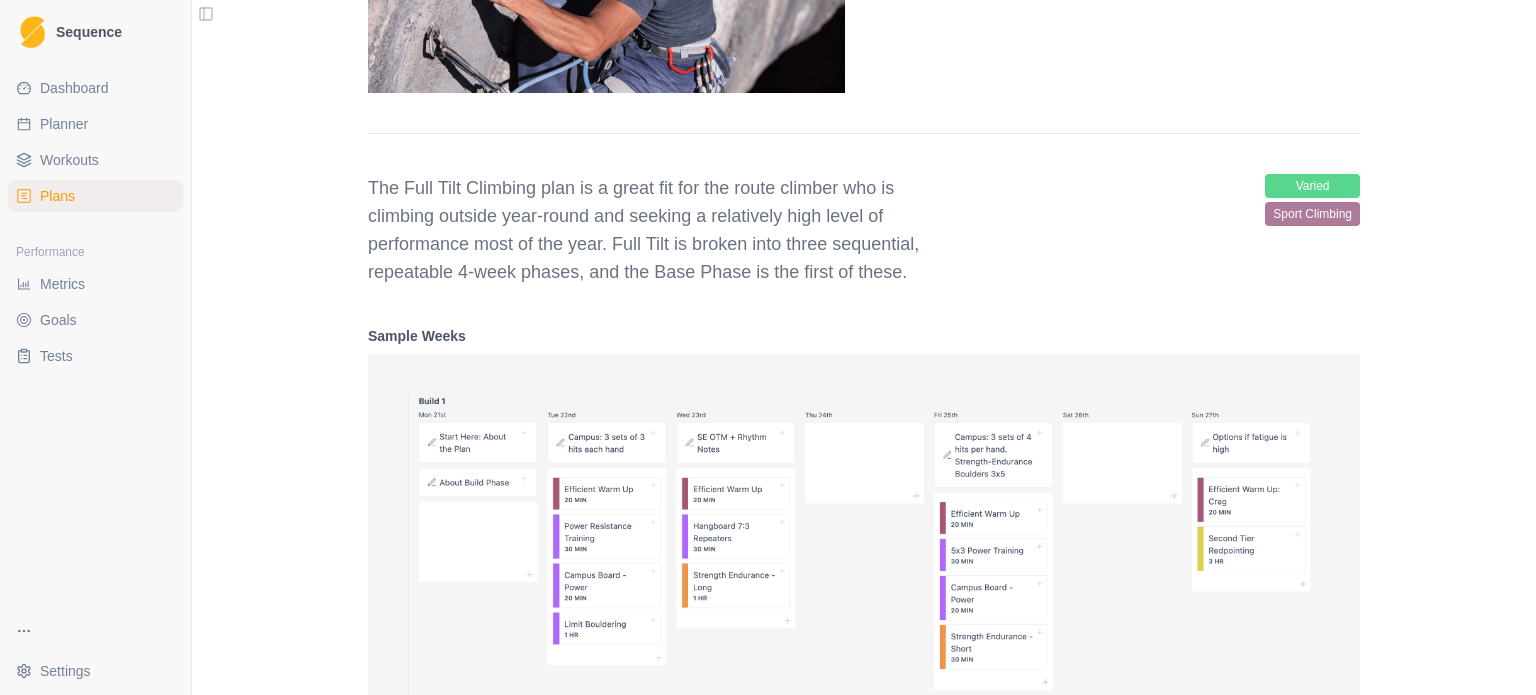 scroll, scrollTop: 2855, scrollLeft: 0, axis: vertical 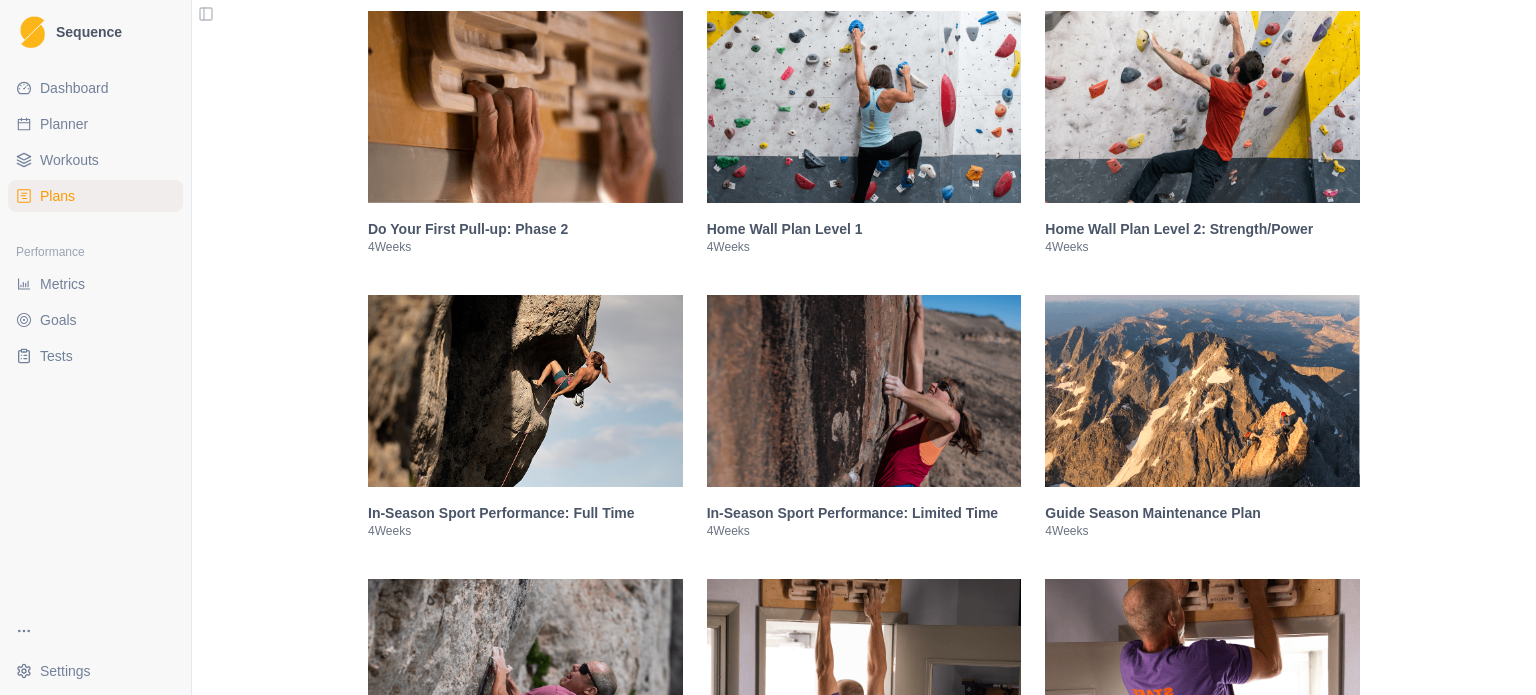 click at bounding box center (864, 107) 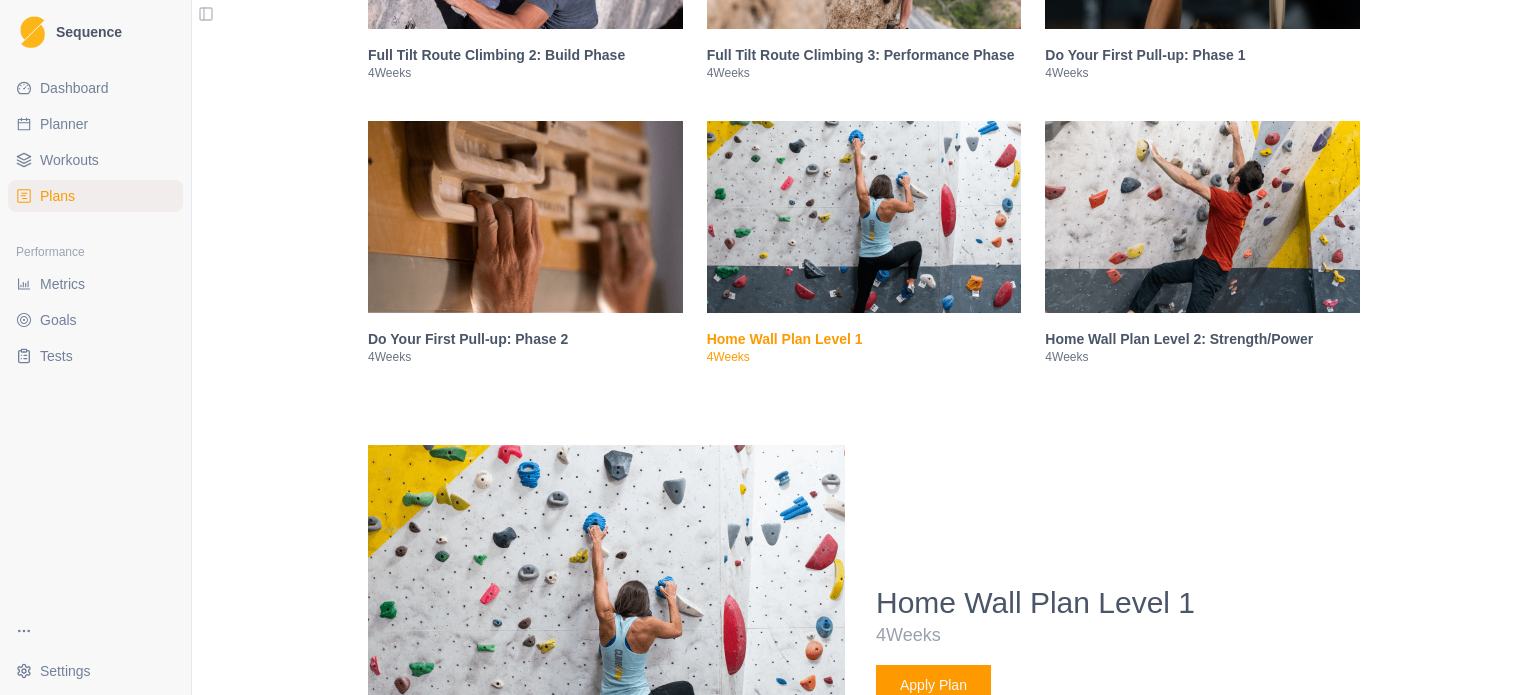 scroll, scrollTop: 2273, scrollLeft: 0, axis: vertical 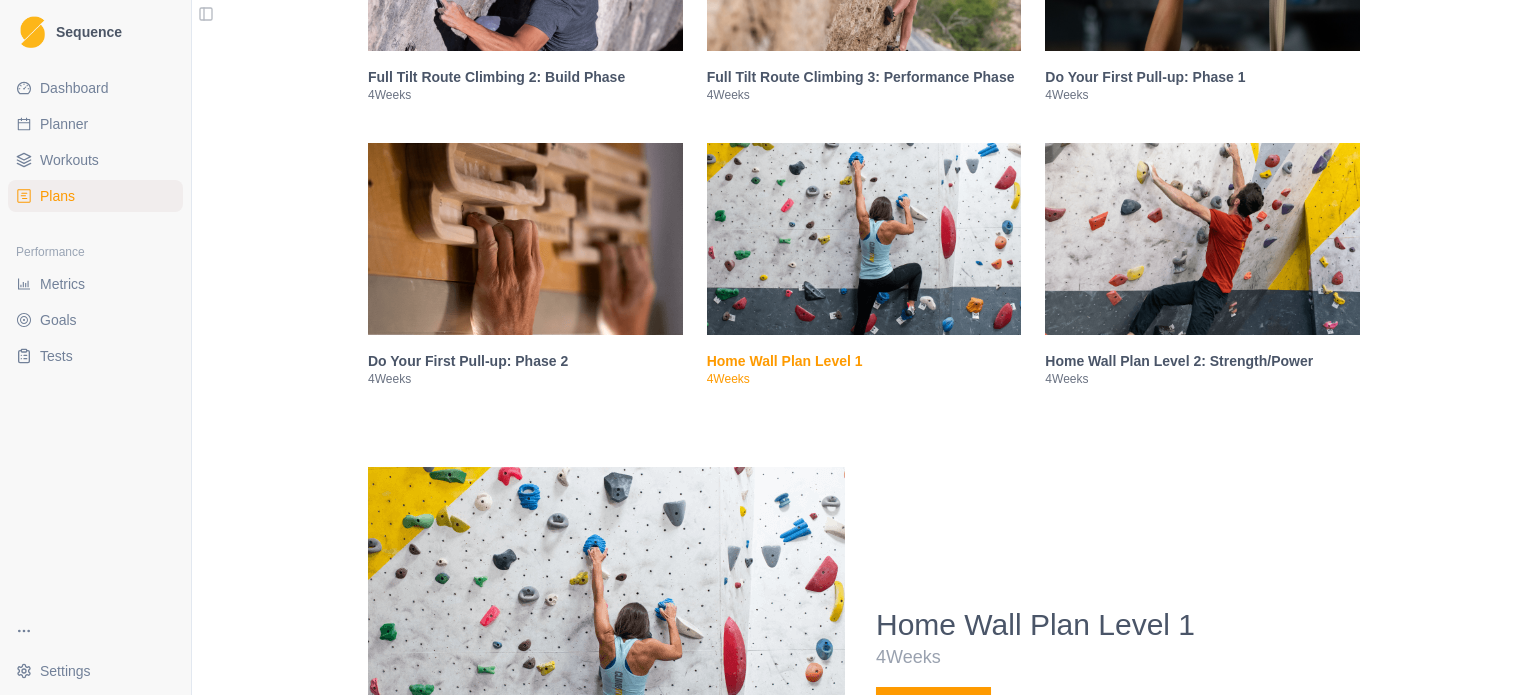 click at bounding box center [864, 239] 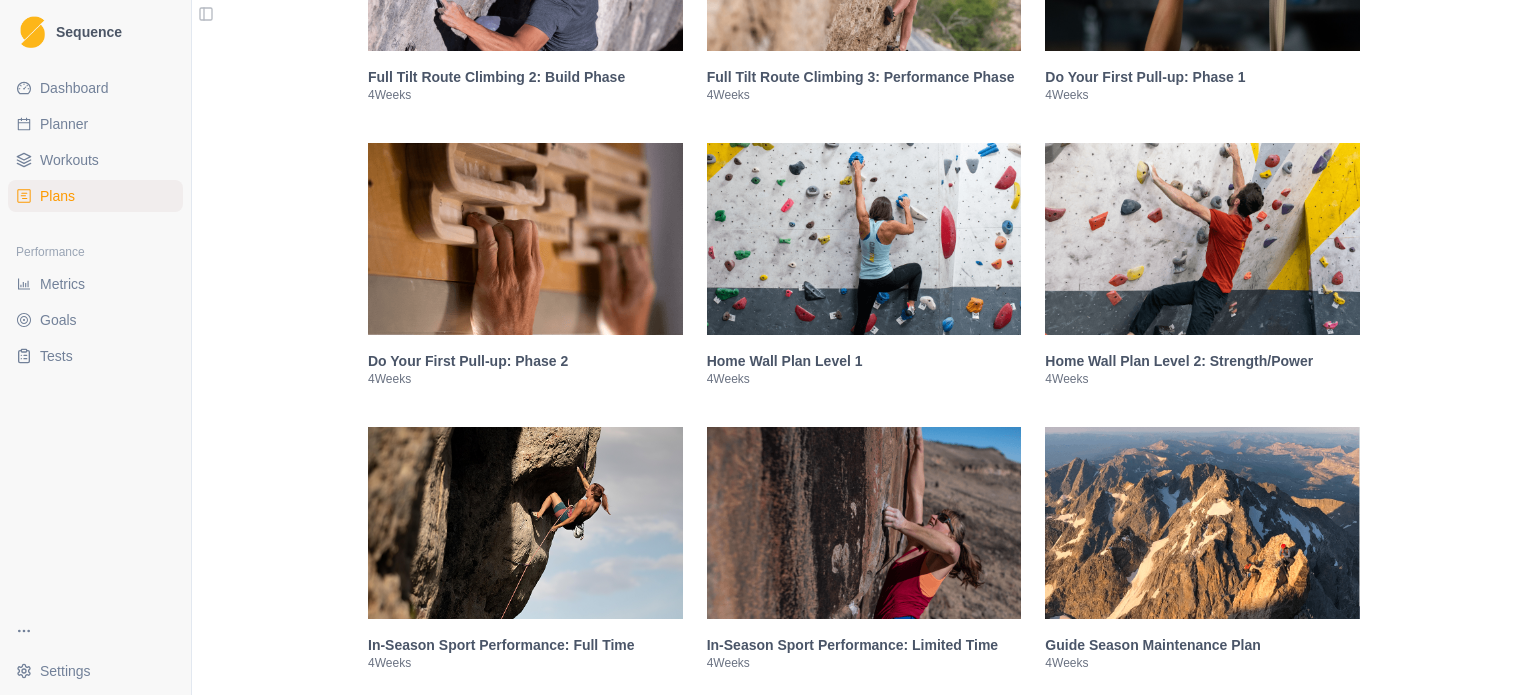 scroll, scrollTop: 2608, scrollLeft: 0, axis: vertical 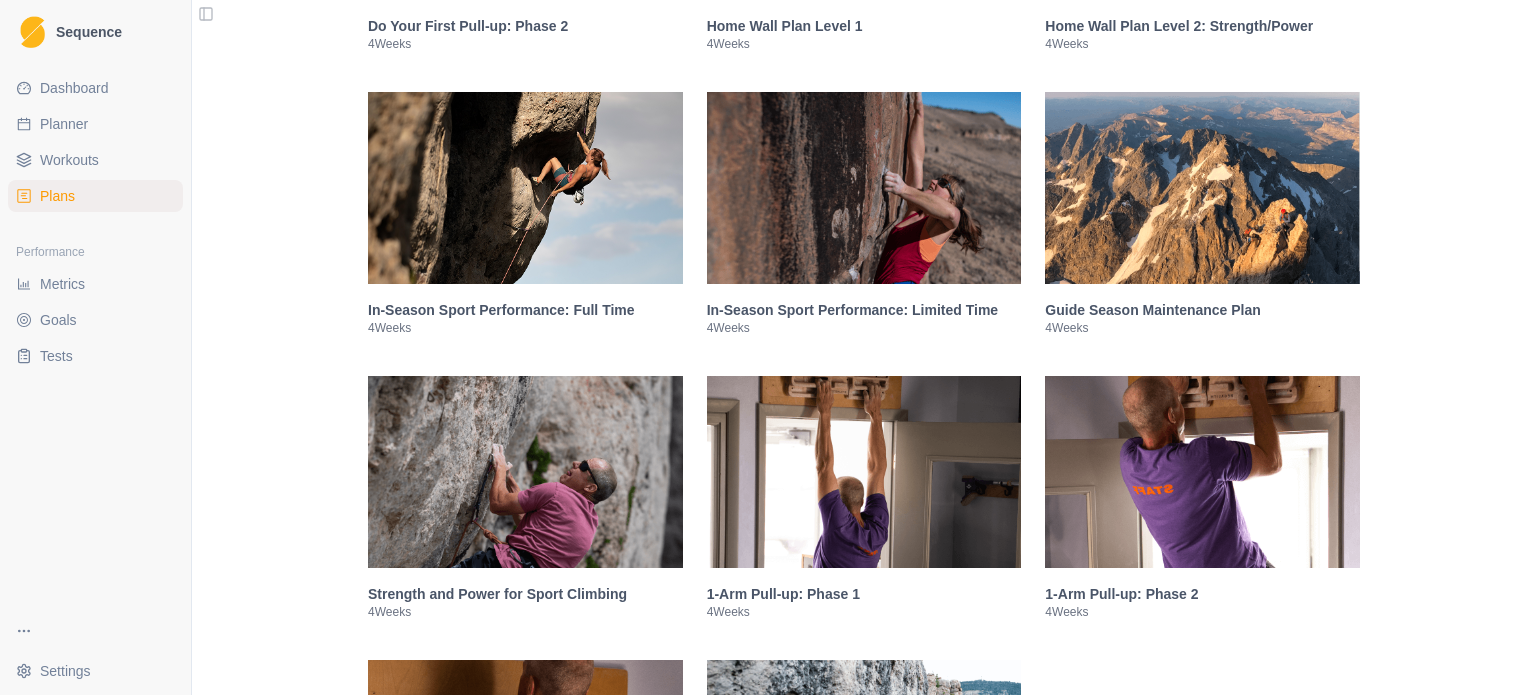 click at bounding box center [864, 188] 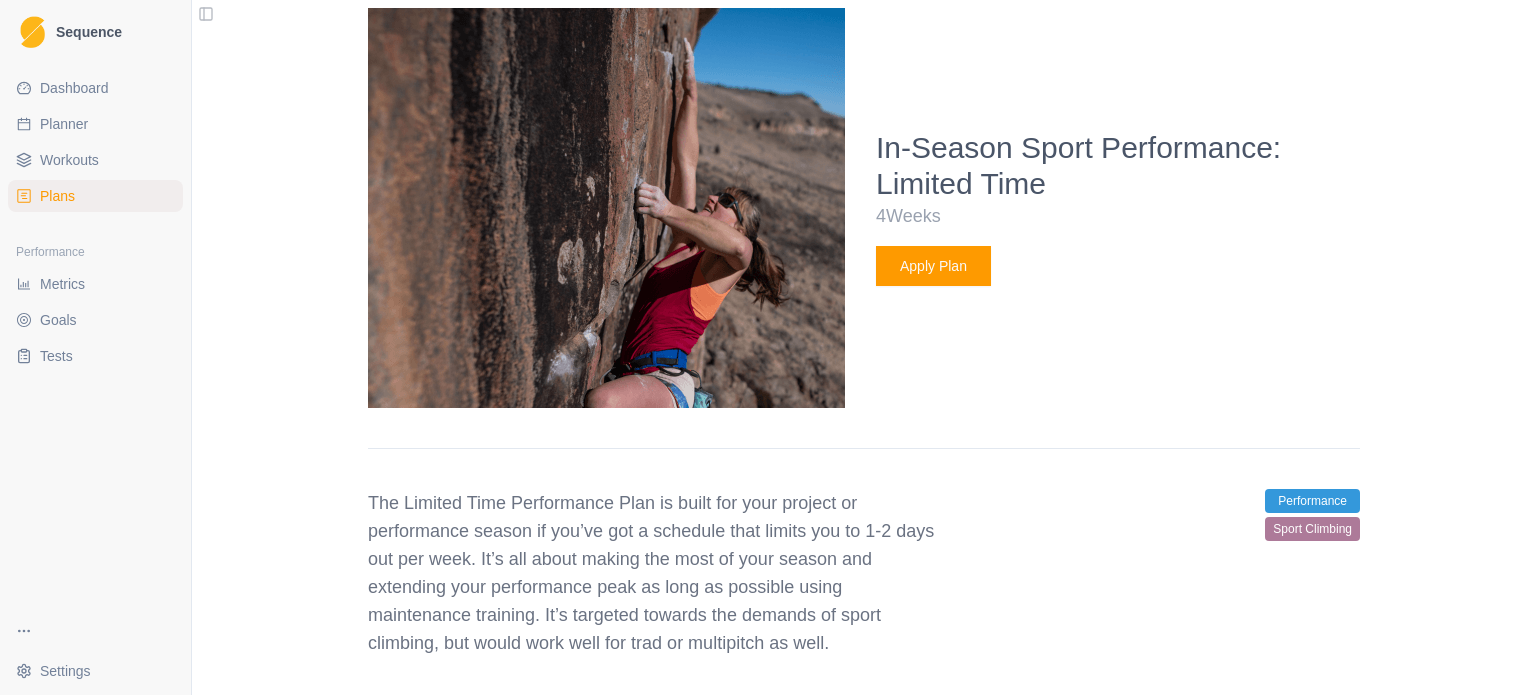 scroll, scrollTop: 3003, scrollLeft: 0, axis: vertical 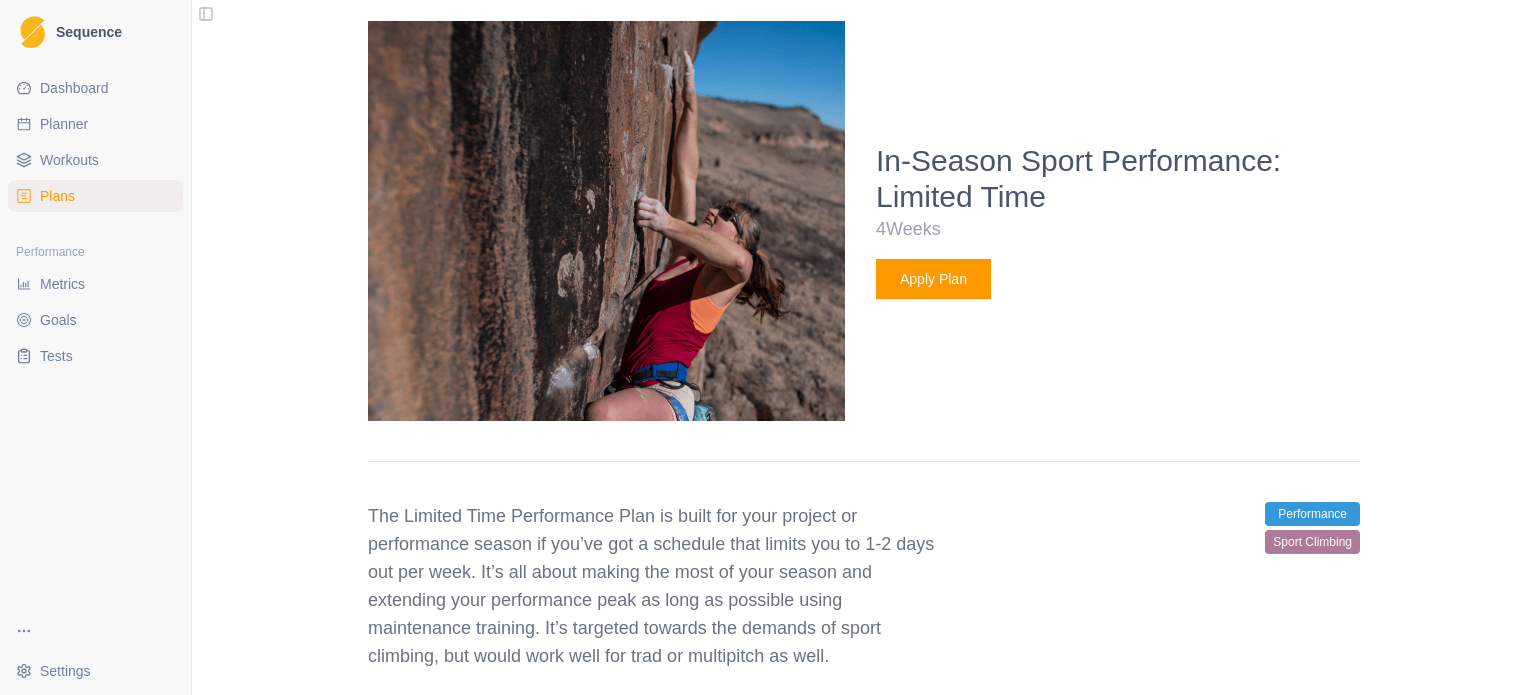 click at bounding box center (606, 221) 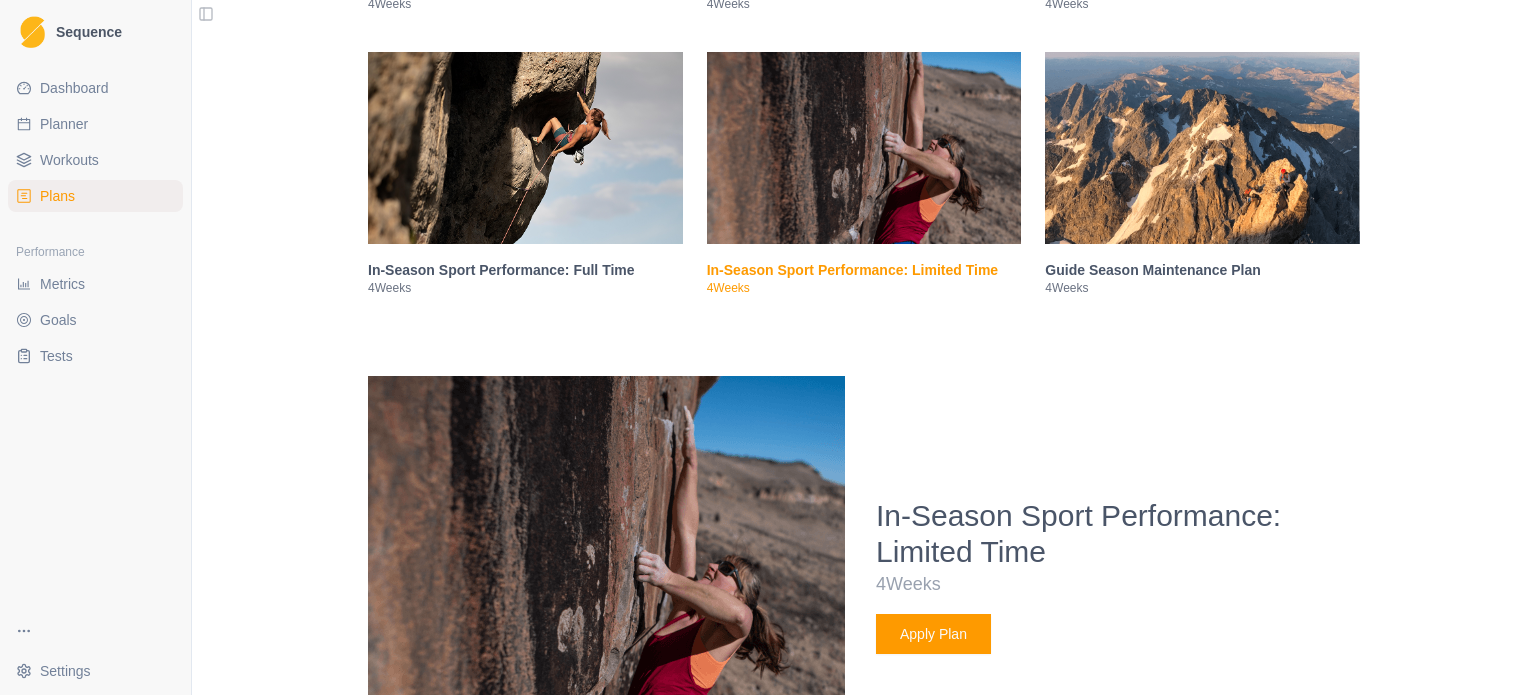 scroll, scrollTop: 2644, scrollLeft: 0, axis: vertical 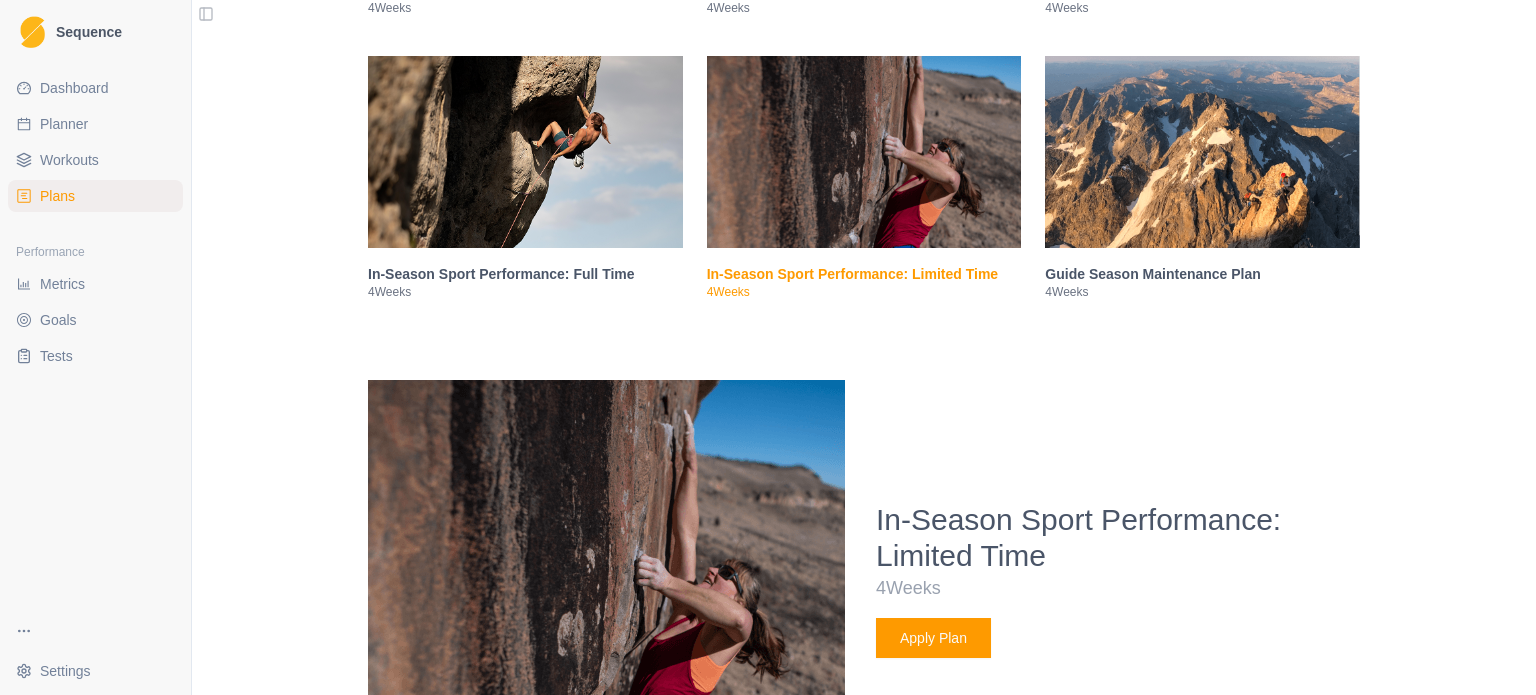 click at bounding box center [864, 152] 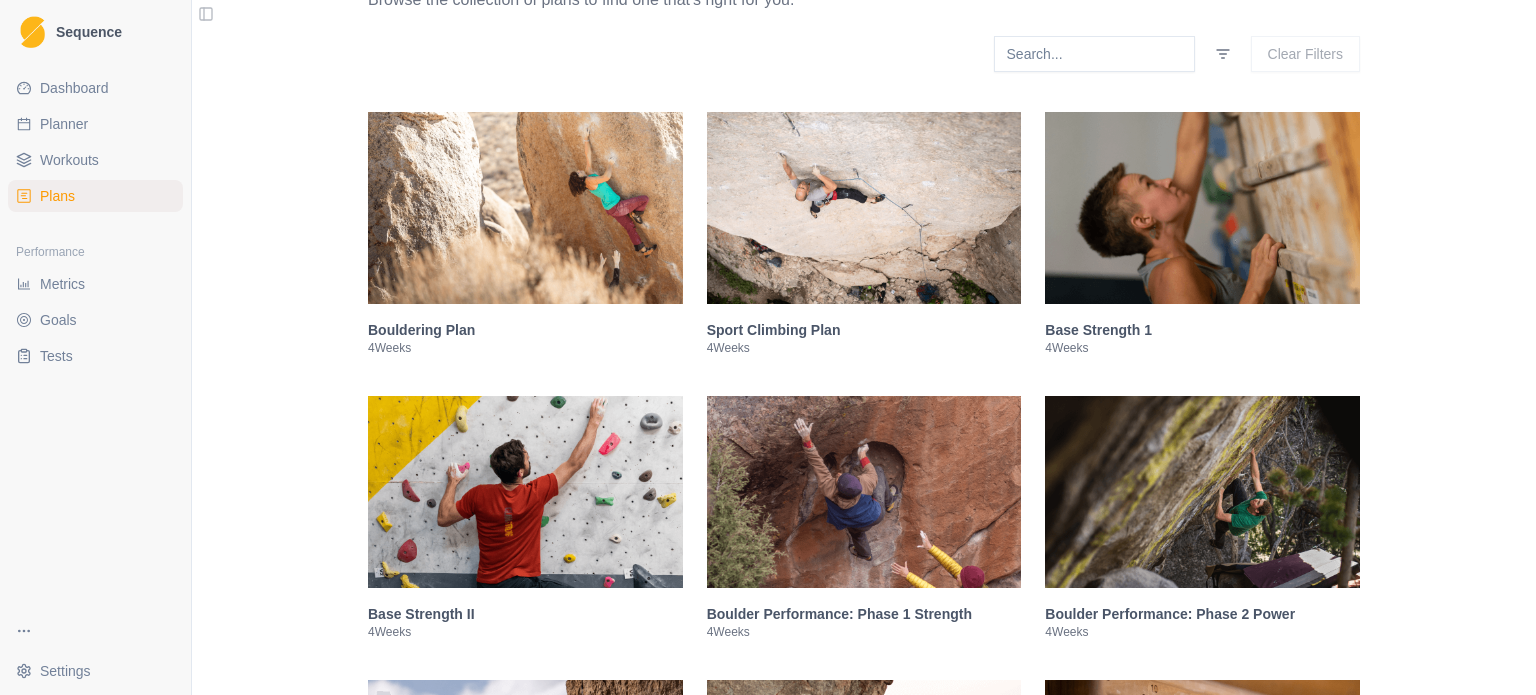 scroll, scrollTop: 310, scrollLeft: 0, axis: vertical 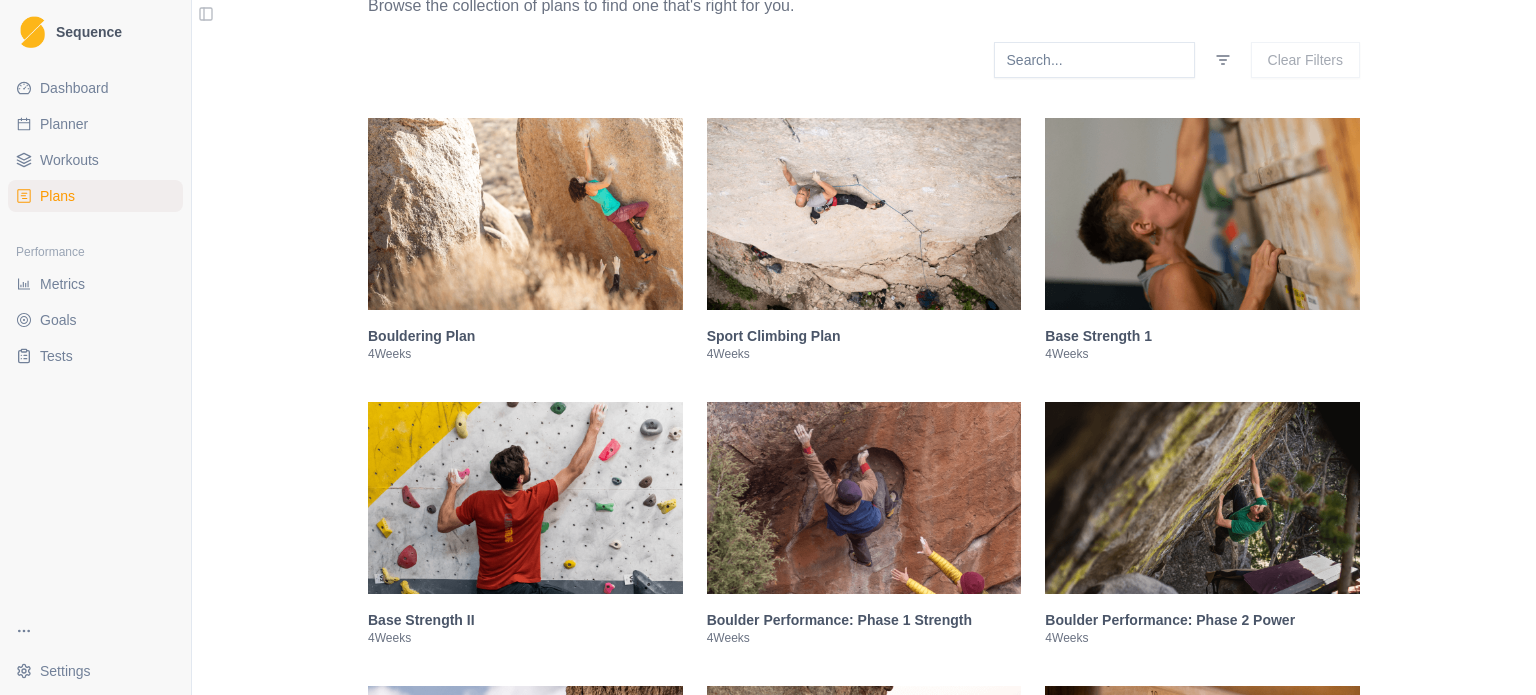 click at bounding box center (864, 214) 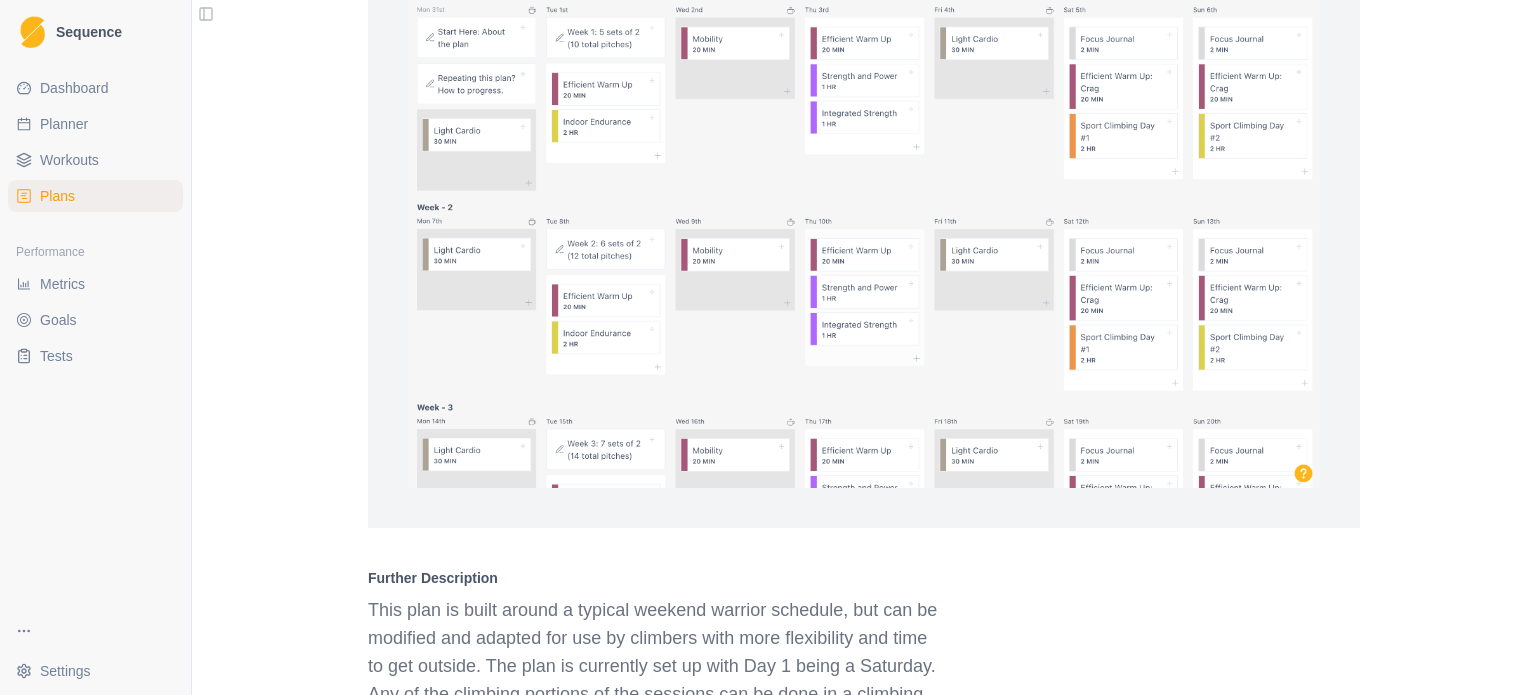 scroll, scrollTop: 1551, scrollLeft: 0, axis: vertical 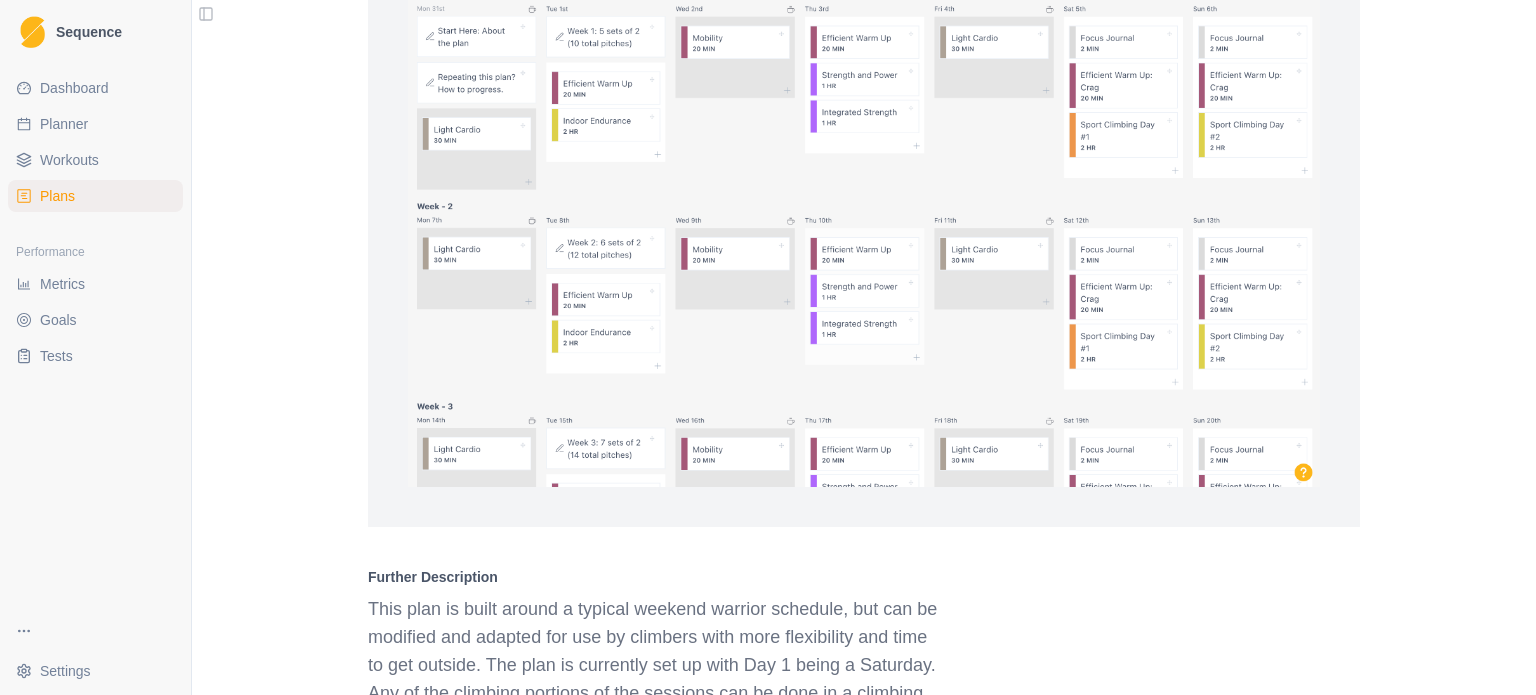 click on "Planner" at bounding box center [64, 124] 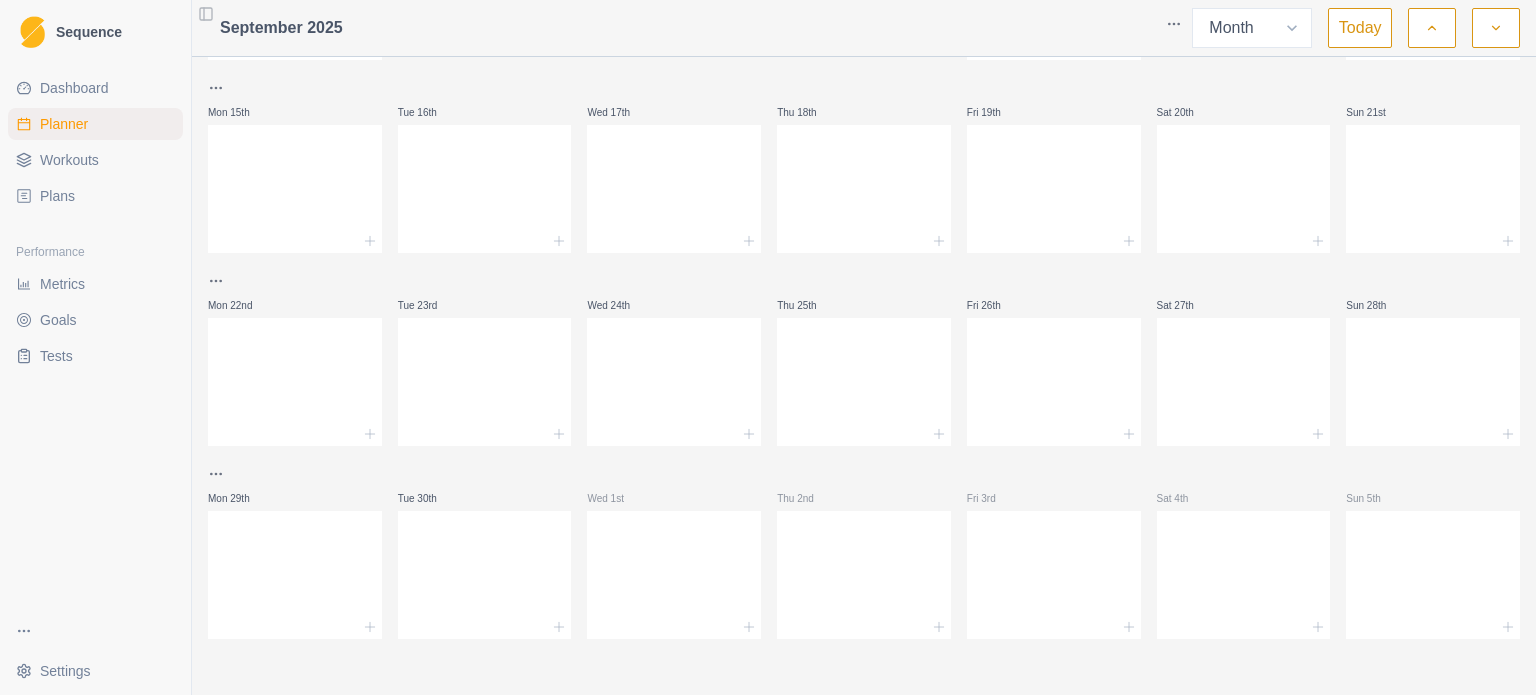 scroll, scrollTop: 0, scrollLeft: 0, axis: both 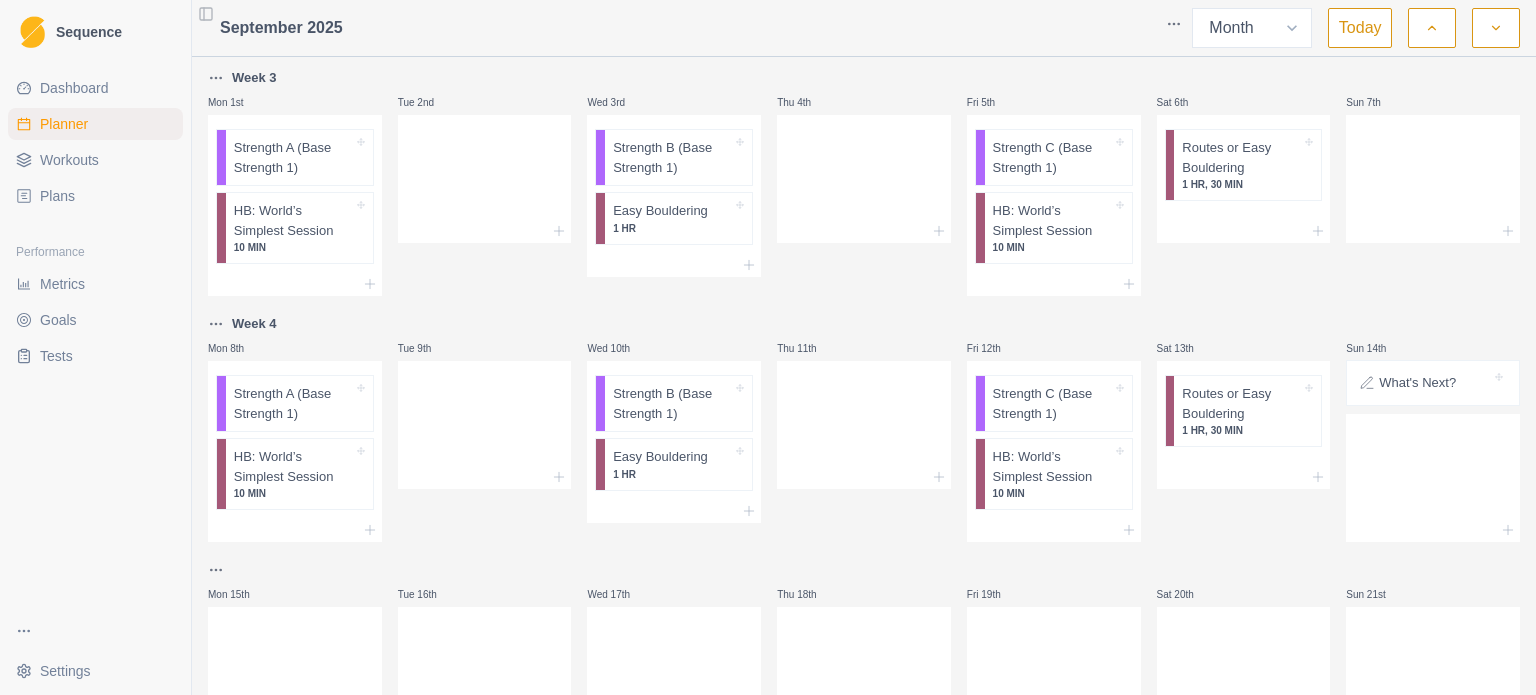 click 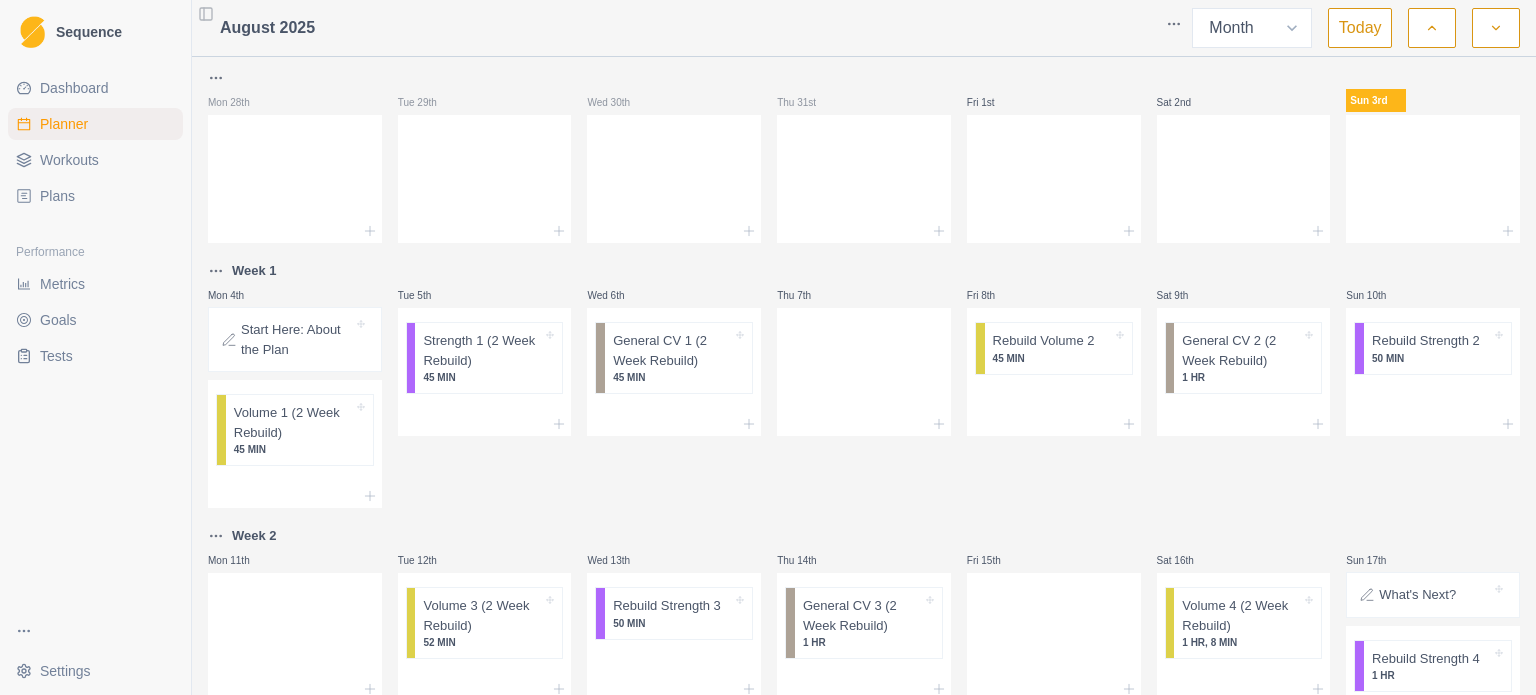 scroll, scrollTop: 0, scrollLeft: 0, axis: both 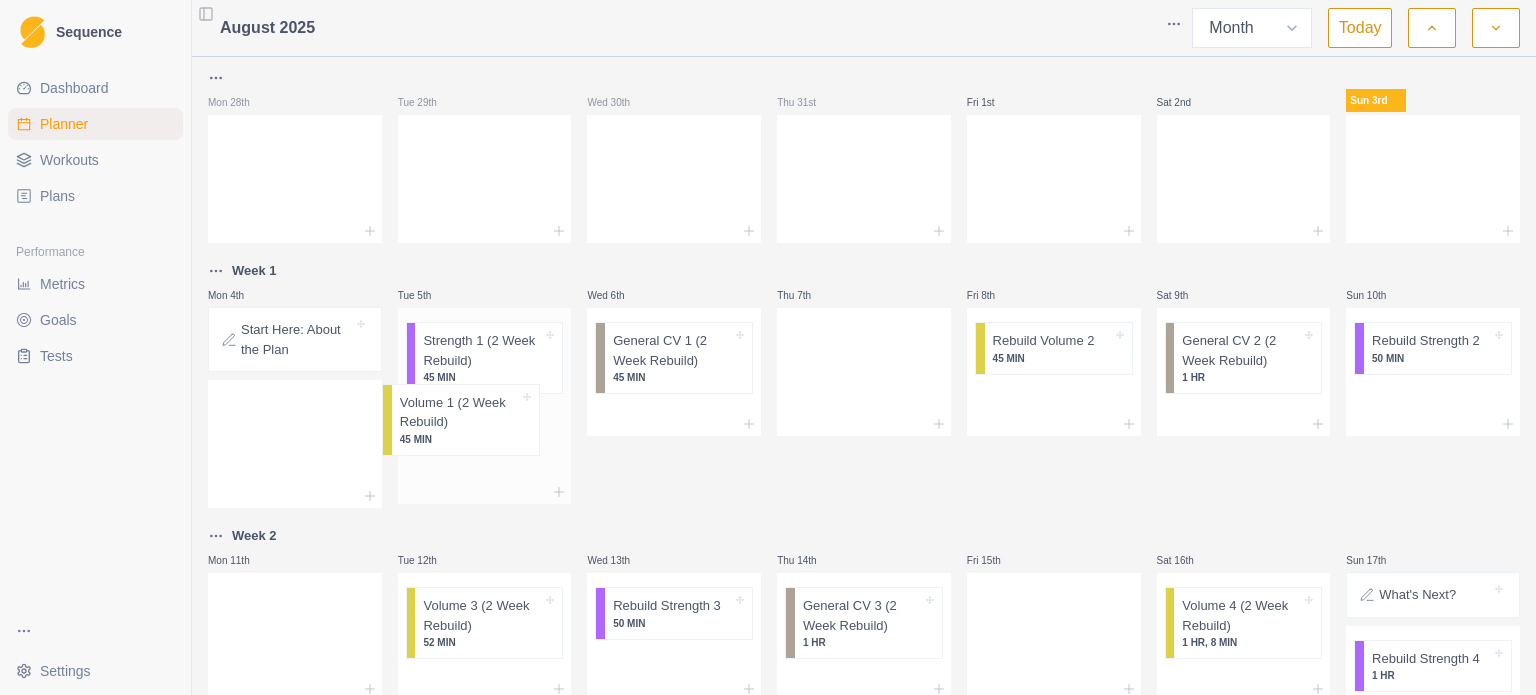 drag, startPoint x: 327, startPoint y: 432, endPoint x: 498, endPoint y: 424, distance: 171.18703 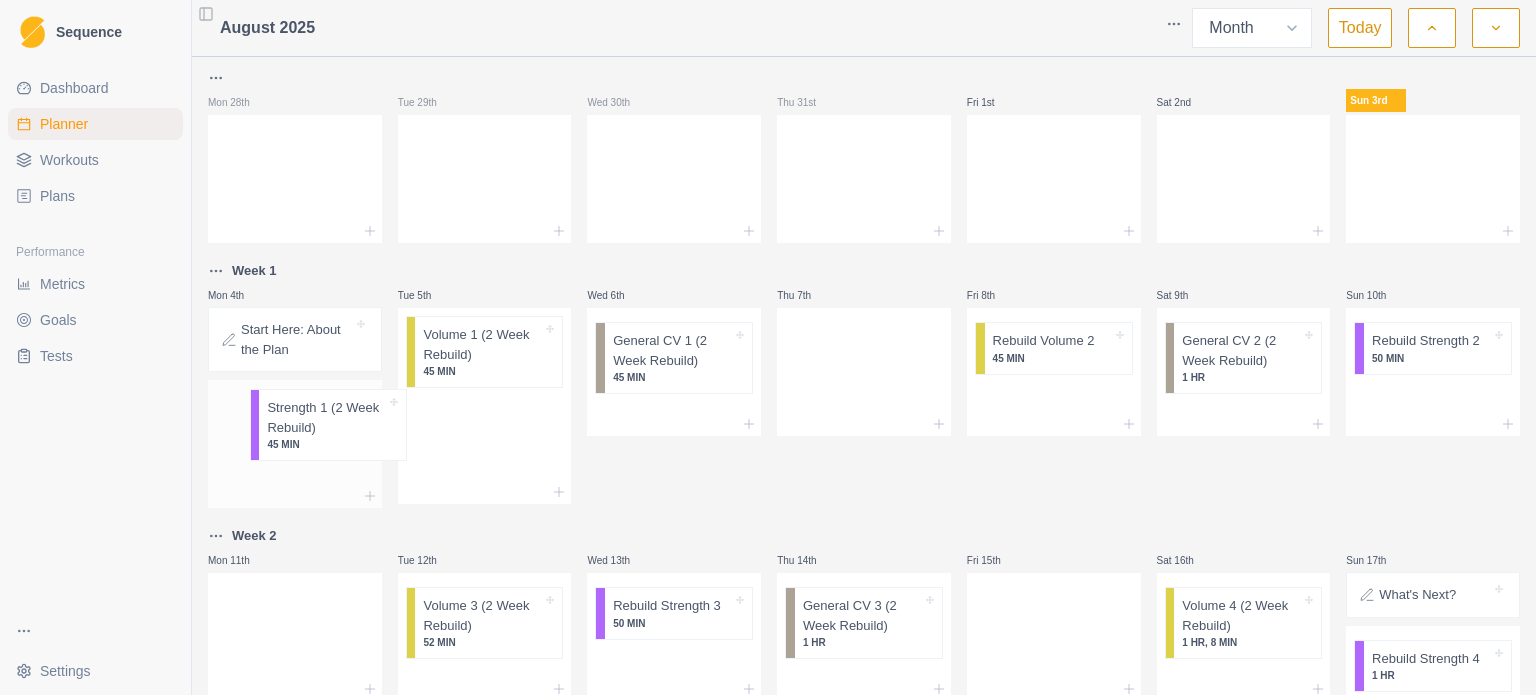 drag, startPoint x: 481, startPoint y: 352, endPoint x: 312, endPoint y: 432, distance: 186.9786 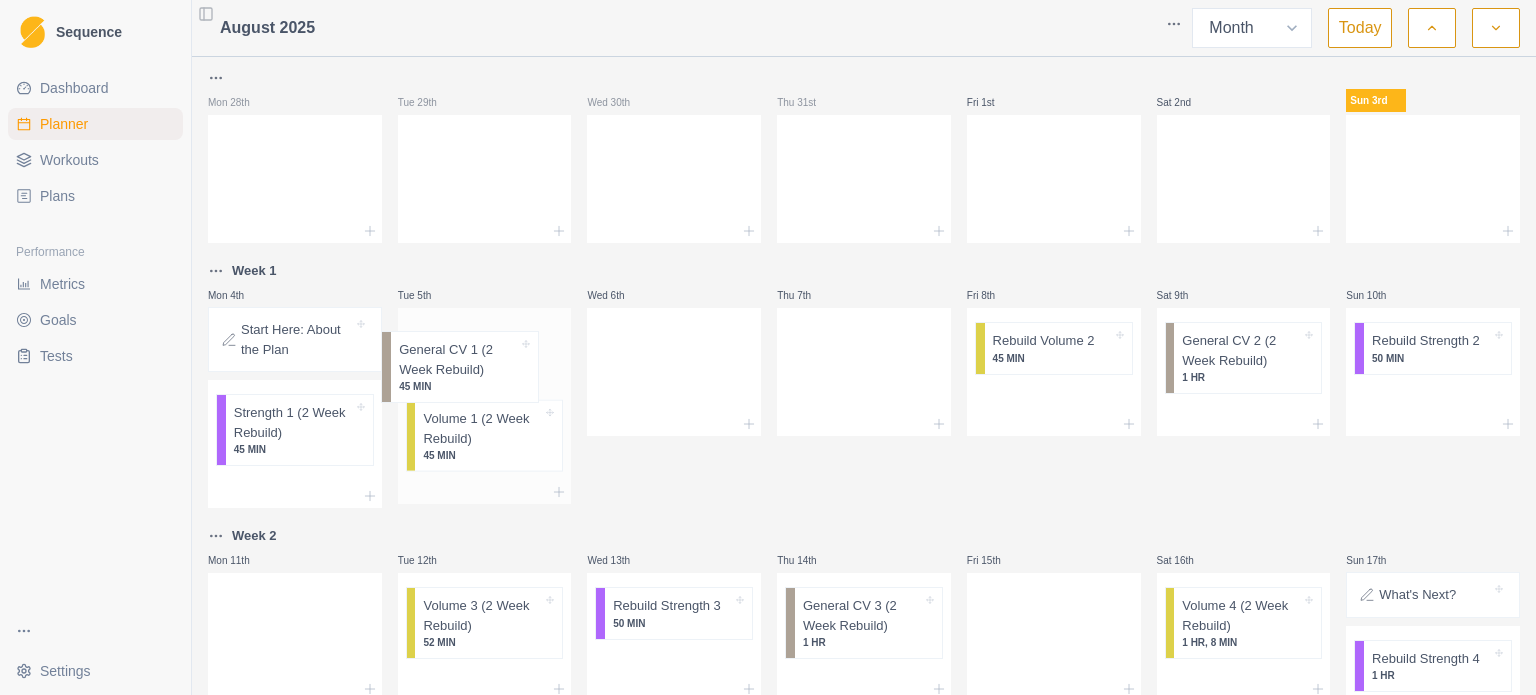 drag, startPoint x: 676, startPoint y: 358, endPoint x: 448, endPoint y: 369, distance: 228.2652 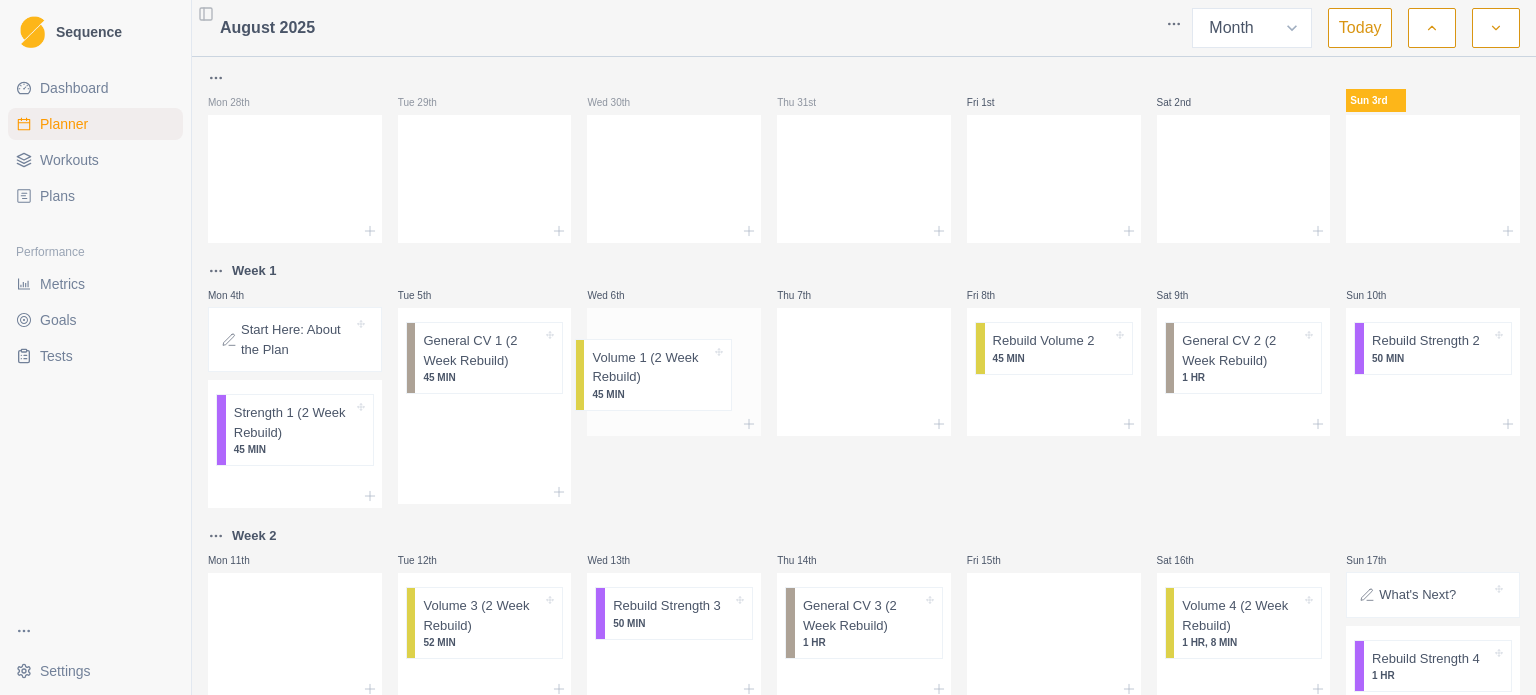 drag, startPoint x: 480, startPoint y: 445, endPoint x: 664, endPoint y: 377, distance: 196.1632 